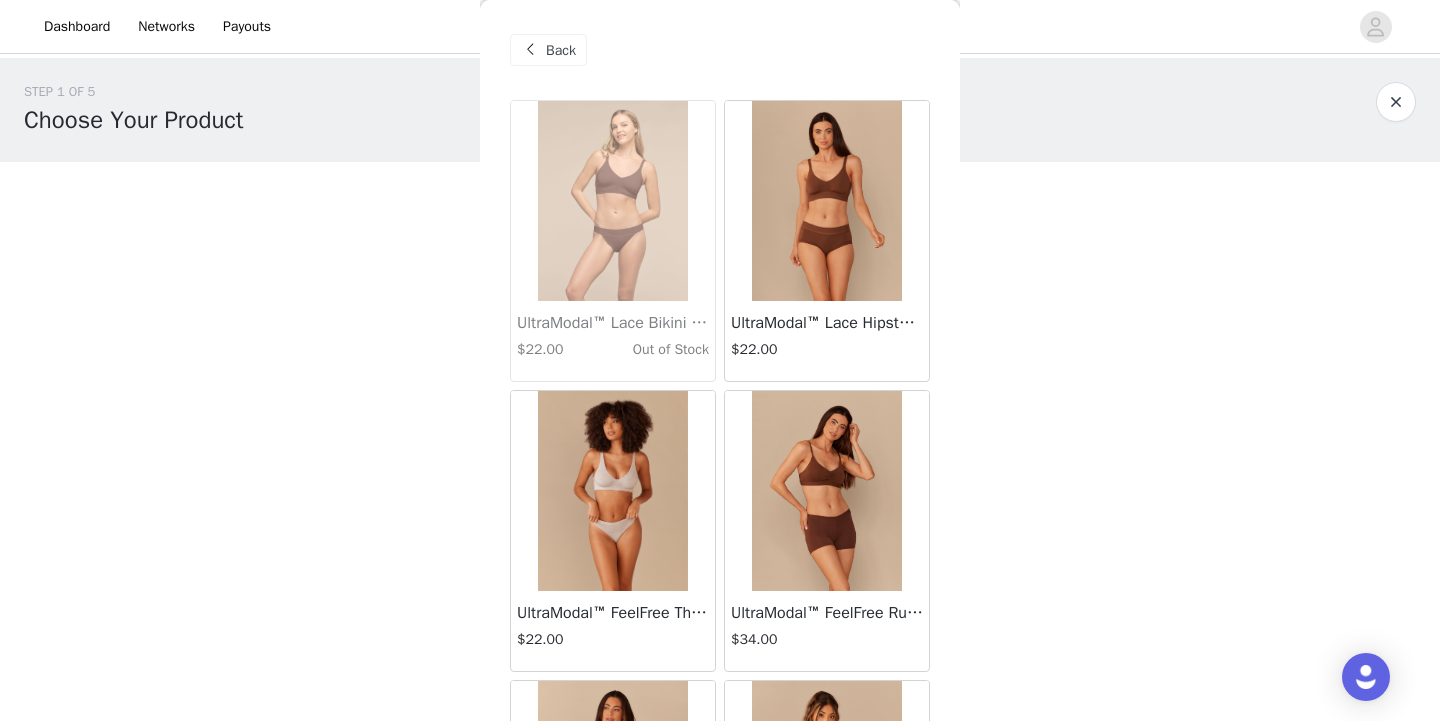 scroll, scrollTop: 0, scrollLeft: 0, axis: both 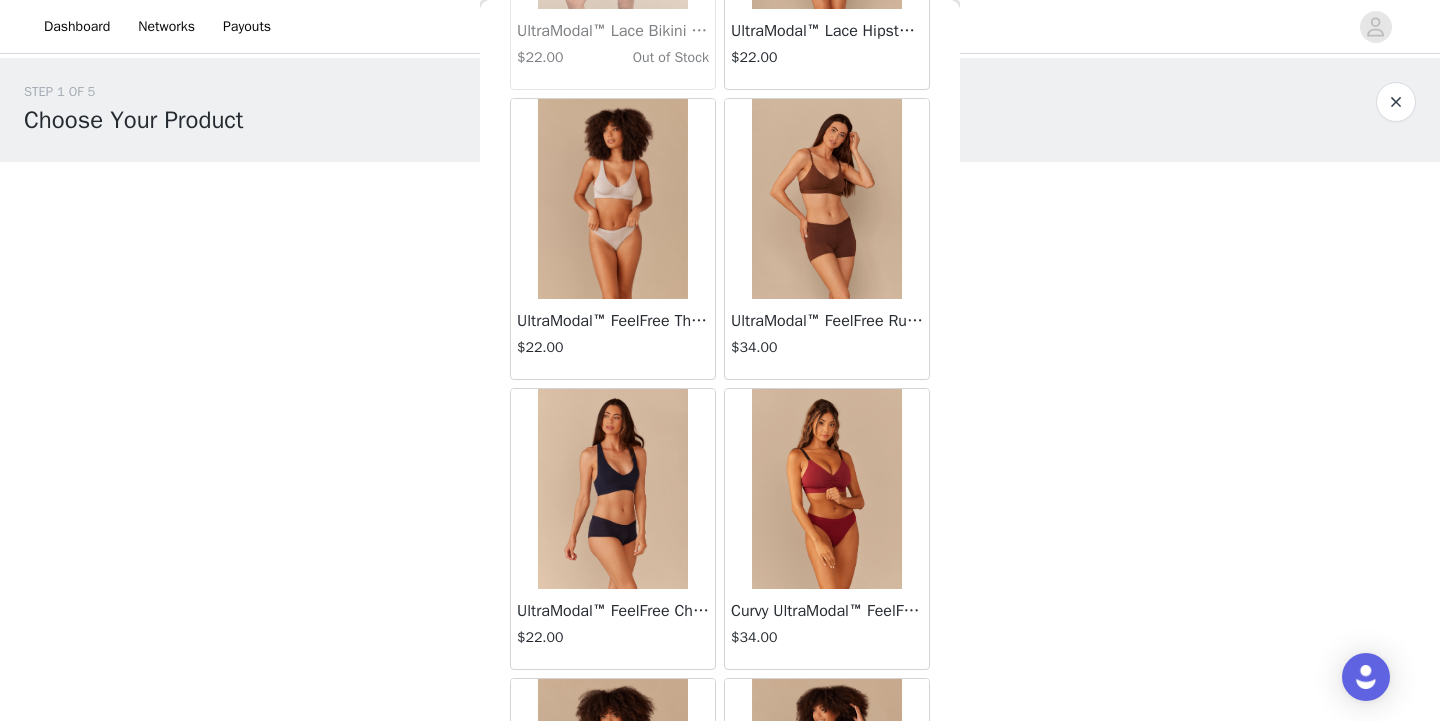 click at bounding box center (827, 199) 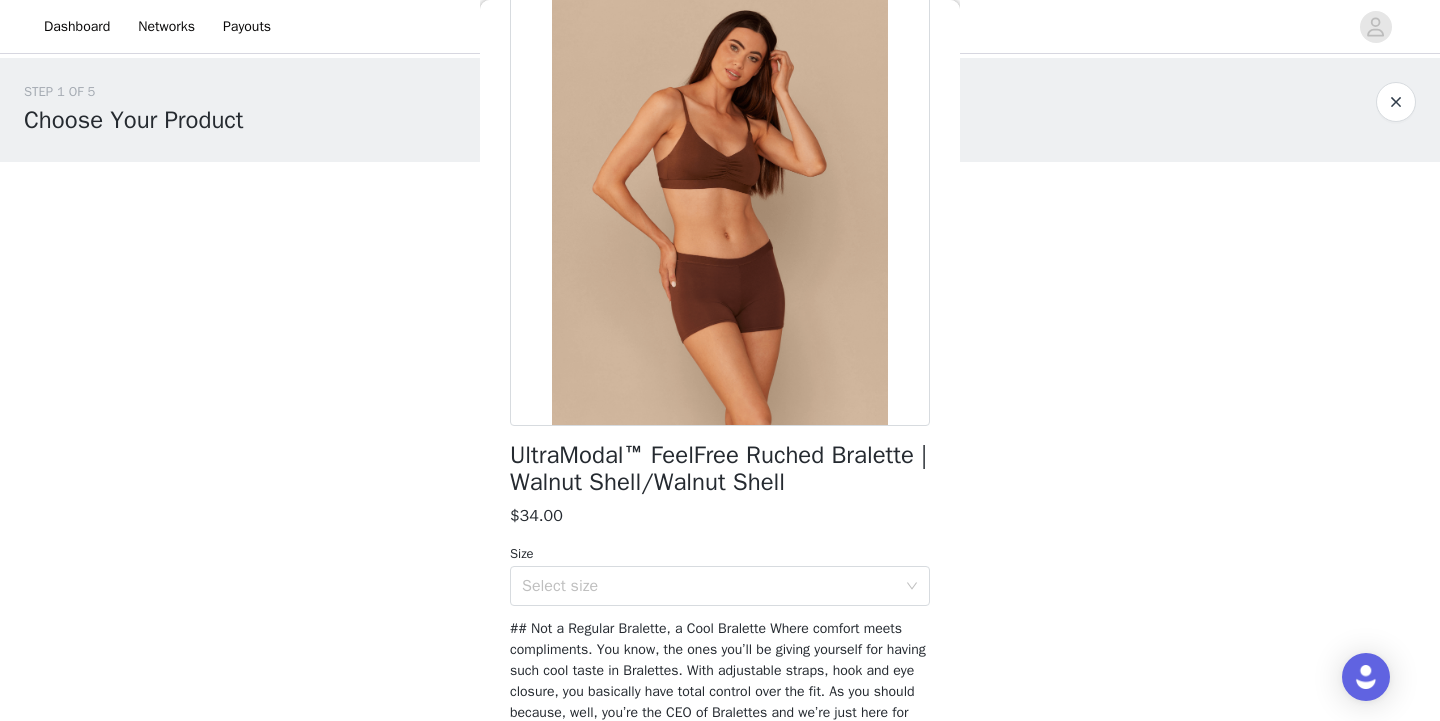 scroll, scrollTop: 0, scrollLeft: 0, axis: both 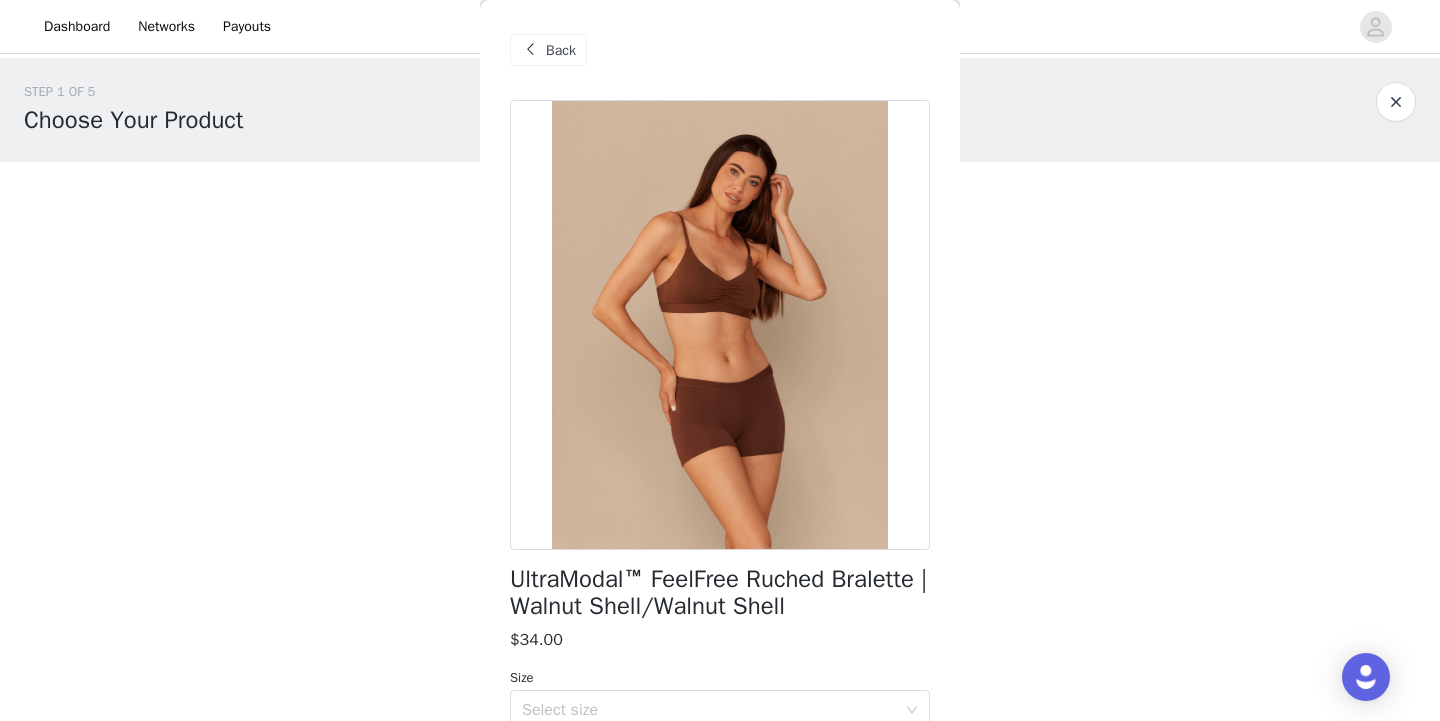 click on "Back" at bounding box center [548, 50] 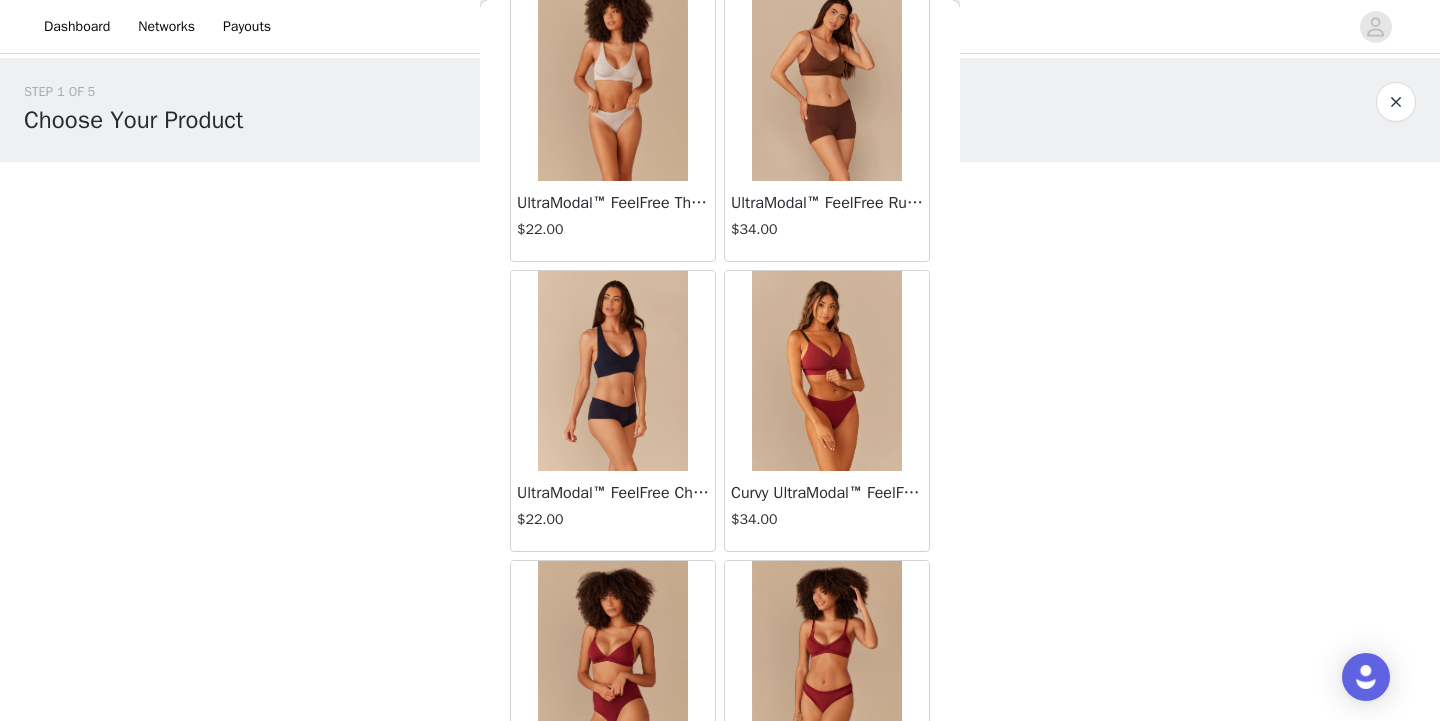 scroll, scrollTop: 425, scrollLeft: 0, axis: vertical 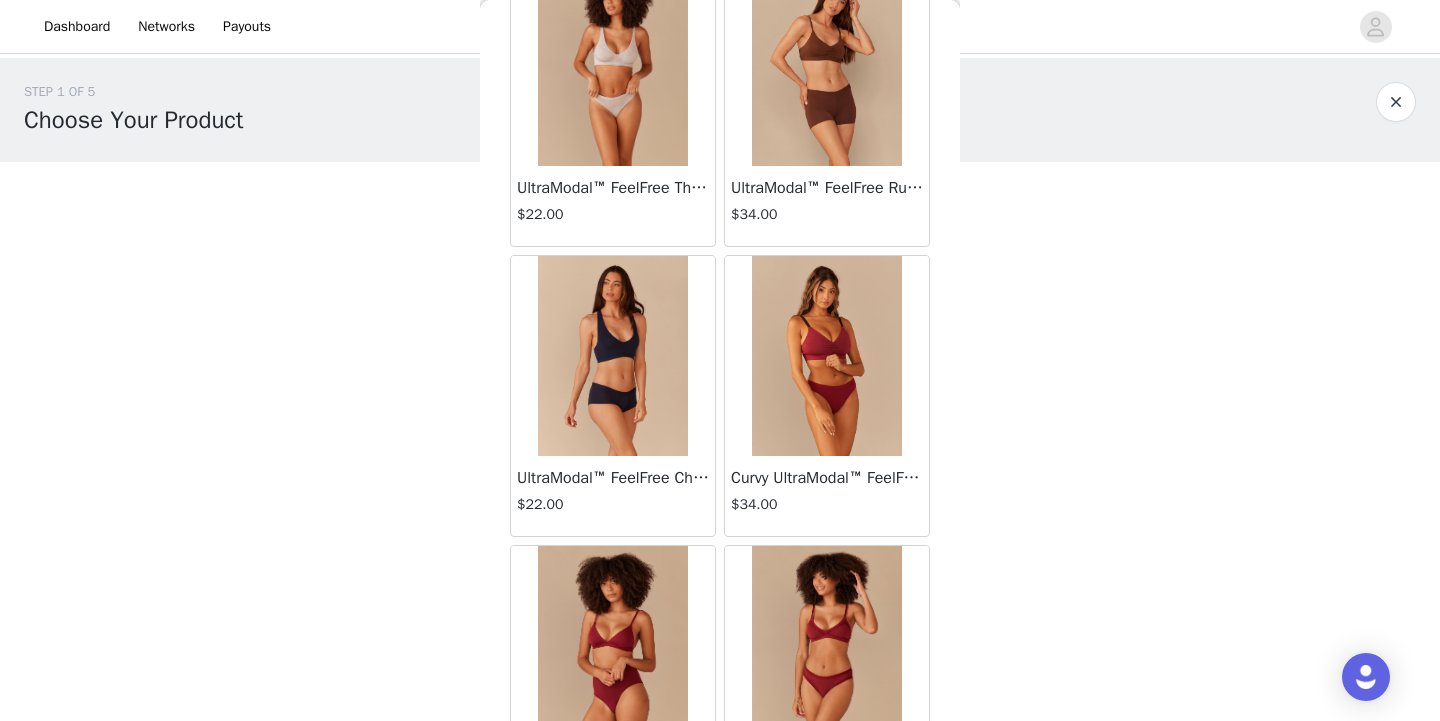 click at bounding box center (613, 356) 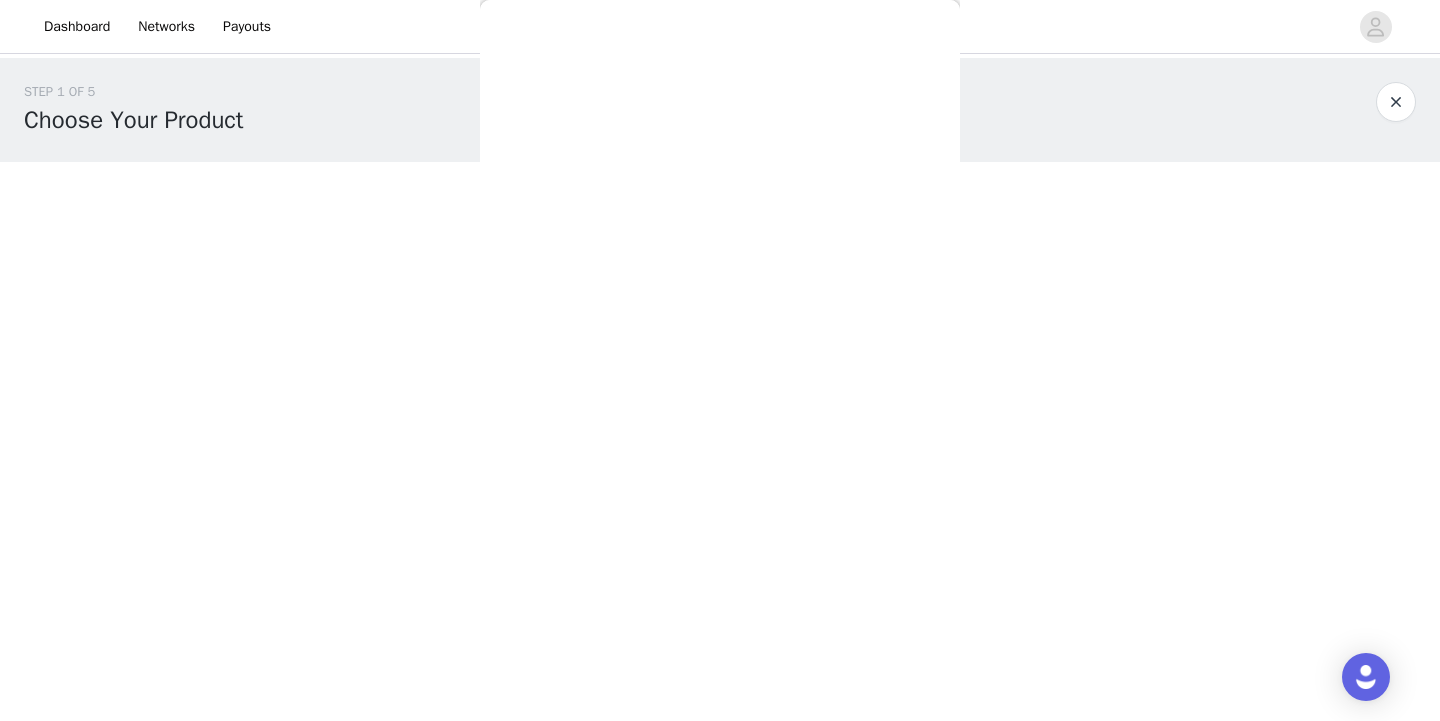 scroll, scrollTop: 0, scrollLeft: 0, axis: both 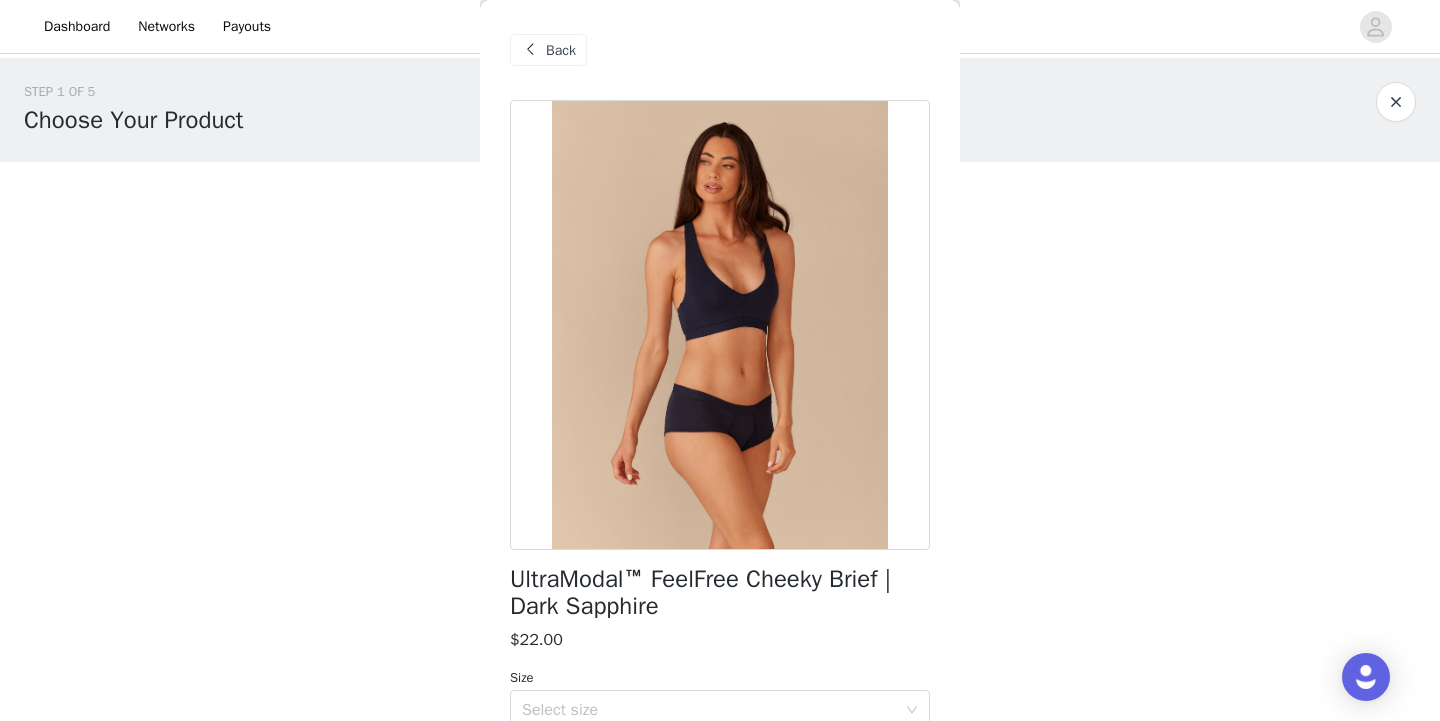 click at bounding box center (530, 50) 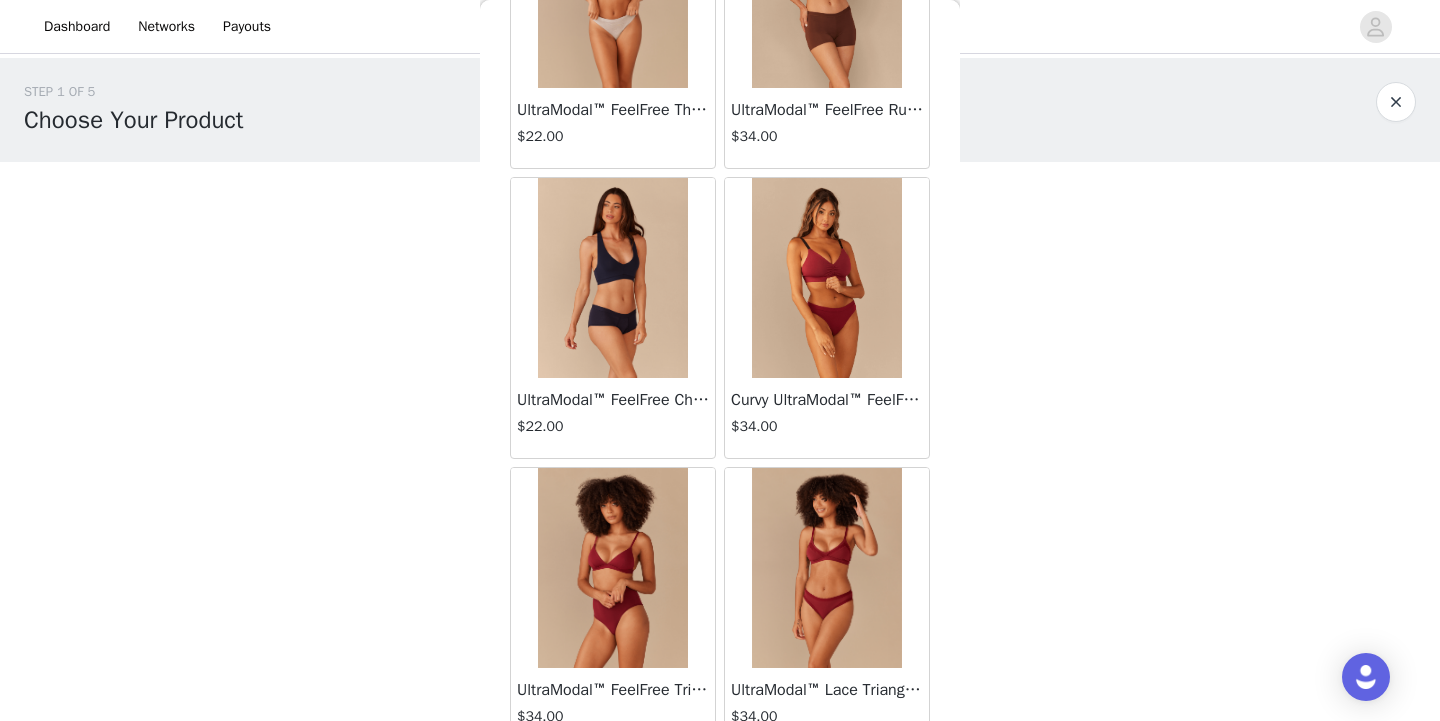 scroll, scrollTop: 561, scrollLeft: 0, axis: vertical 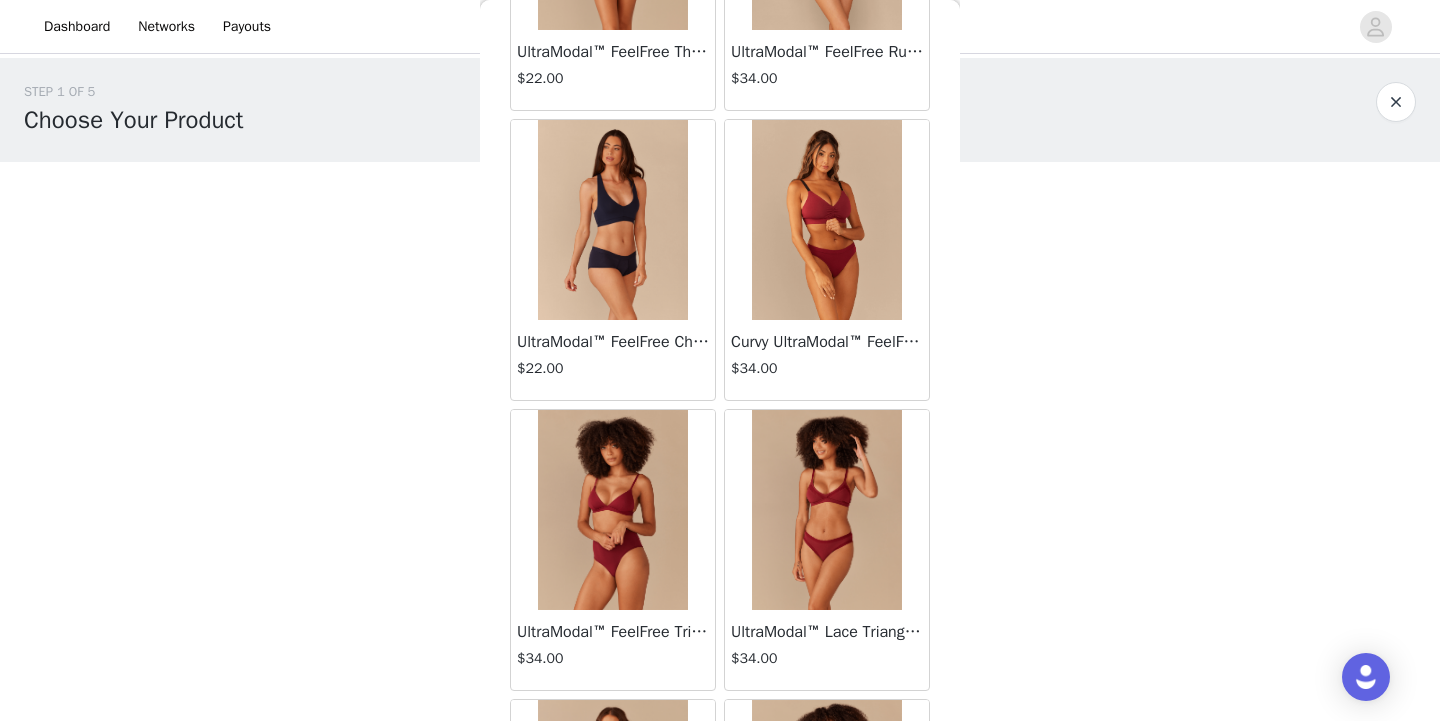 click on "Curvy UltraModal™ FeelFree Ruched Bralette | Cabernet/Cabernet" at bounding box center (827, 342) 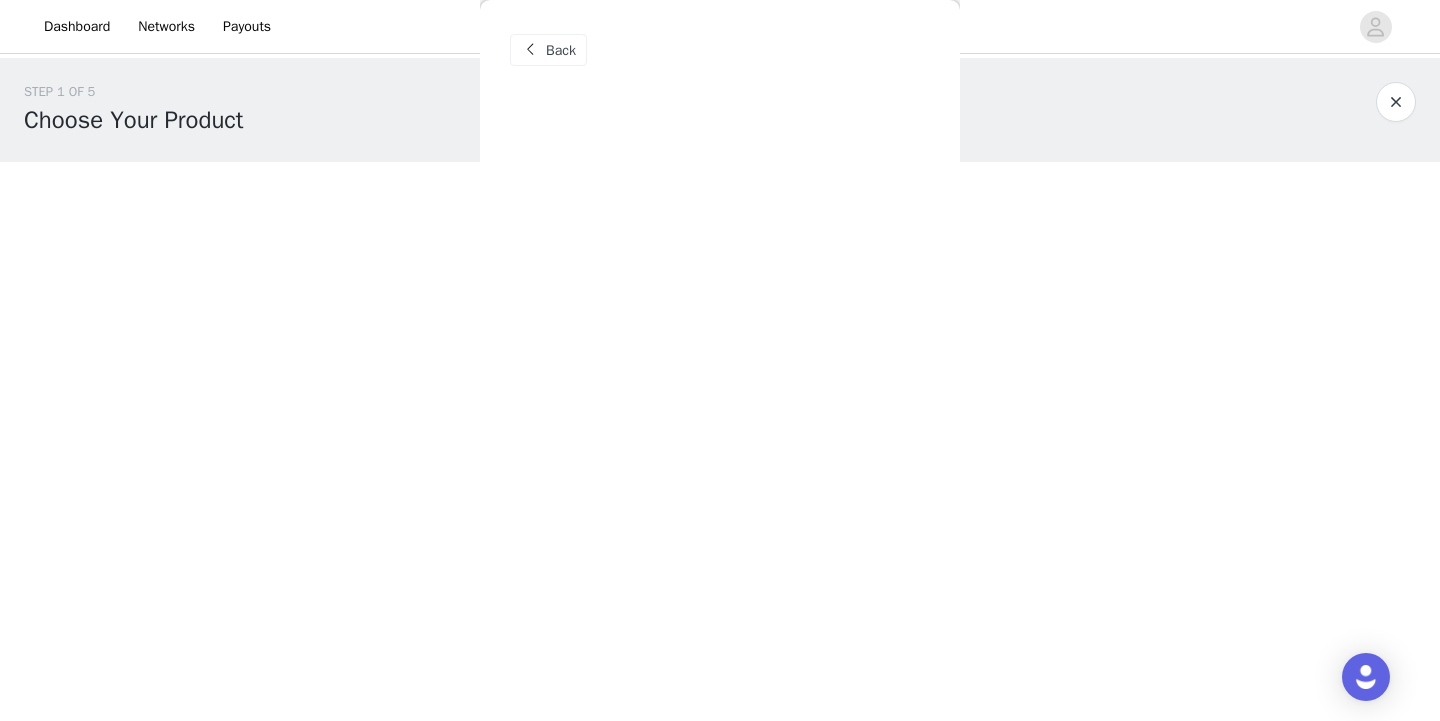 scroll, scrollTop: 0, scrollLeft: 0, axis: both 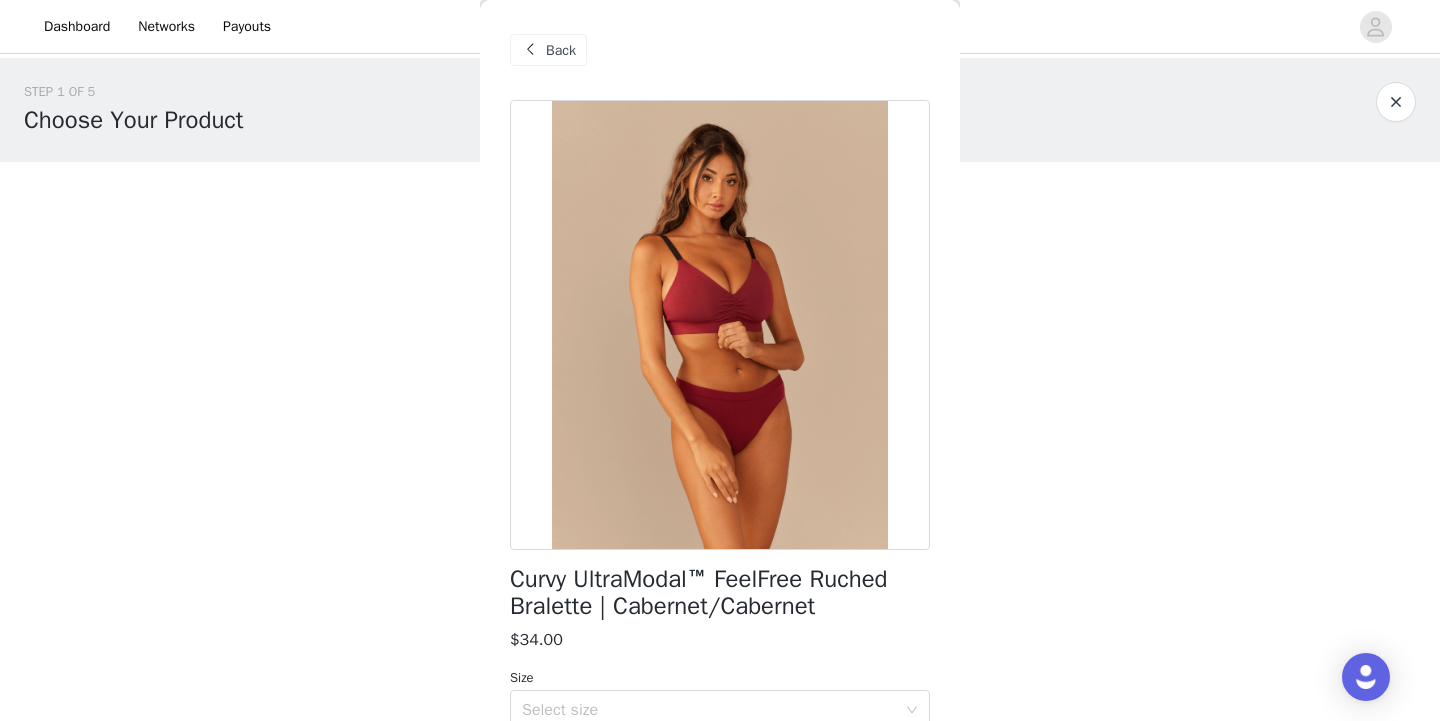 click on "Back" at bounding box center (561, 50) 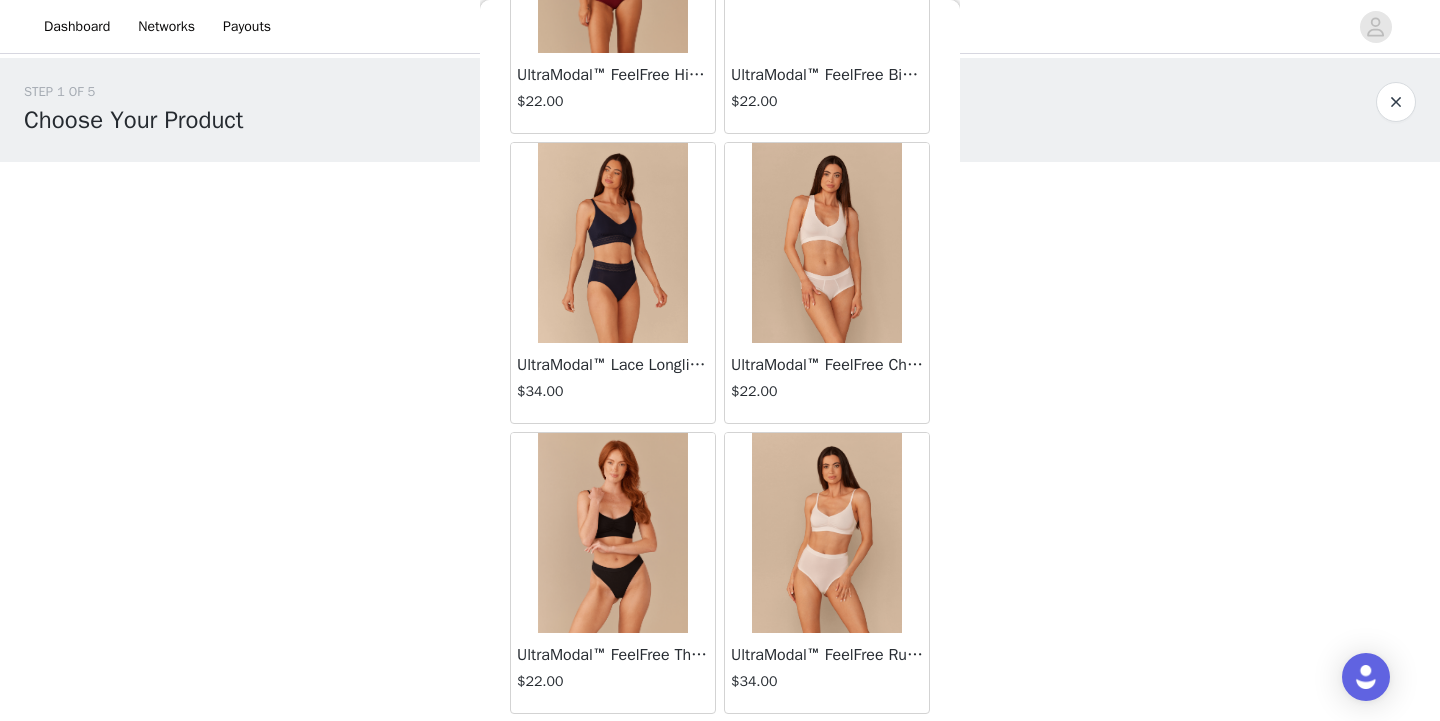 scroll, scrollTop: 3464, scrollLeft: 0, axis: vertical 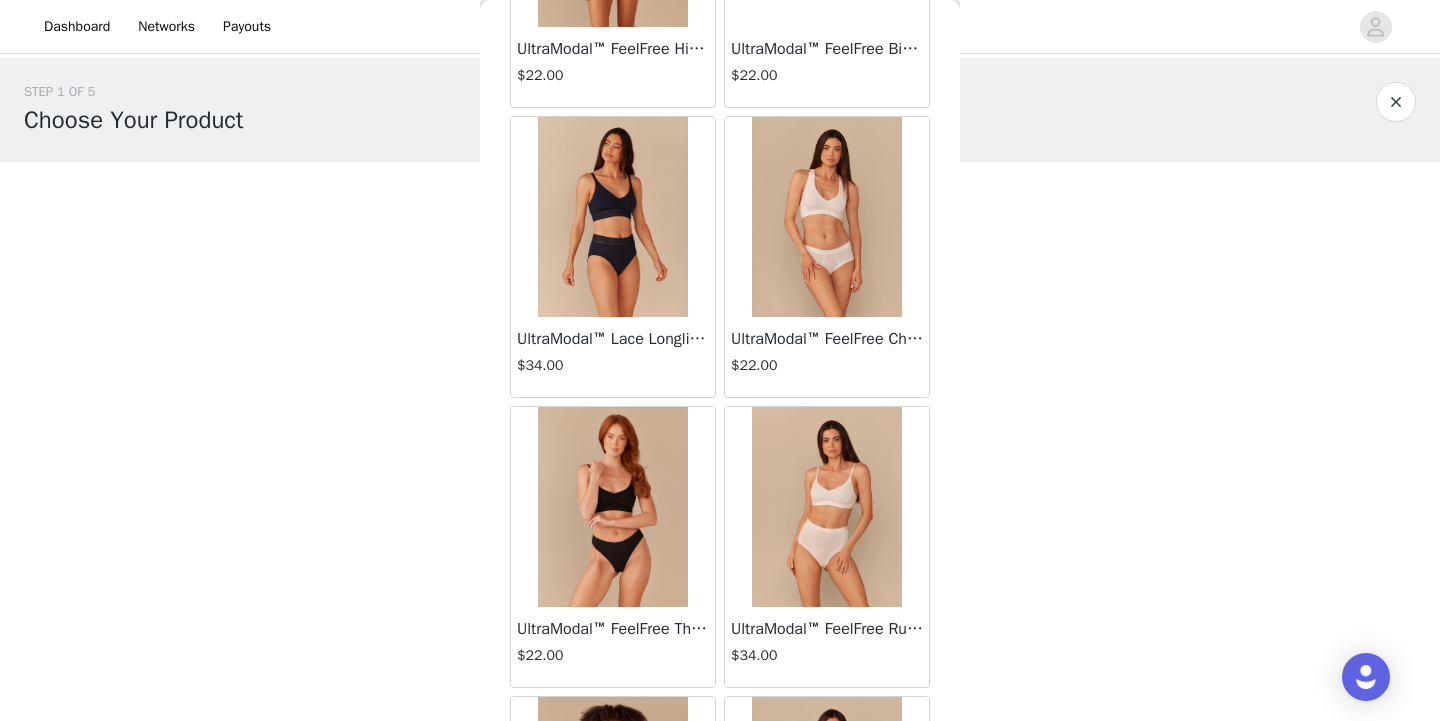 click on "UltraModal™ FeelFree Cheeky Brief | White" at bounding box center [827, 339] 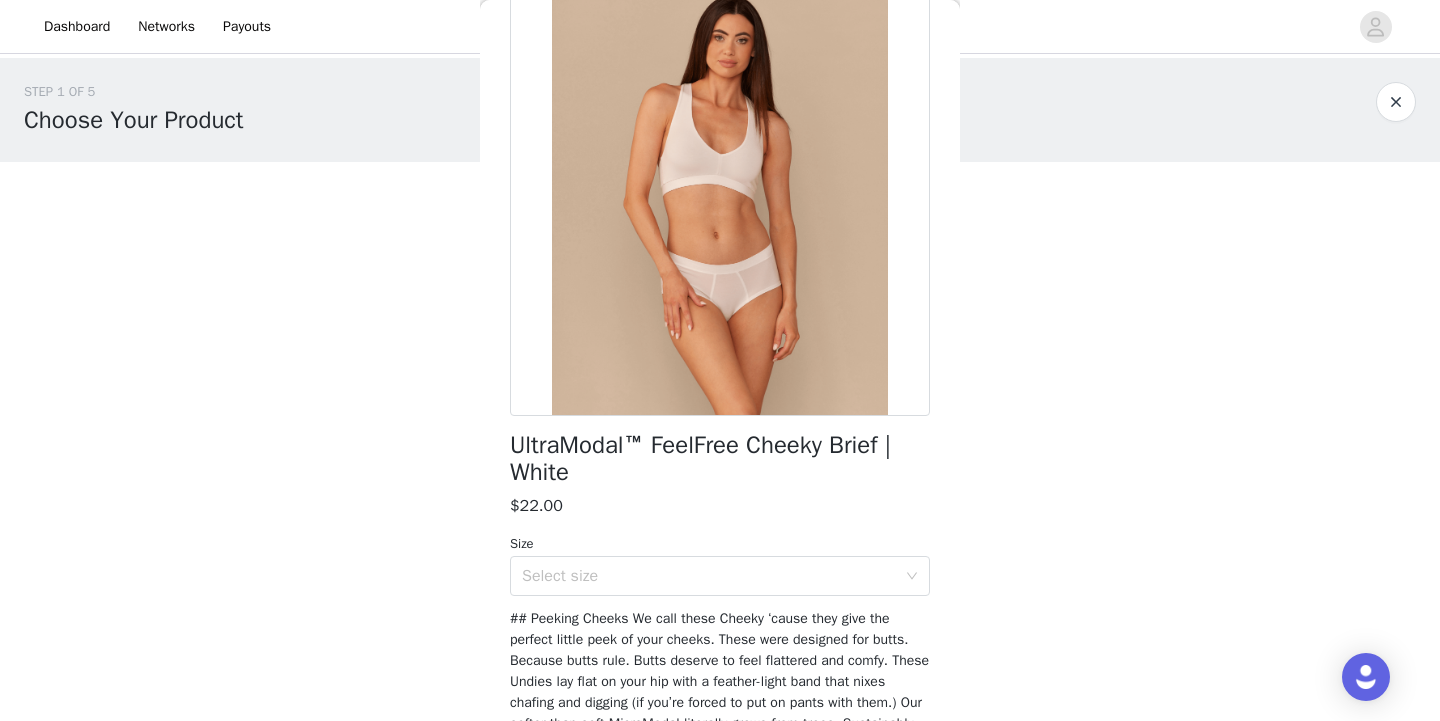 scroll, scrollTop: 0, scrollLeft: 0, axis: both 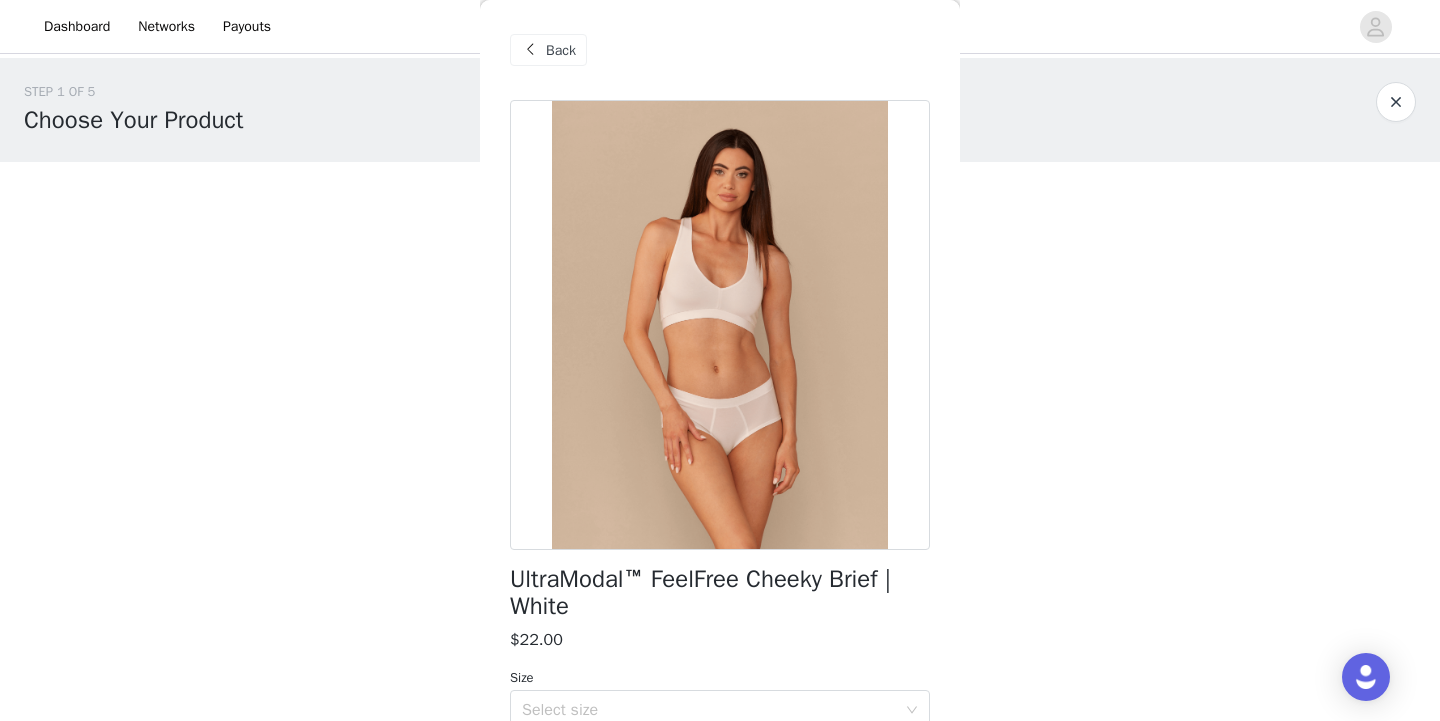click at bounding box center [530, 50] 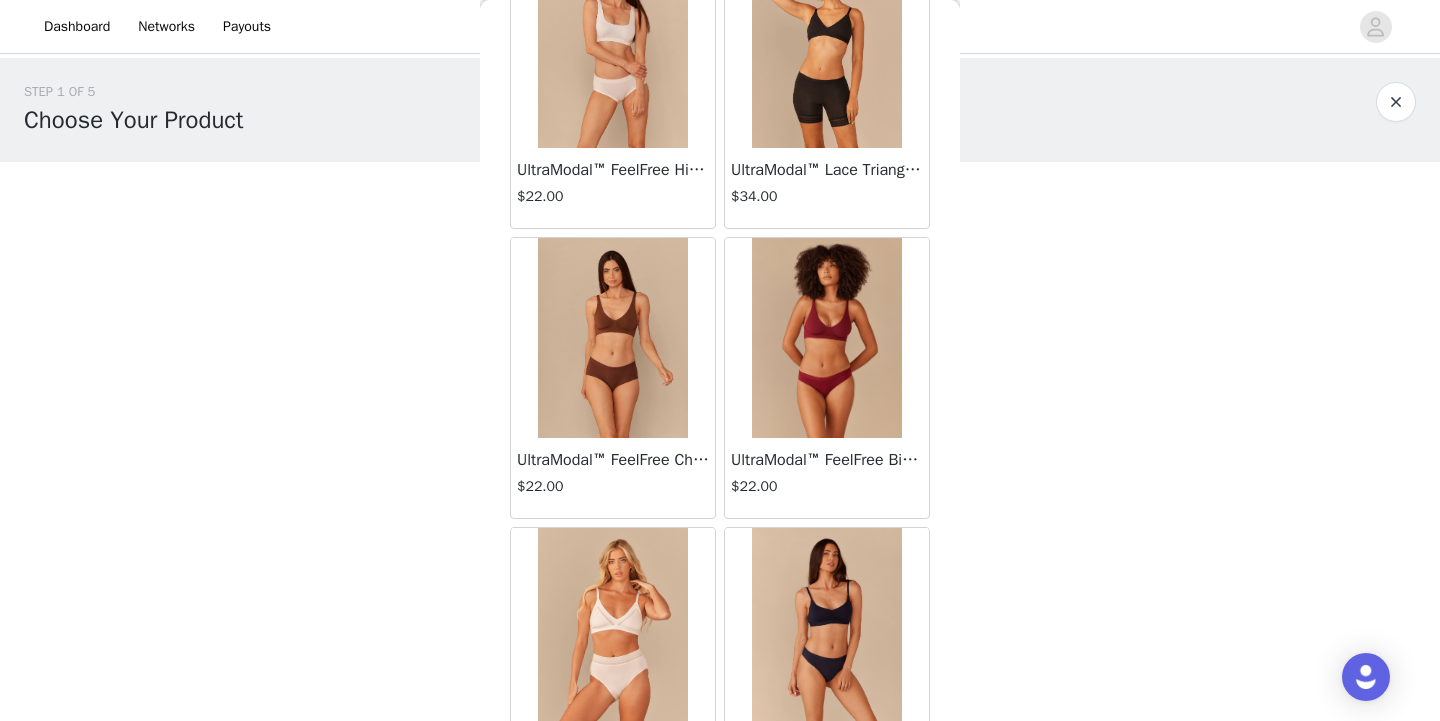 scroll, scrollTop: 5380, scrollLeft: 0, axis: vertical 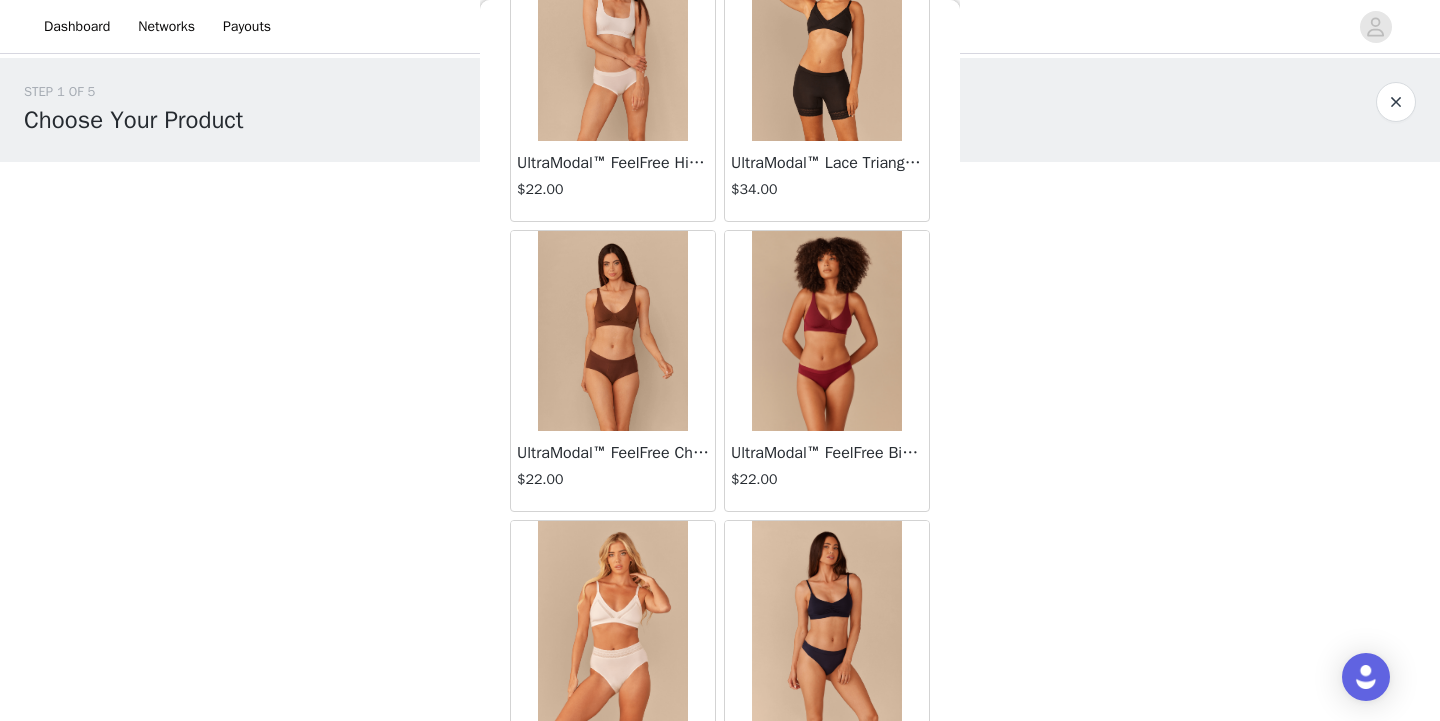 click on "UltraModal™ FeelFree Cheeky Brief | Walnut Shell" at bounding box center [613, 453] 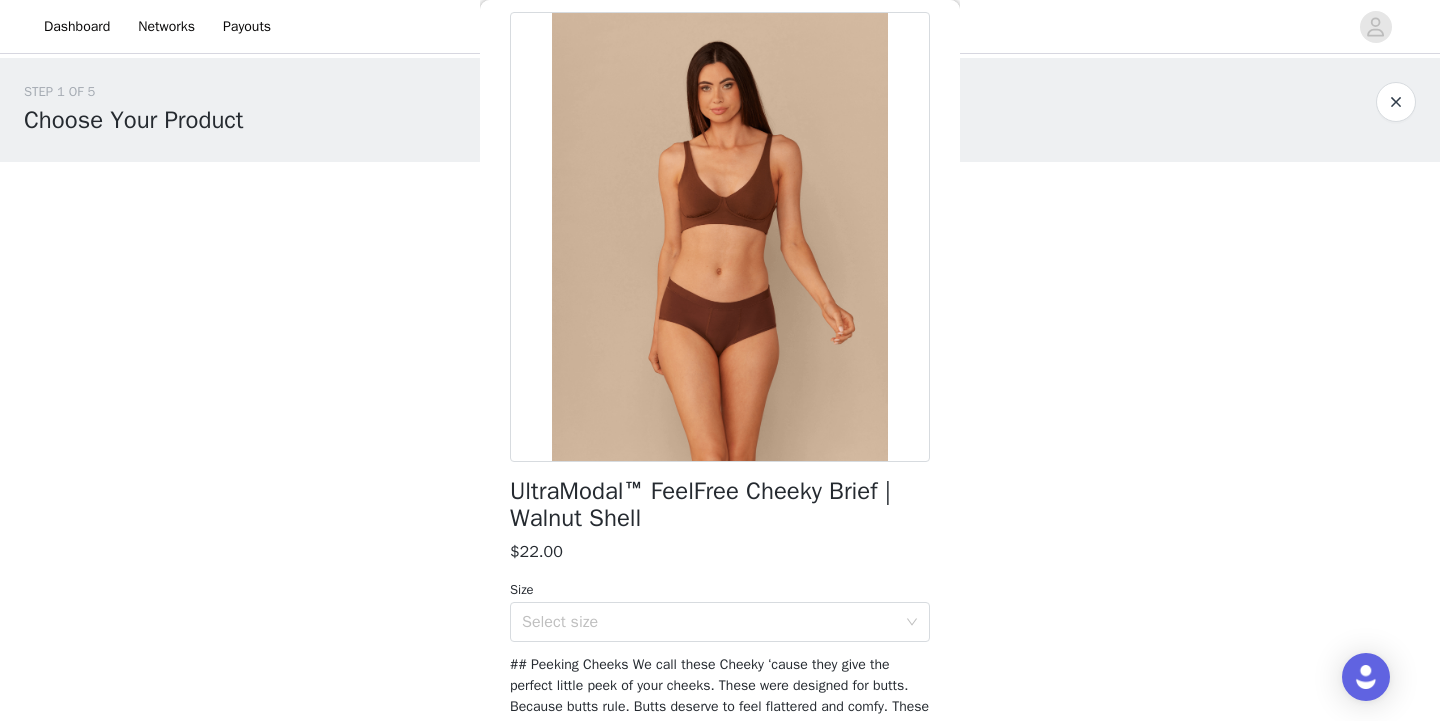 scroll, scrollTop: 0, scrollLeft: 0, axis: both 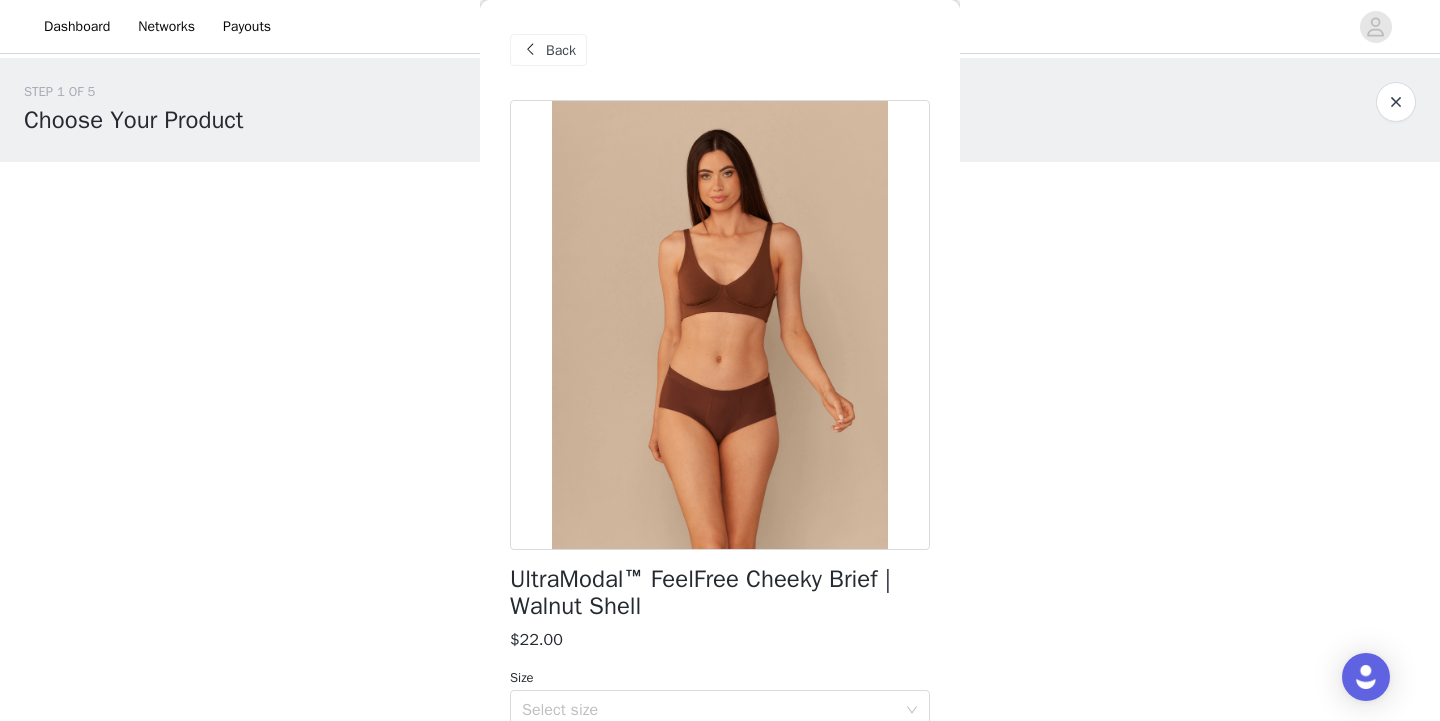 click on "Back" at bounding box center [561, 50] 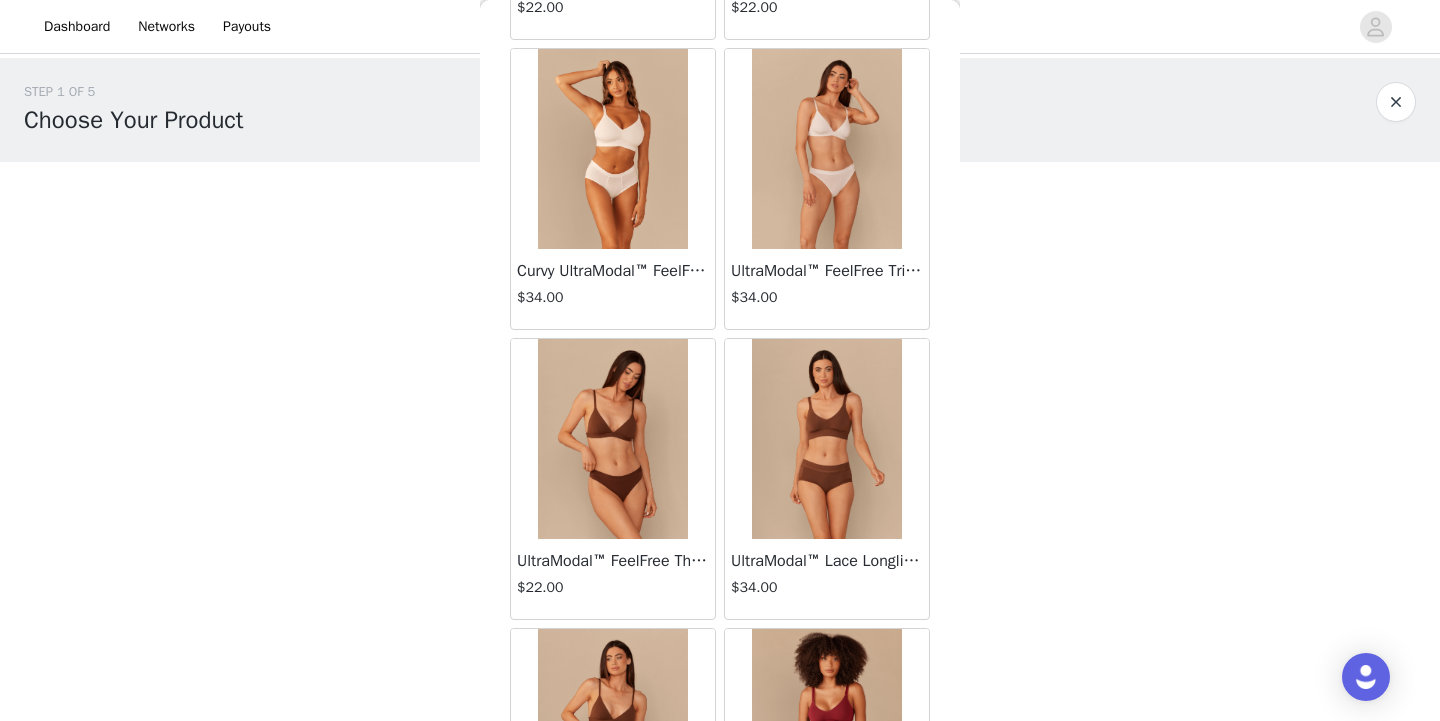 scroll, scrollTop: 6481, scrollLeft: 0, axis: vertical 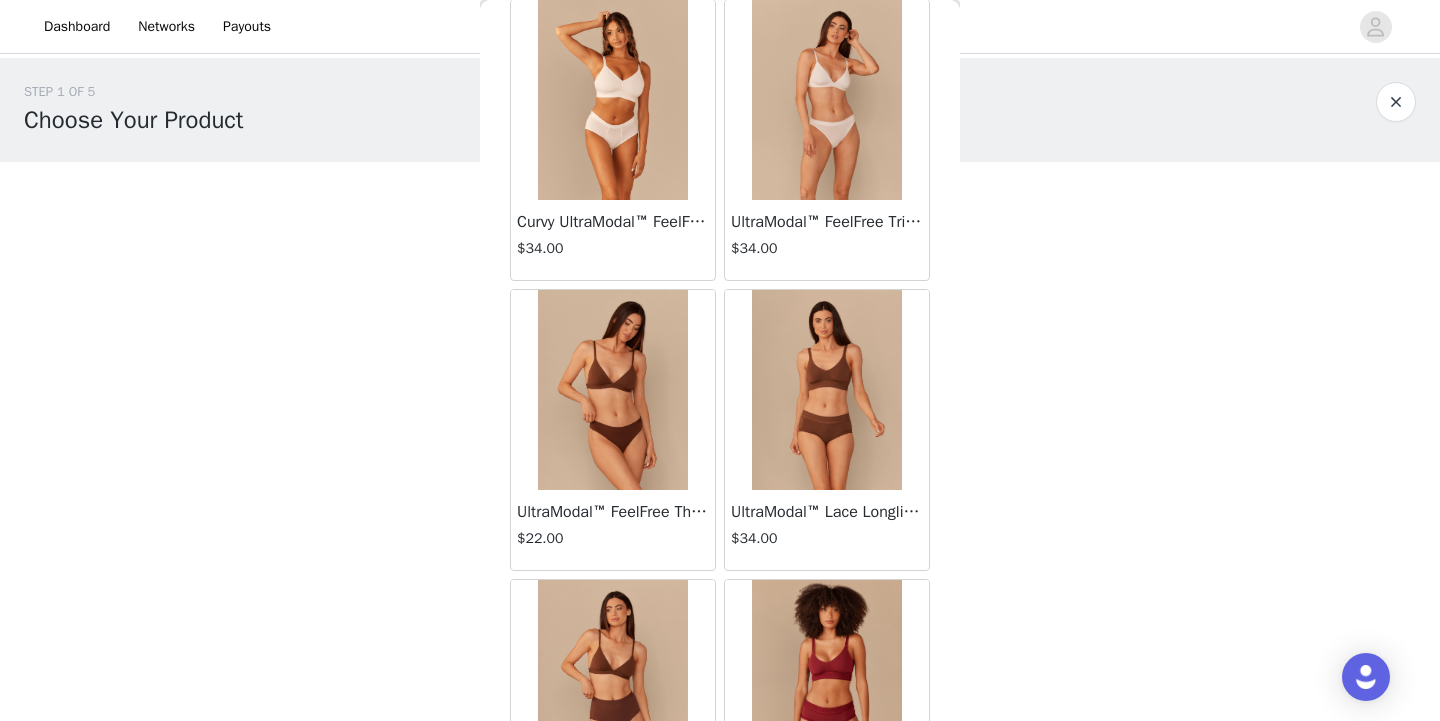 click on "UltraModal™ FeelFree Thong | Walnut Shell" at bounding box center [613, 512] 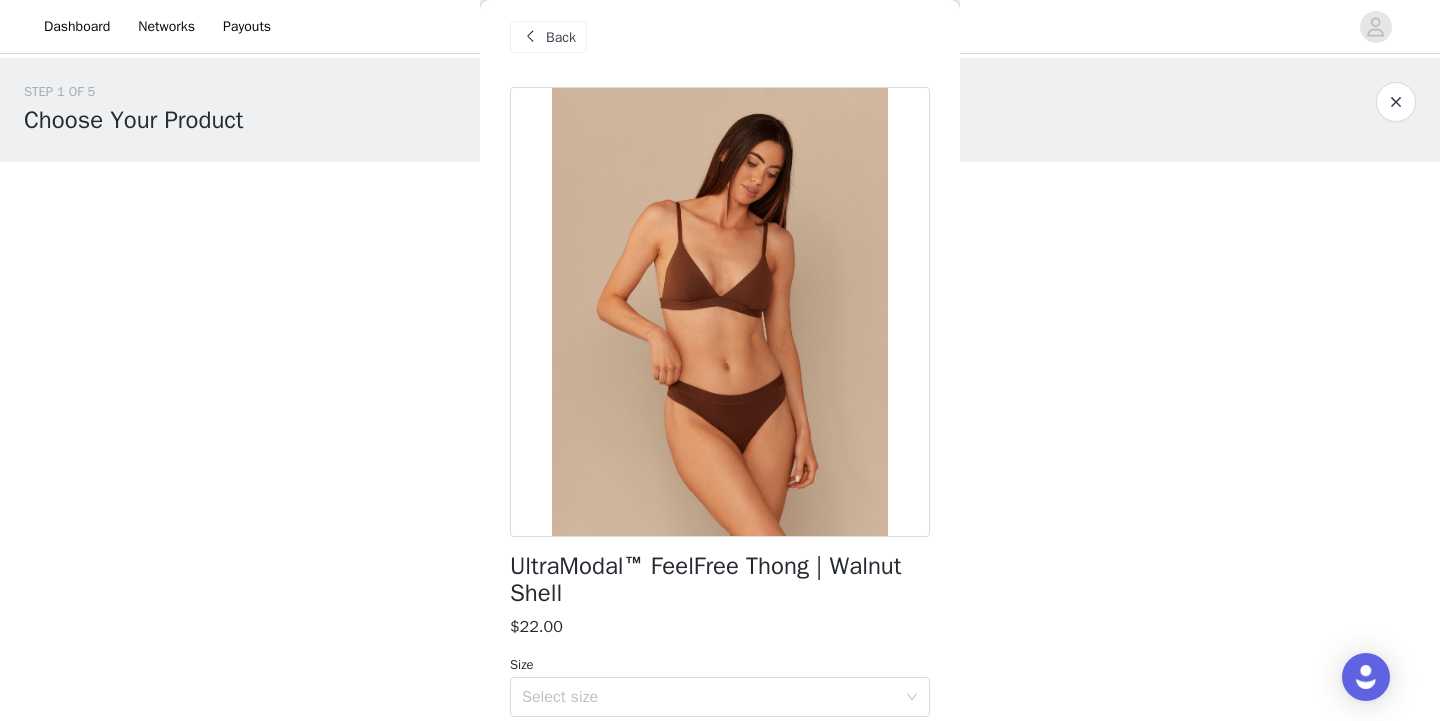 scroll, scrollTop: 0, scrollLeft: 0, axis: both 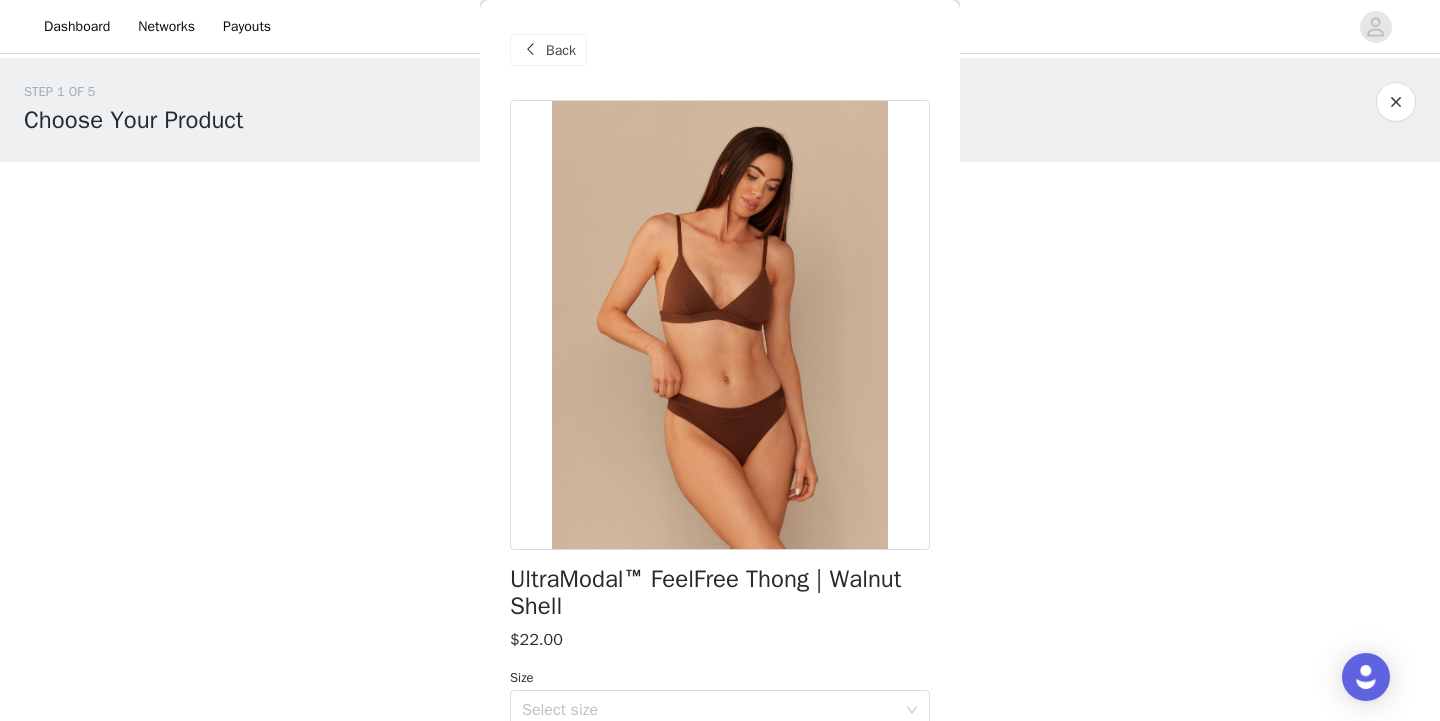 click on "Back" at bounding box center [561, 50] 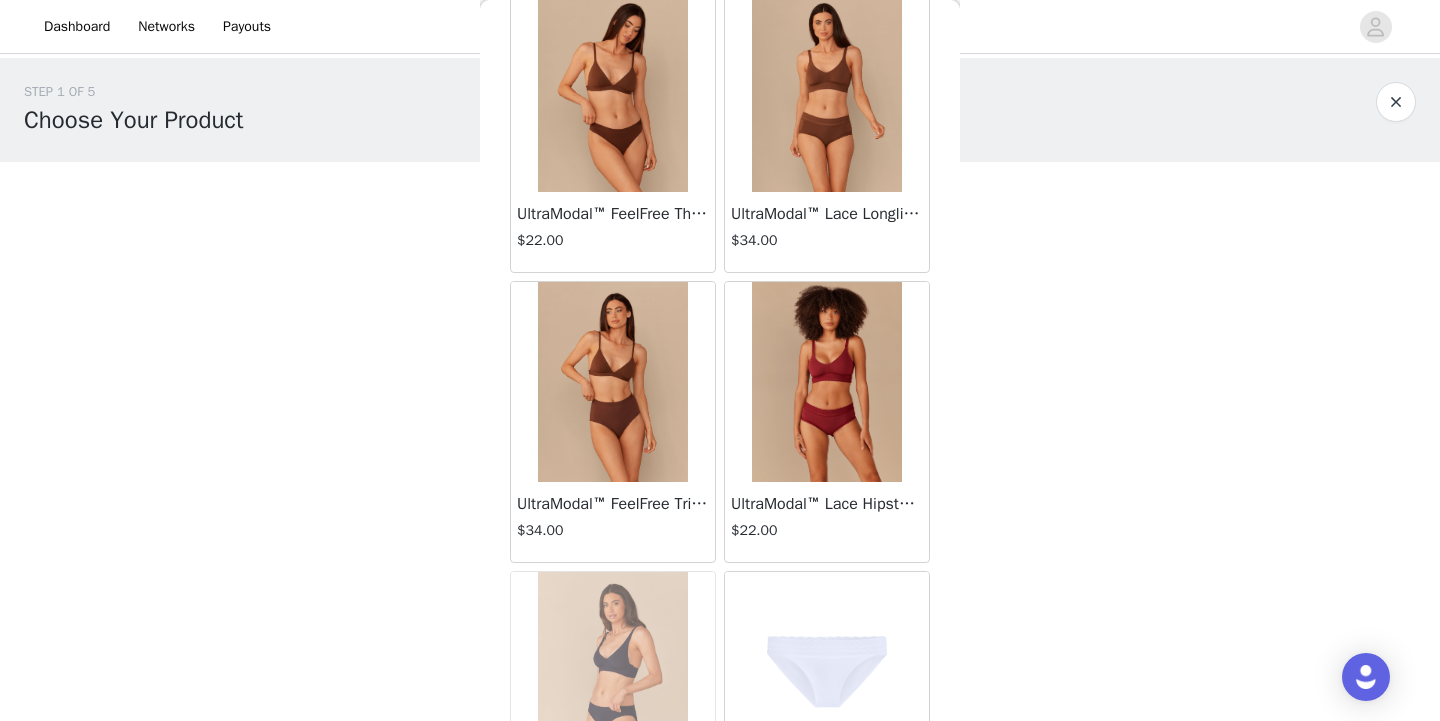 scroll, scrollTop: 6759, scrollLeft: 0, axis: vertical 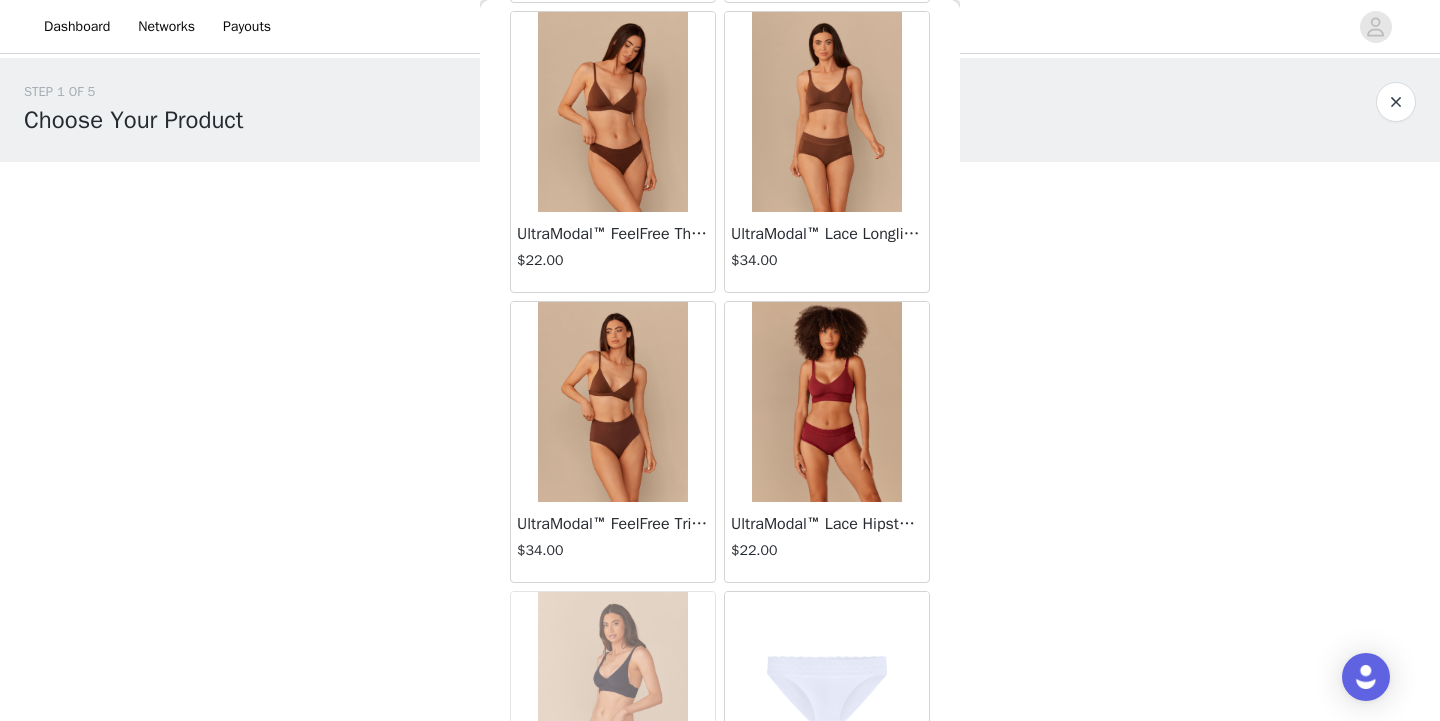 click on "UltraModal™ Lace Longline Bralette | Walnut Shell" at bounding box center [827, 234] 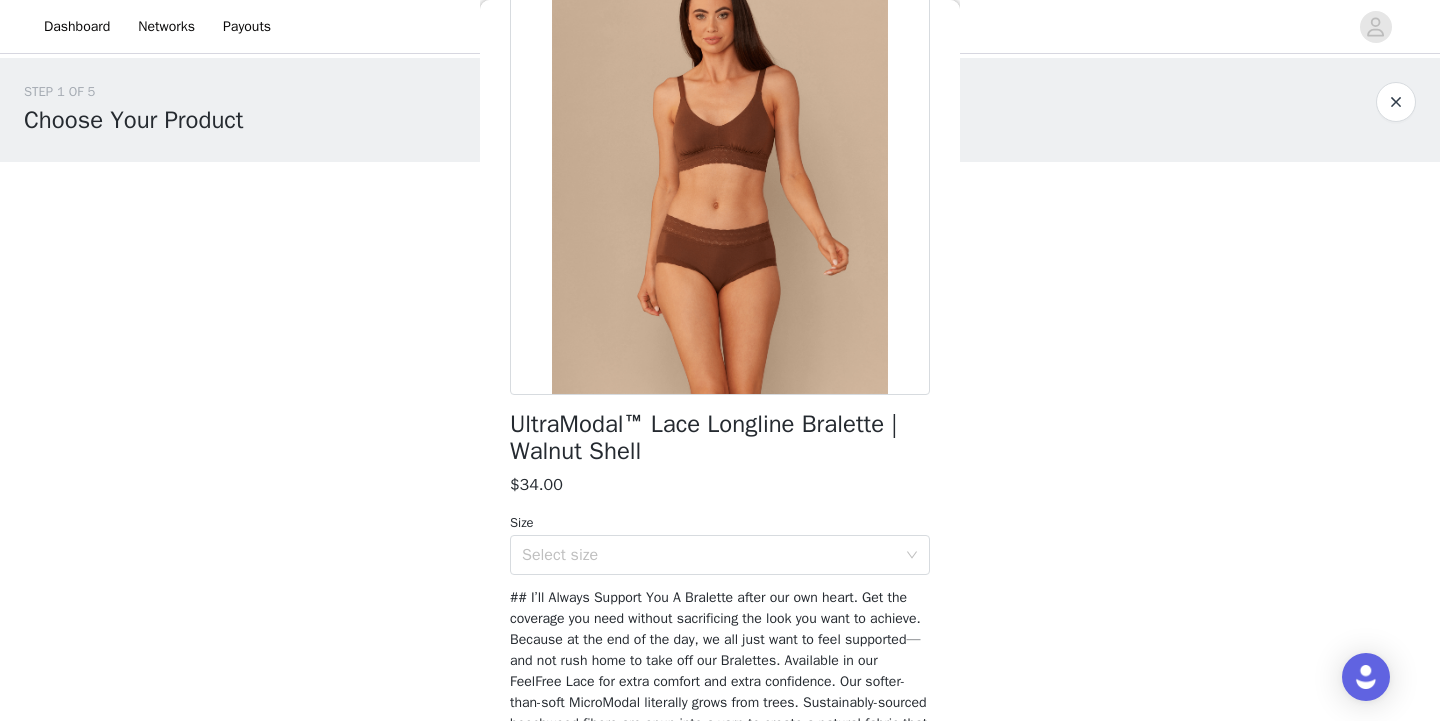 scroll, scrollTop: 0, scrollLeft: 0, axis: both 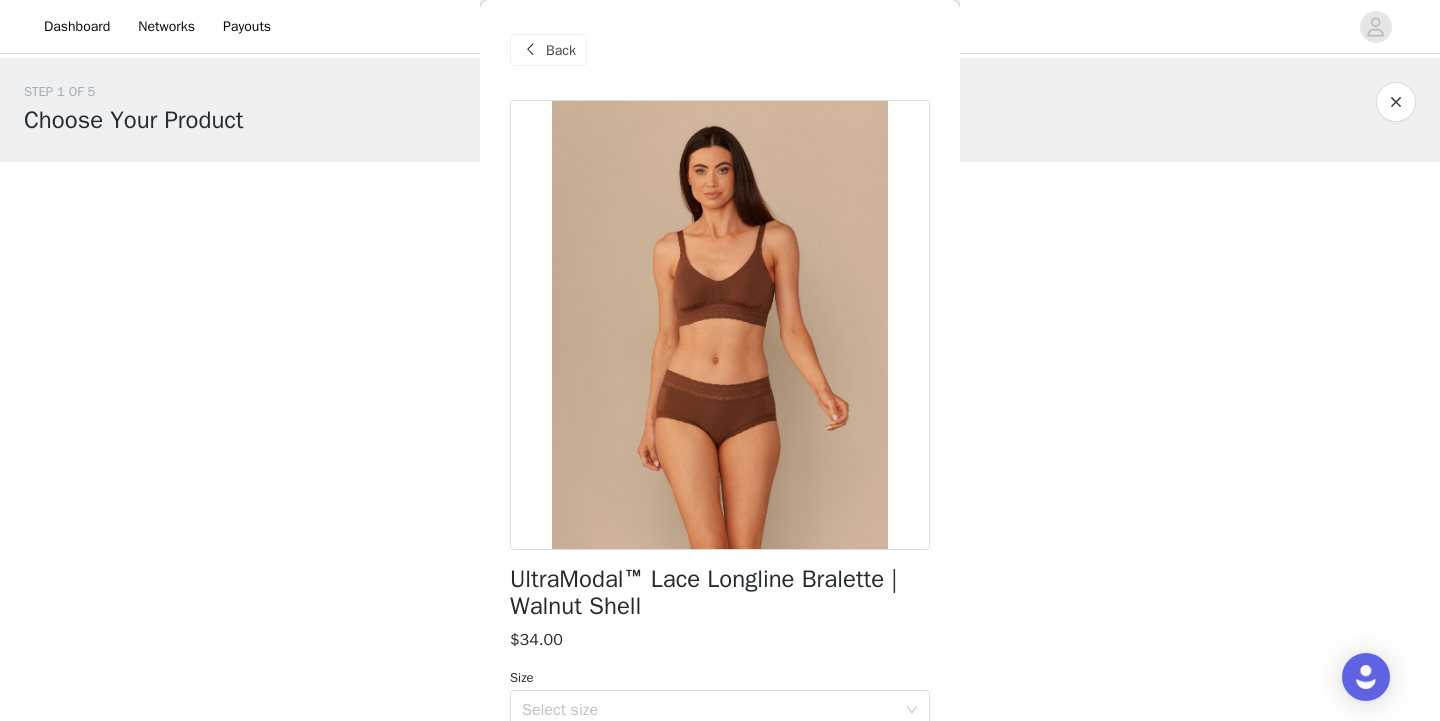 click at bounding box center (530, 50) 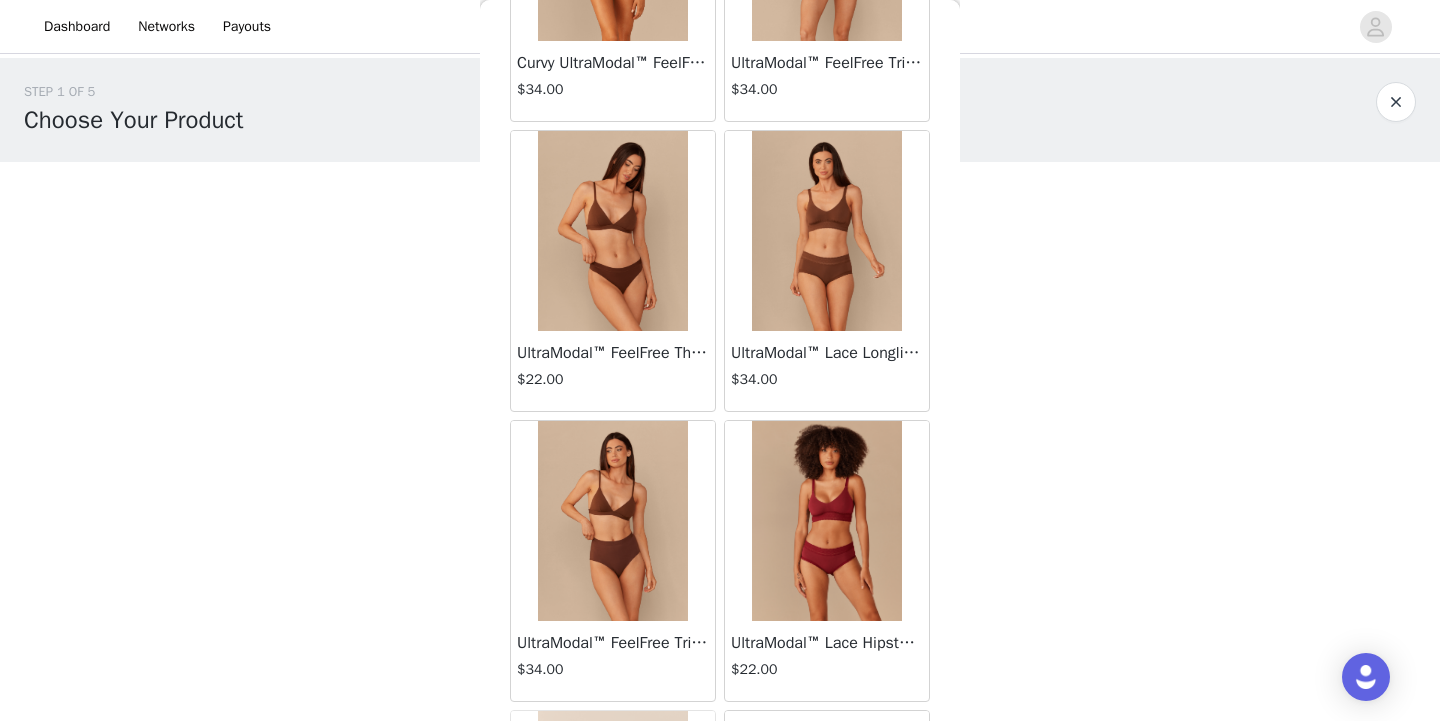 scroll, scrollTop: 6646, scrollLeft: 0, axis: vertical 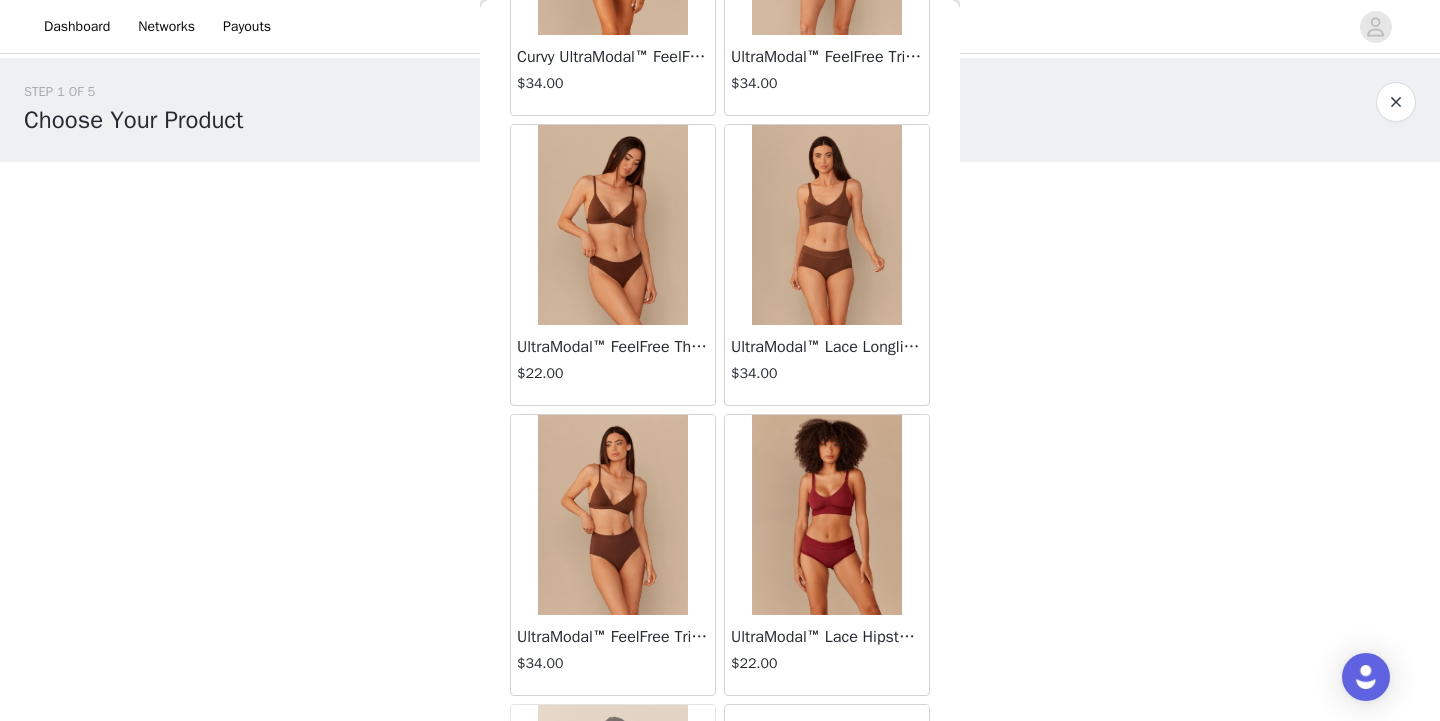 click on "UltraModal™ FeelFree Triangle Bralette | Walnut Shell/Walnut Shell" at bounding box center [613, 637] 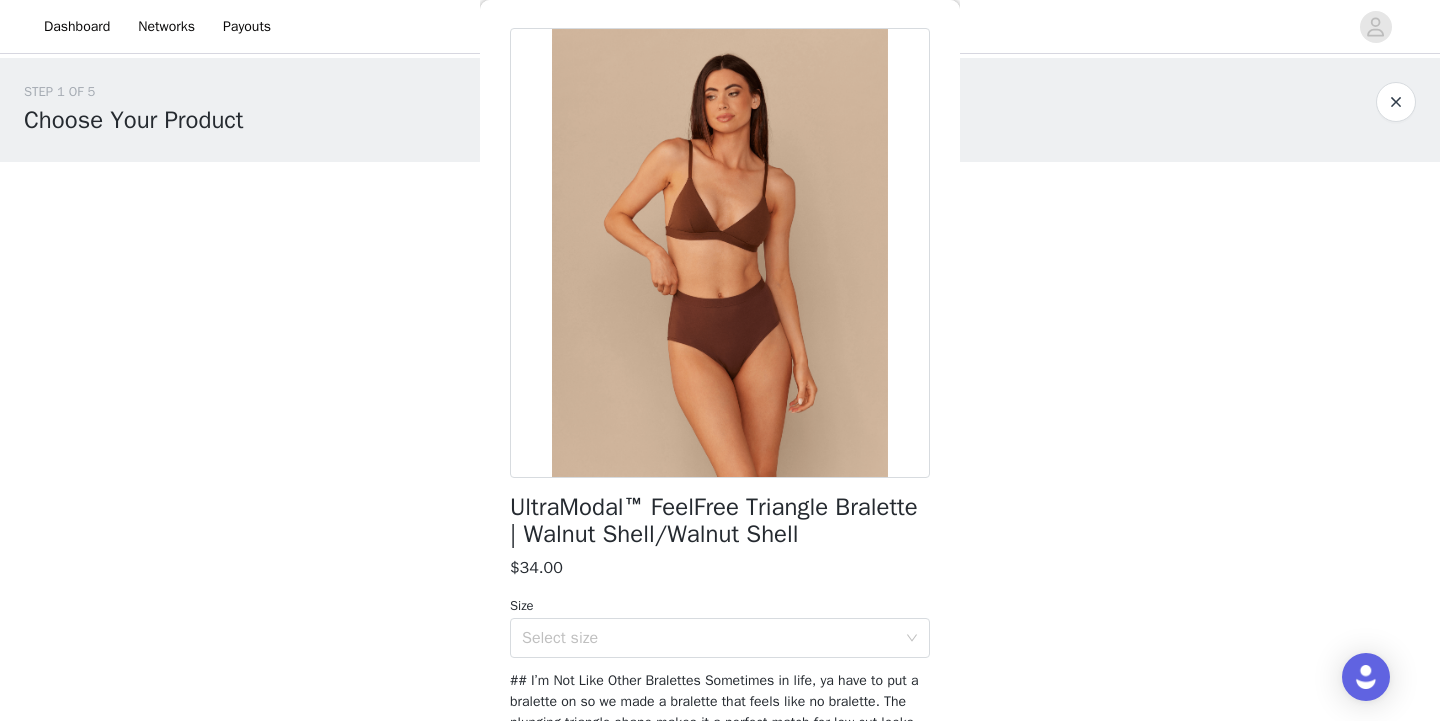 scroll, scrollTop: 62, scrollLeft: 0, axis: vertical 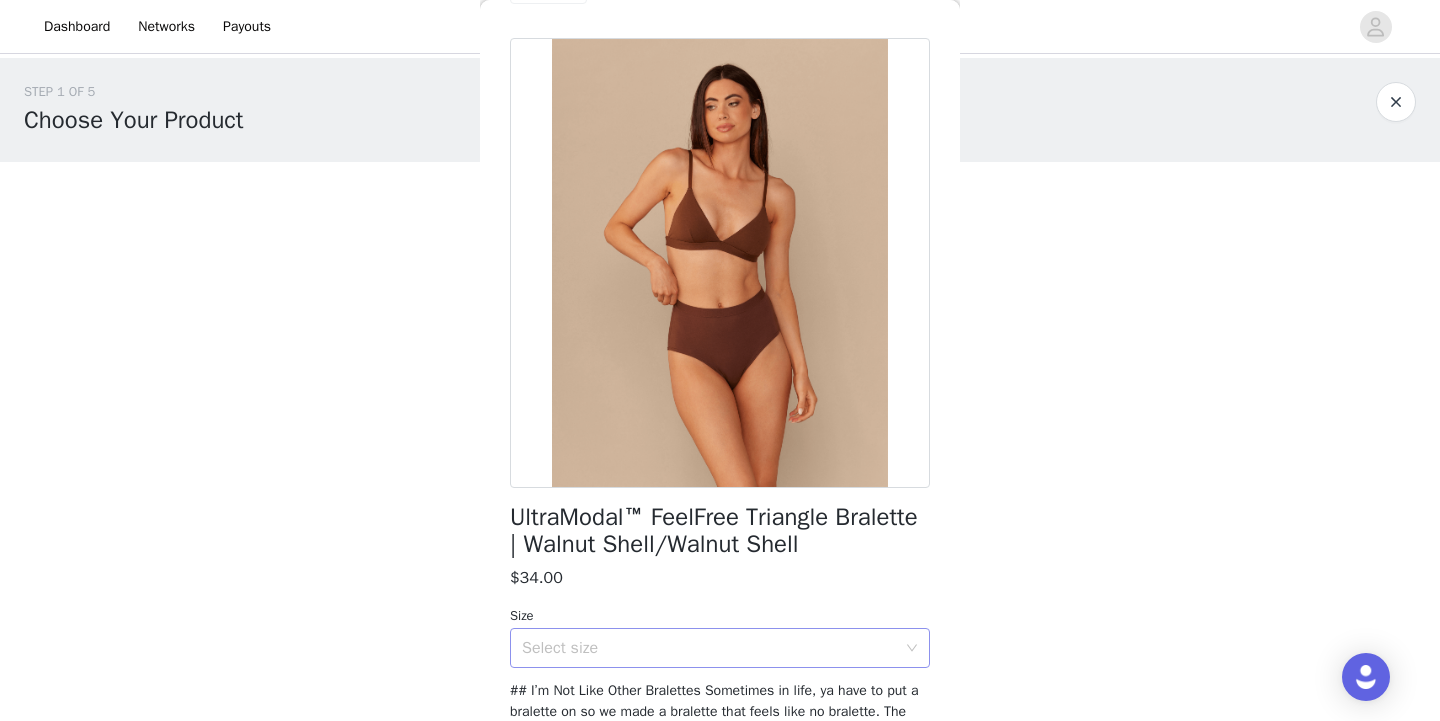click on "Select size" at bounding box center (709, 648) 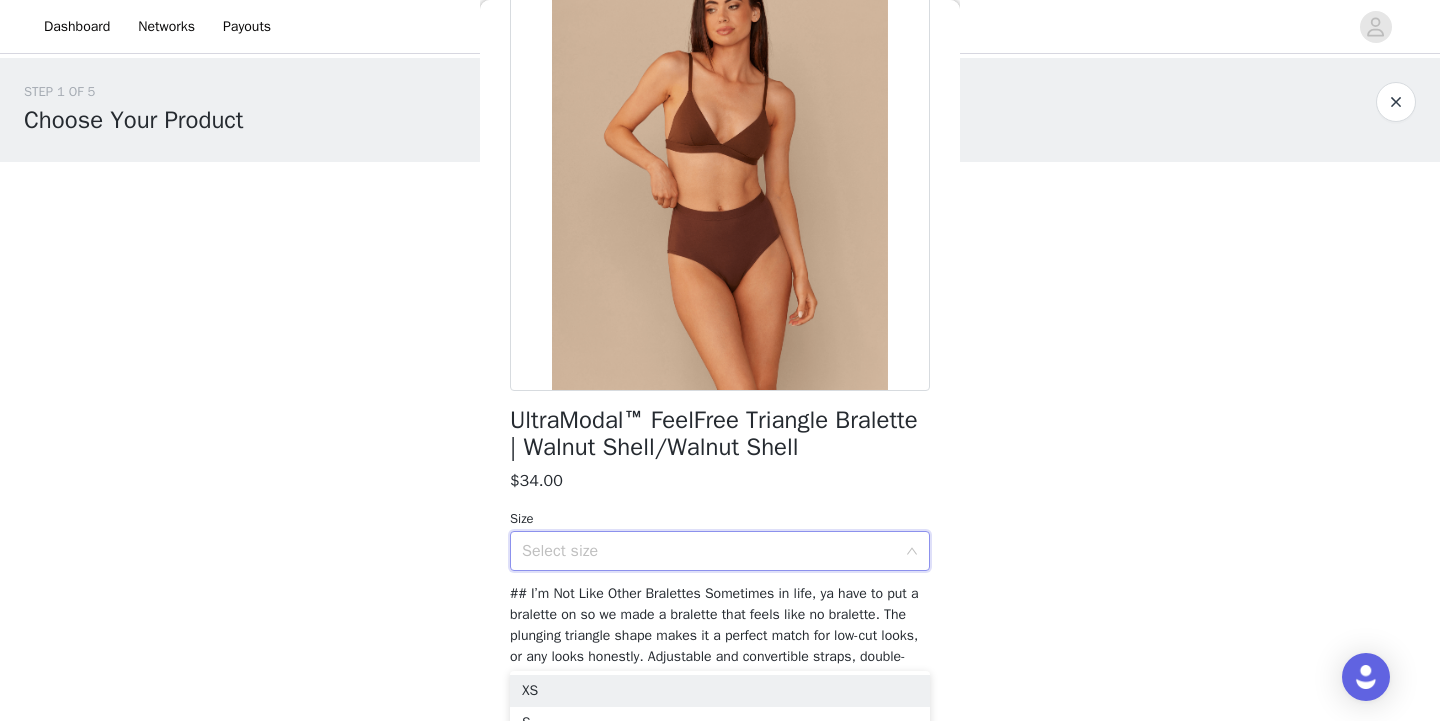 scroll, scrollTop: 160, scrollLeft: 0, axis: vertical 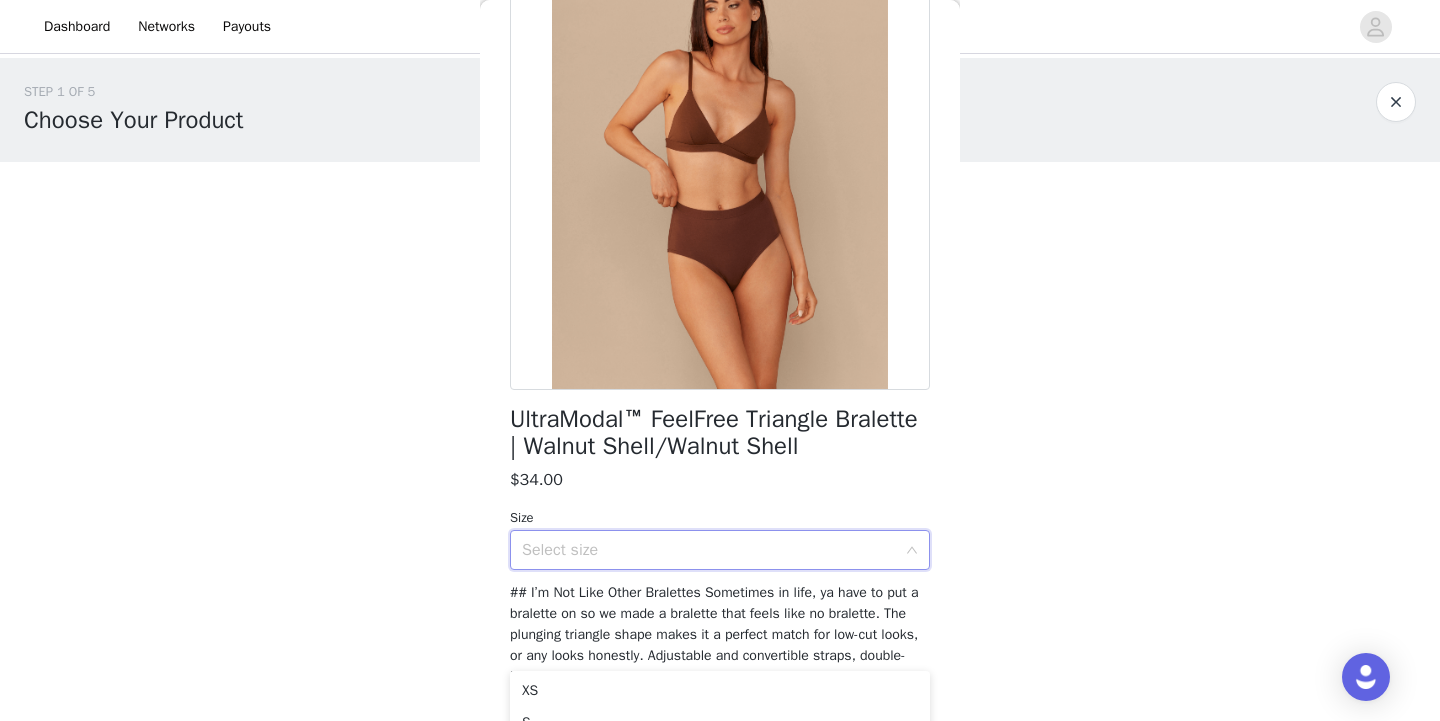click on "Select size" at bounding box center [709, 550] 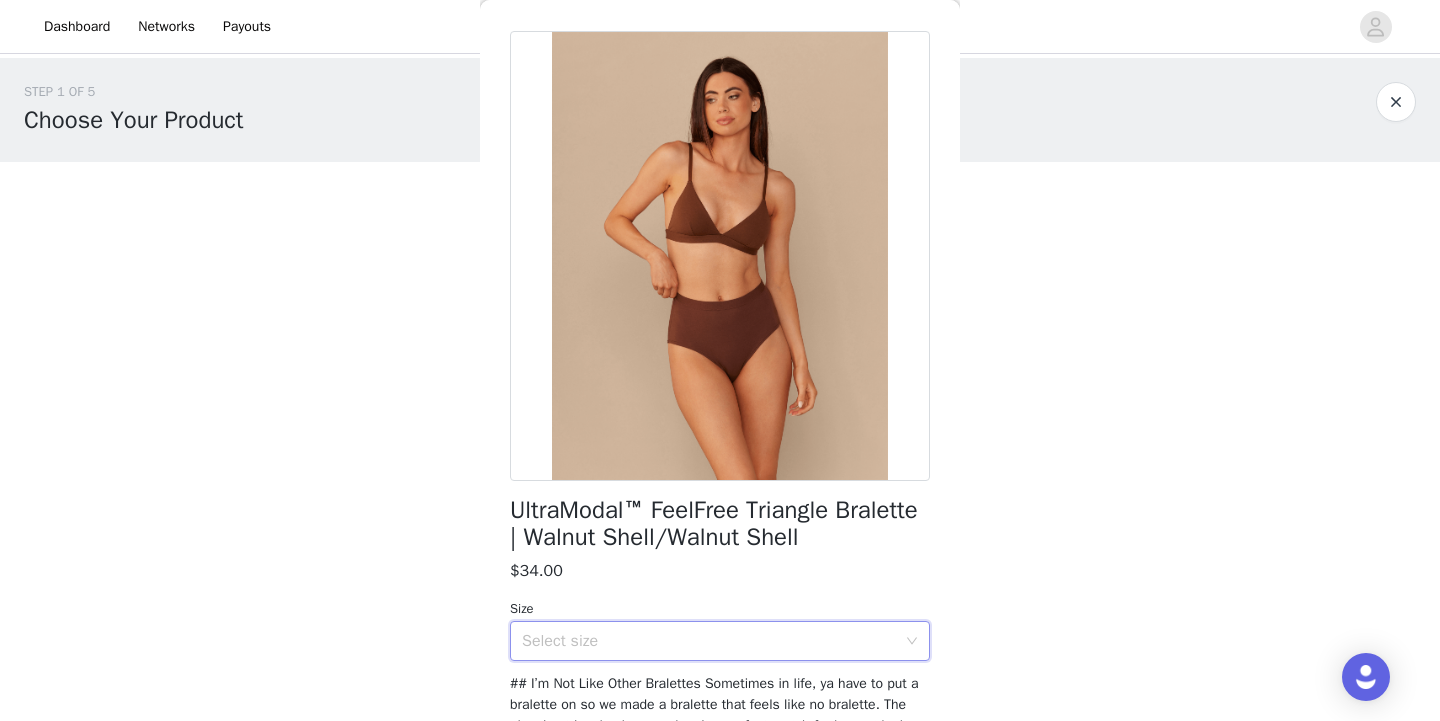scroll, scrollTop: 0, scrollLeft: 0, axis: both 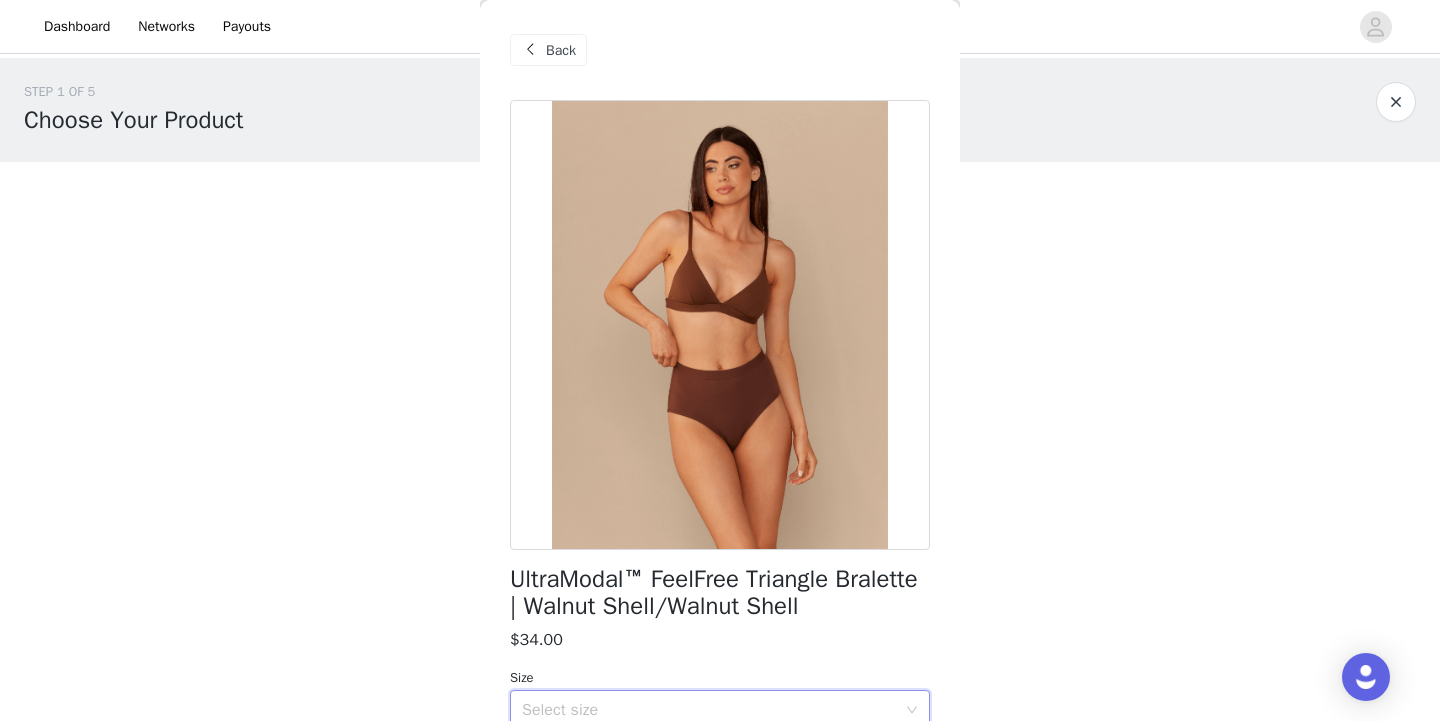 click on "Back" at bounding box center (561, 50) 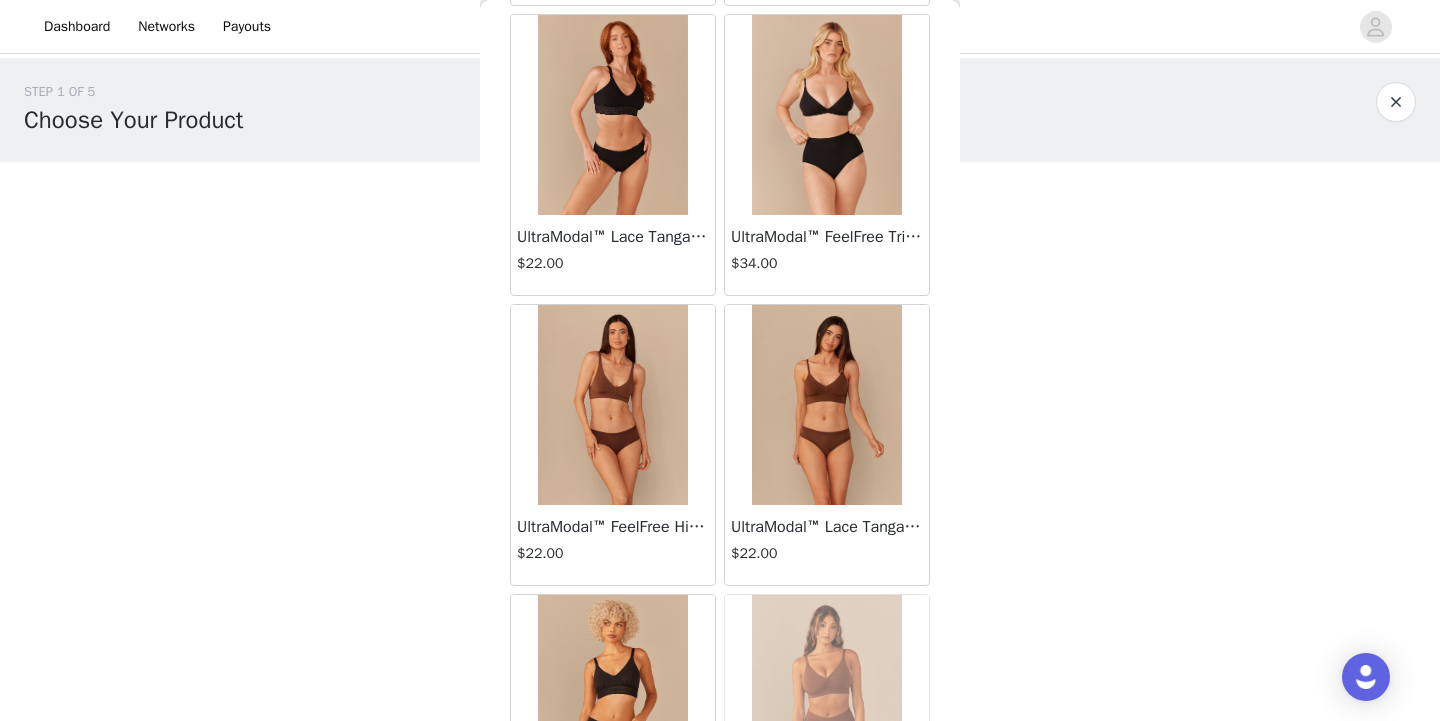 scroll, scrollTop: 7947, scrollLeft: 0, axis: vertical 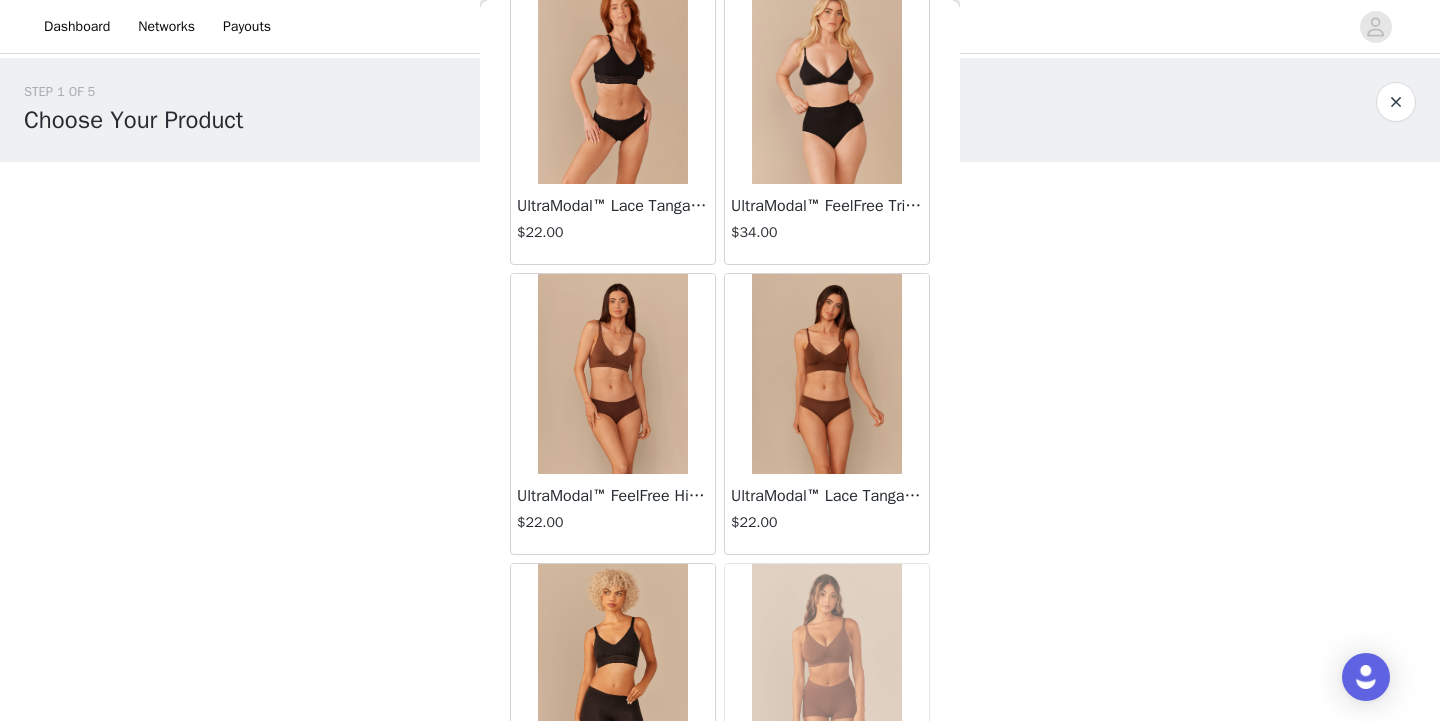 click on "UltraModal™ FeelFree Hipster | Walnut Shell" at bounding box center (613, 496) 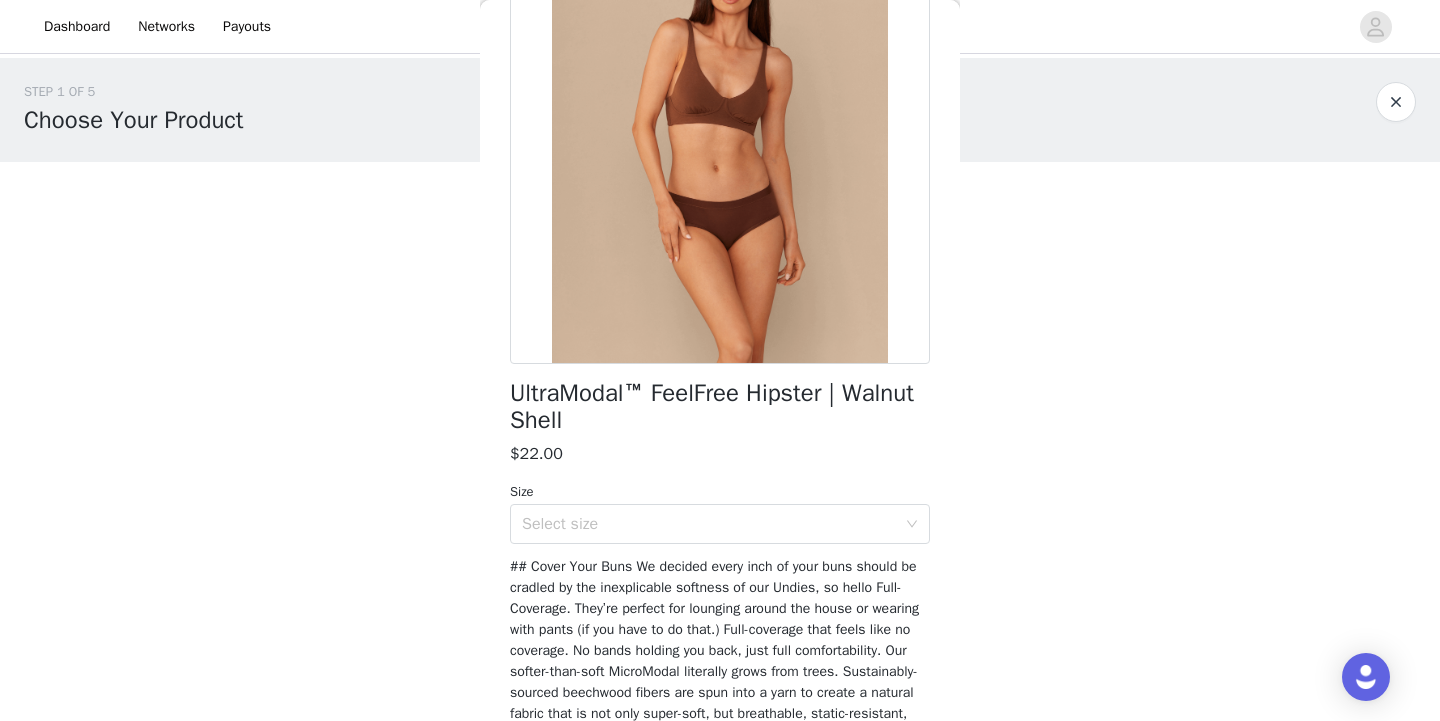 scroll, scrollTop: 0, scrollLeft: 0, axis: both 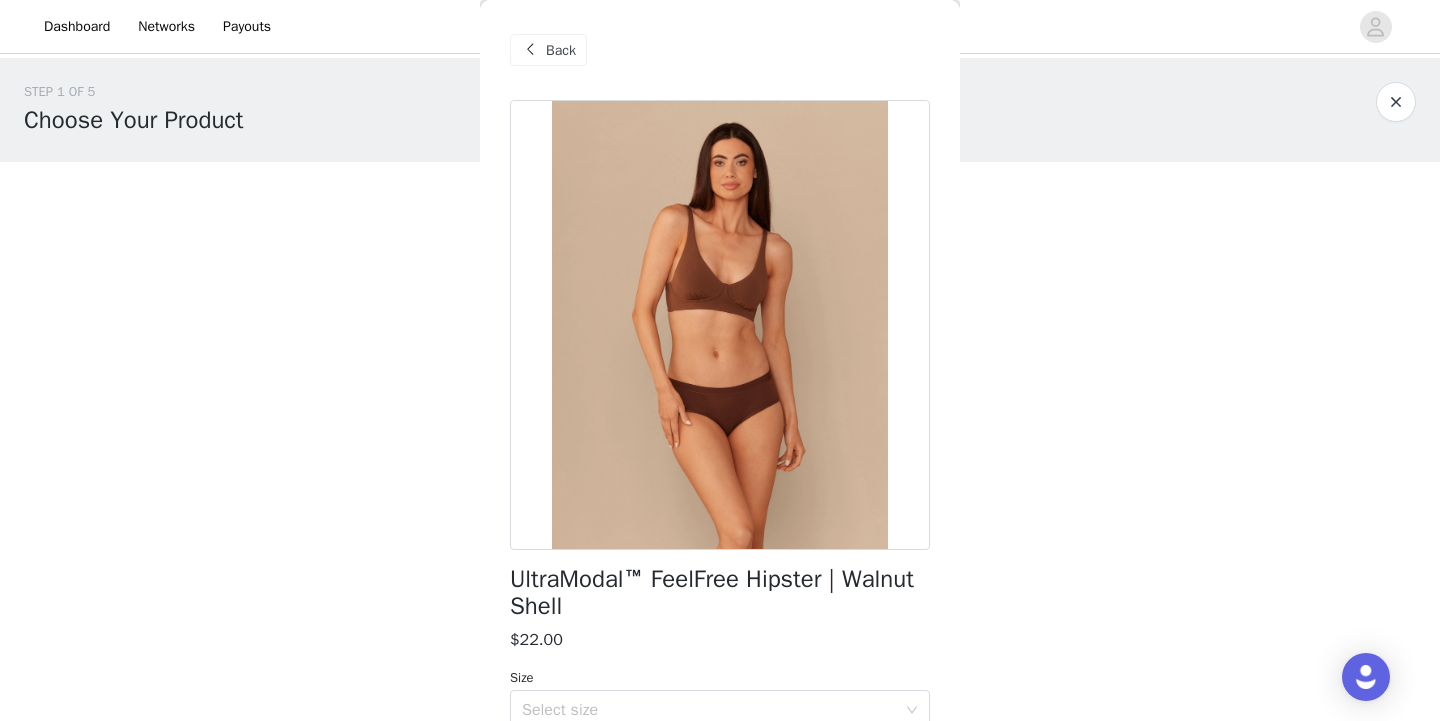 click on "Back" at bounding box center (561, 50) 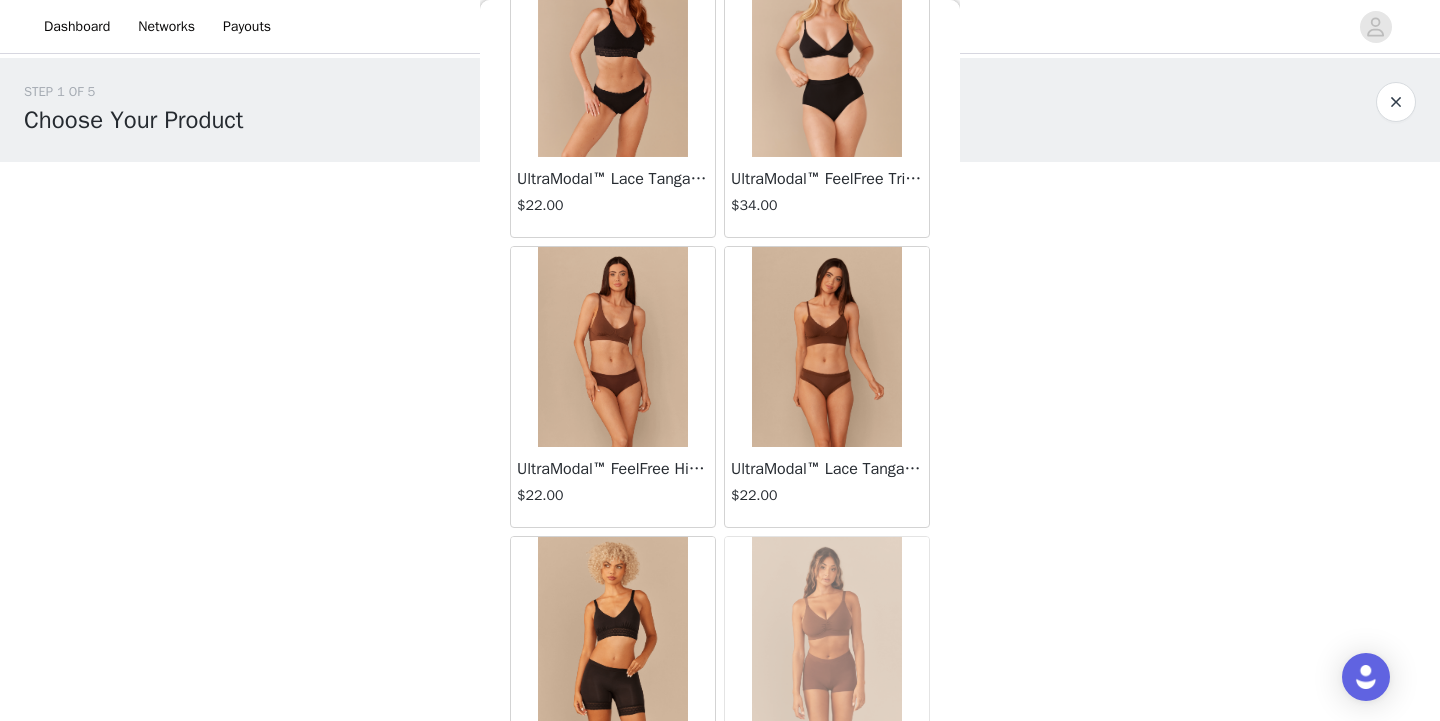 scroll, scrollTop: 7980, scrollLeft: 0, axis: vertical 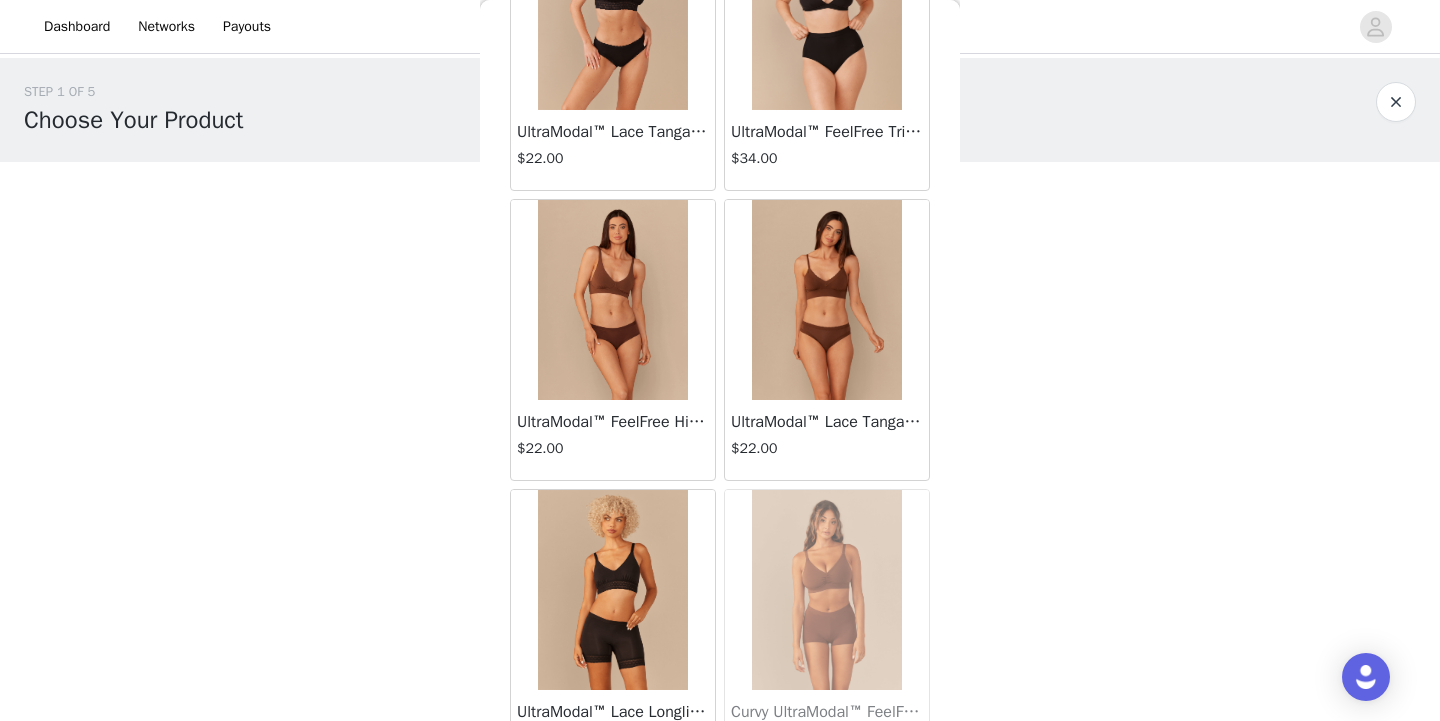 click on "UltraModal™ FeelFree Hipster | Walnut Shell" at bounding box center [613, 422] 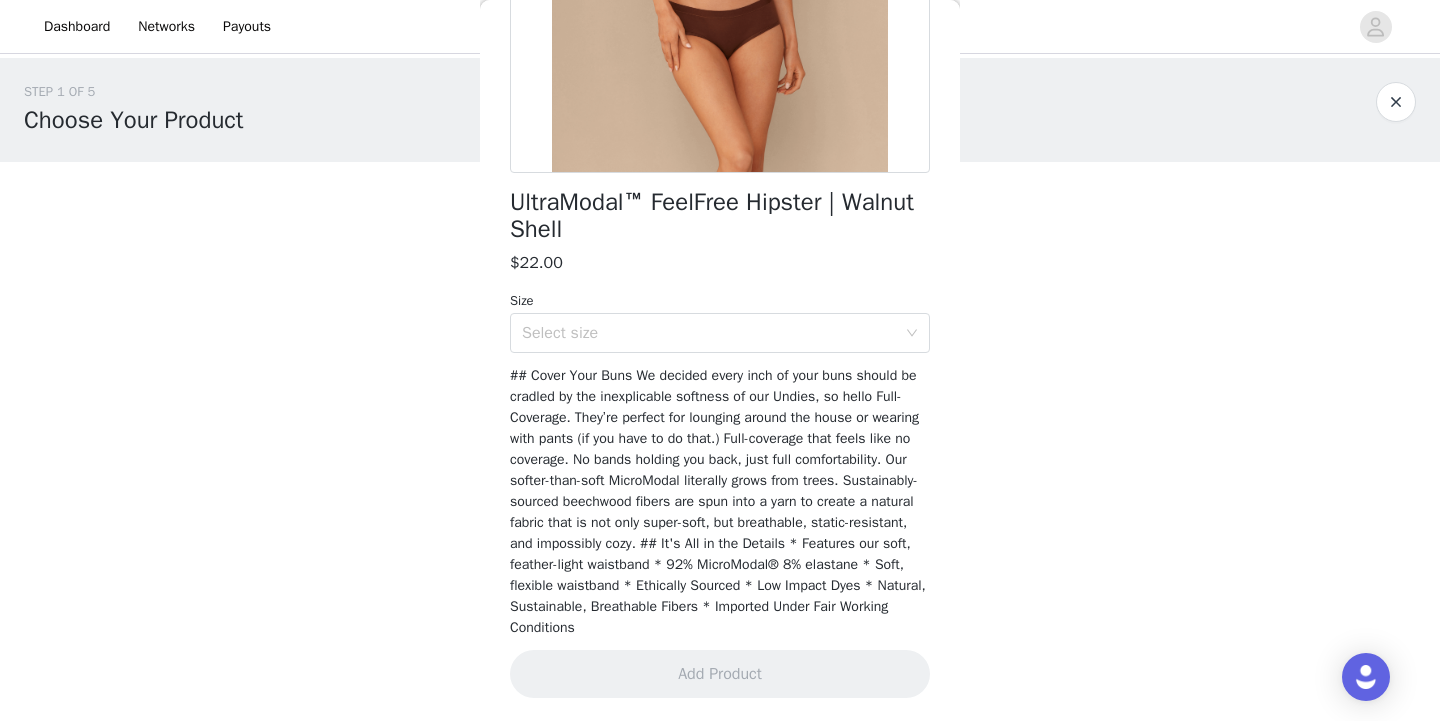 scroll, scrollTop: 0, scrollLeft: 0, axis: both 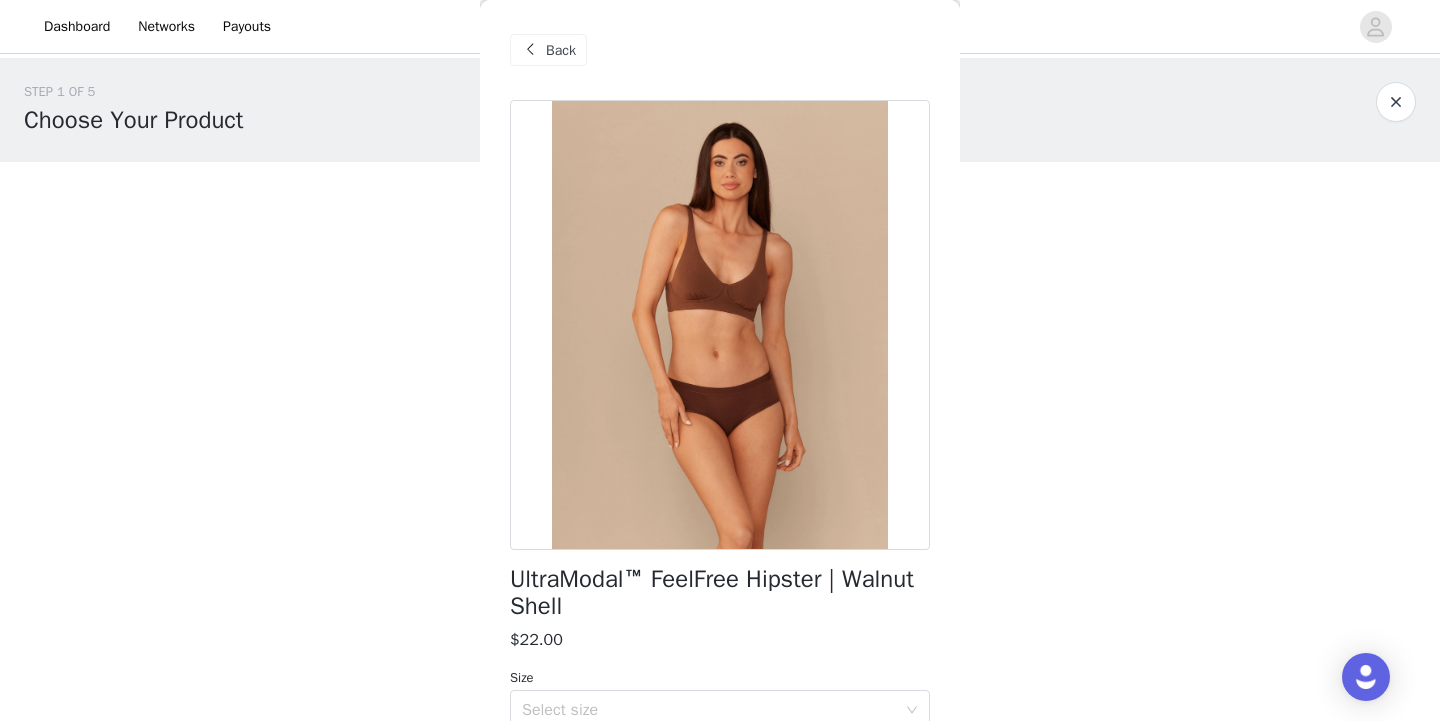 click at bounding box center [530, 50] 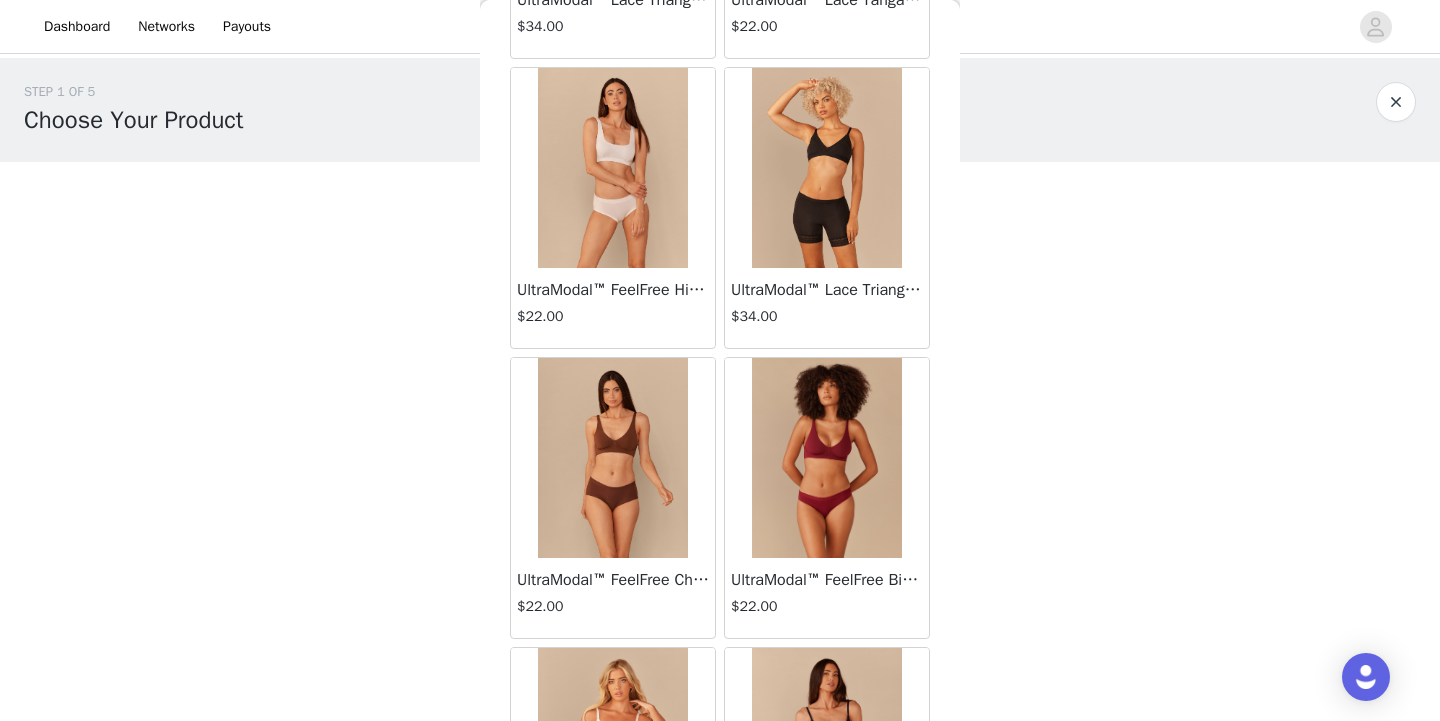 scroll, scrollTop: 5256, scrollLeft: 0, axis: vertical 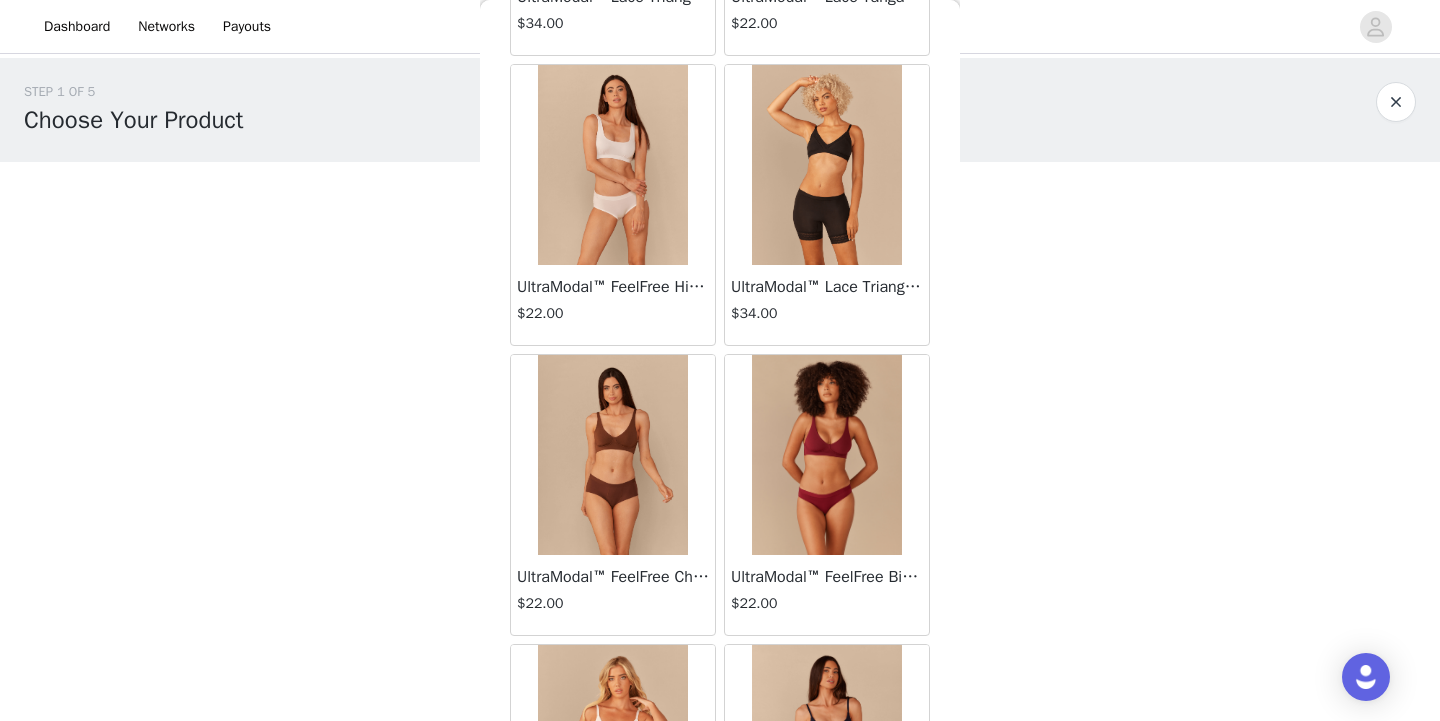 click on "UltraModal™ FeelFree Cheeky Brief | Walnut Shell" at bounding box center [613, 577] 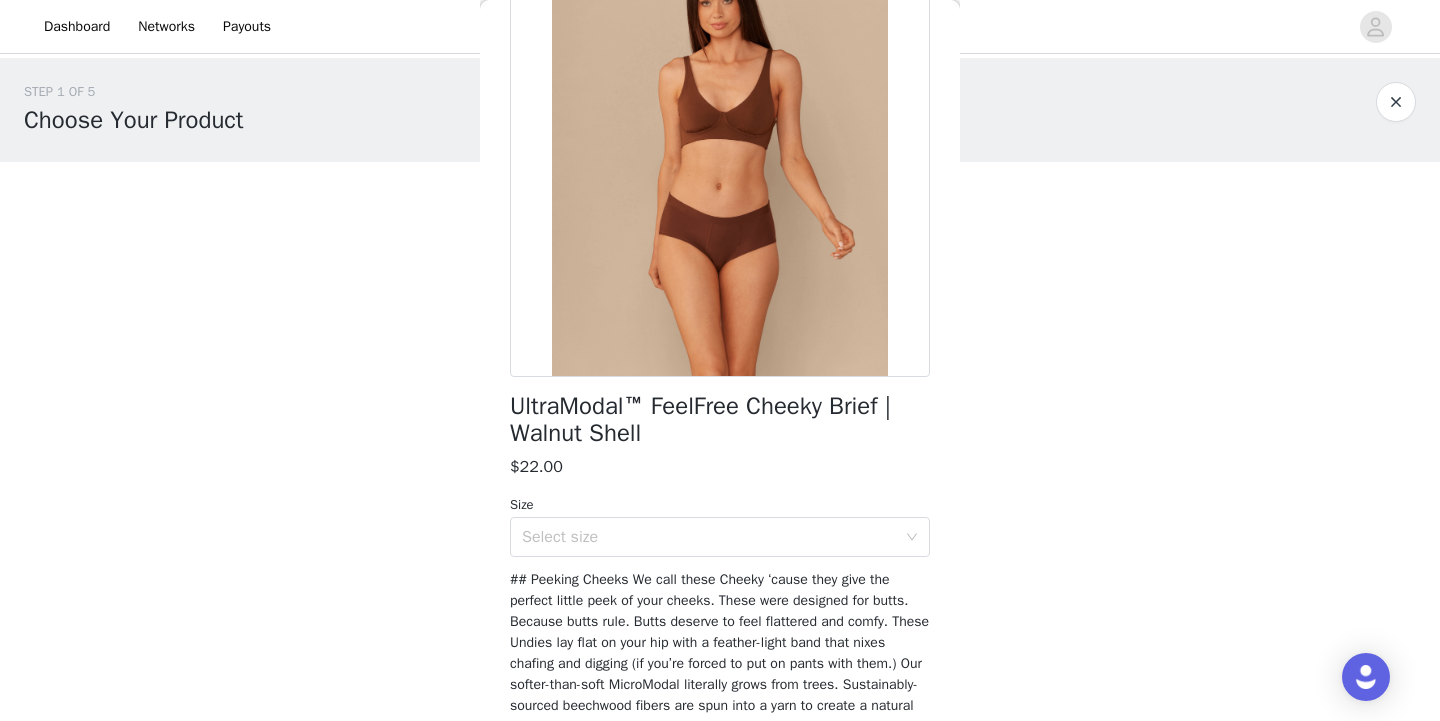 scroll, scrollTop: 167, scrollLeft: 0, axis: vertical 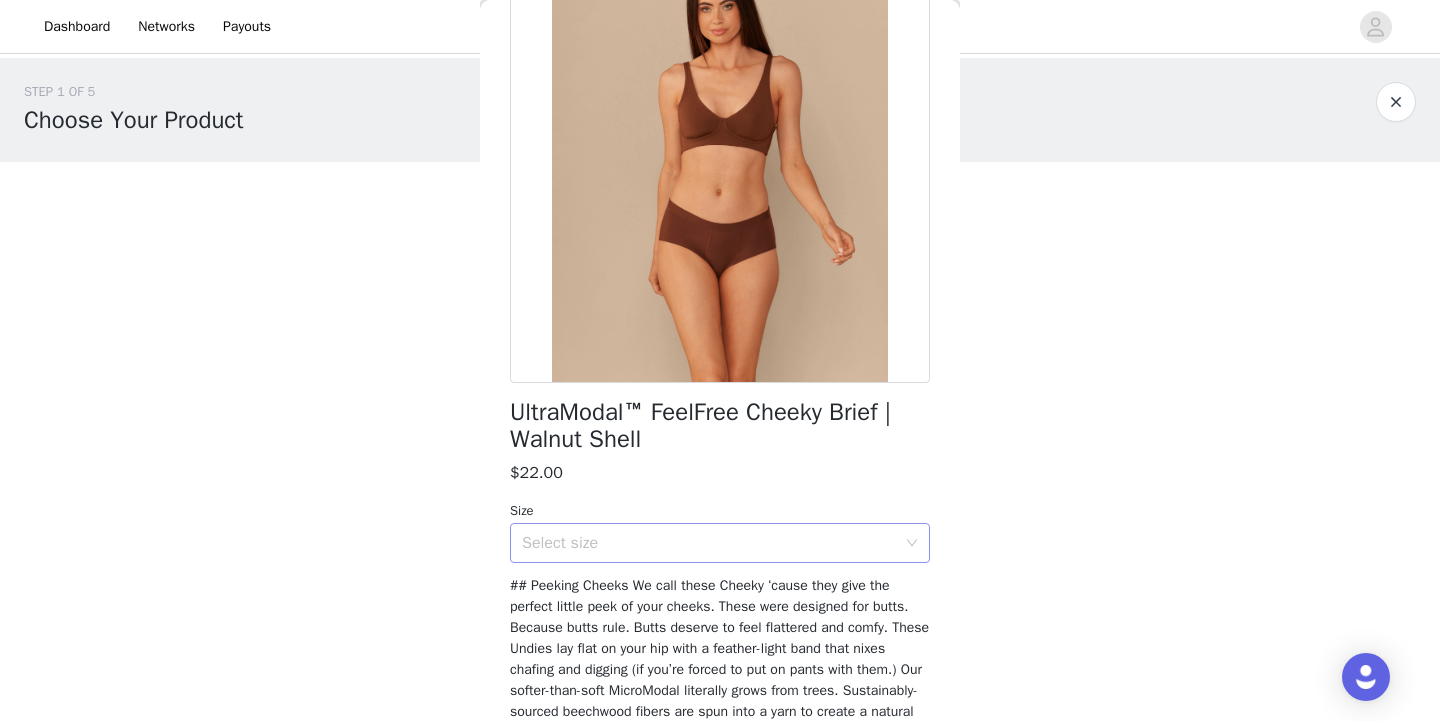 click on "Select size" at bounding box center [709, 543] 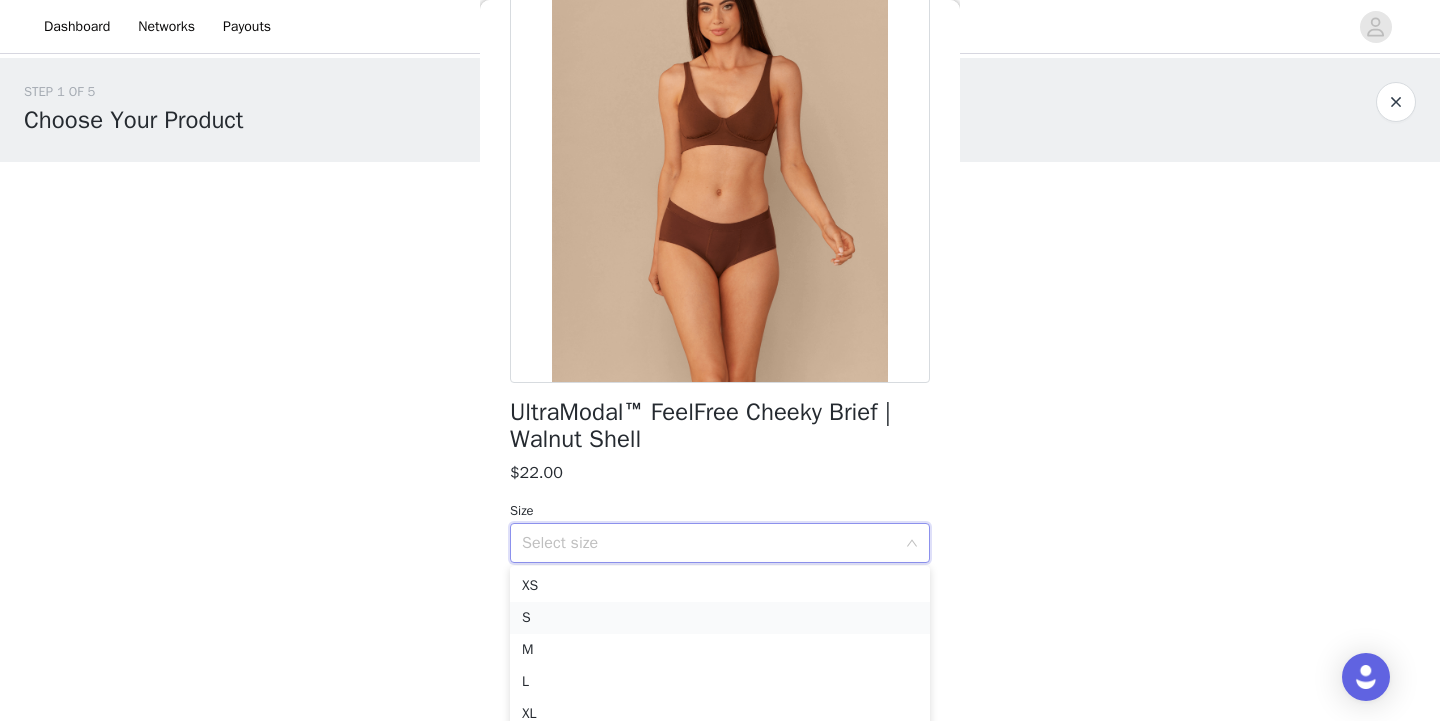 click on "S" at bounding box center [720, 618] 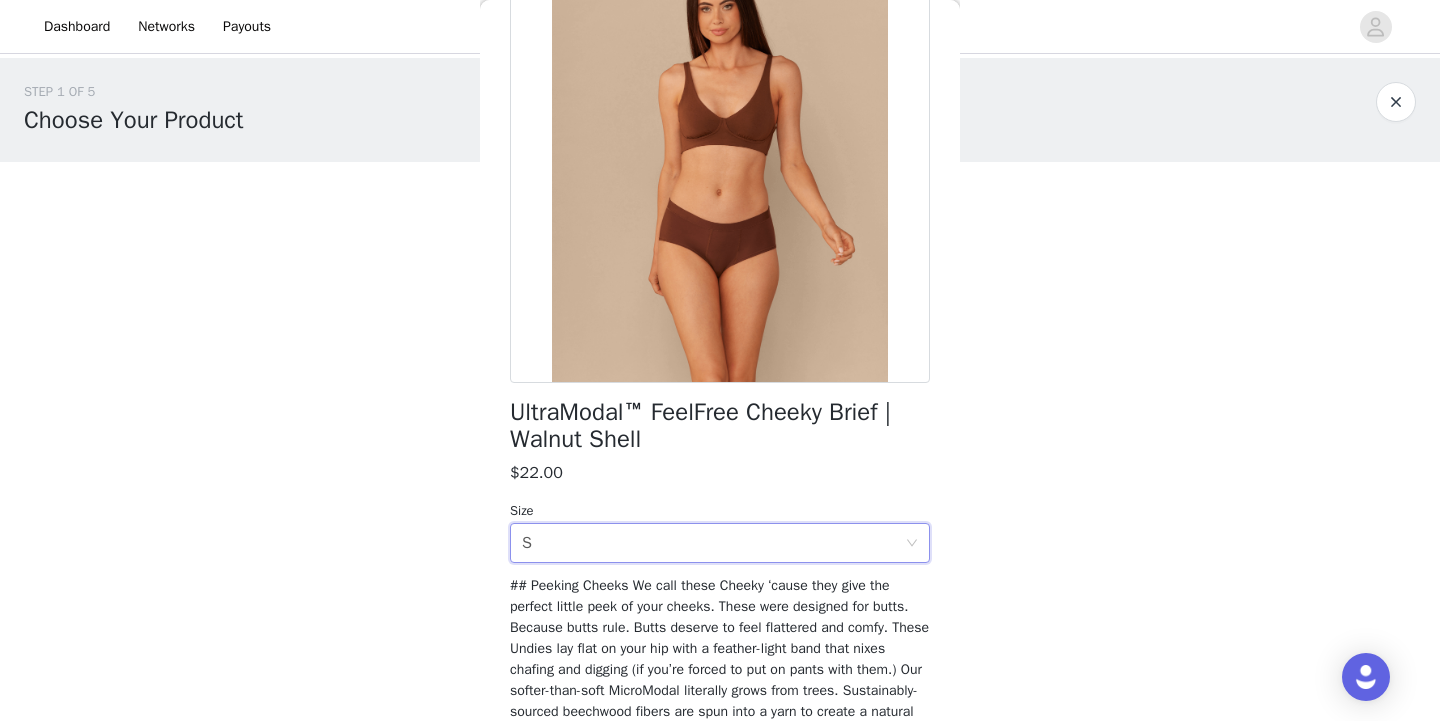 scroll, scrollTop: 377, scrollLeft: 0, axis: vertical 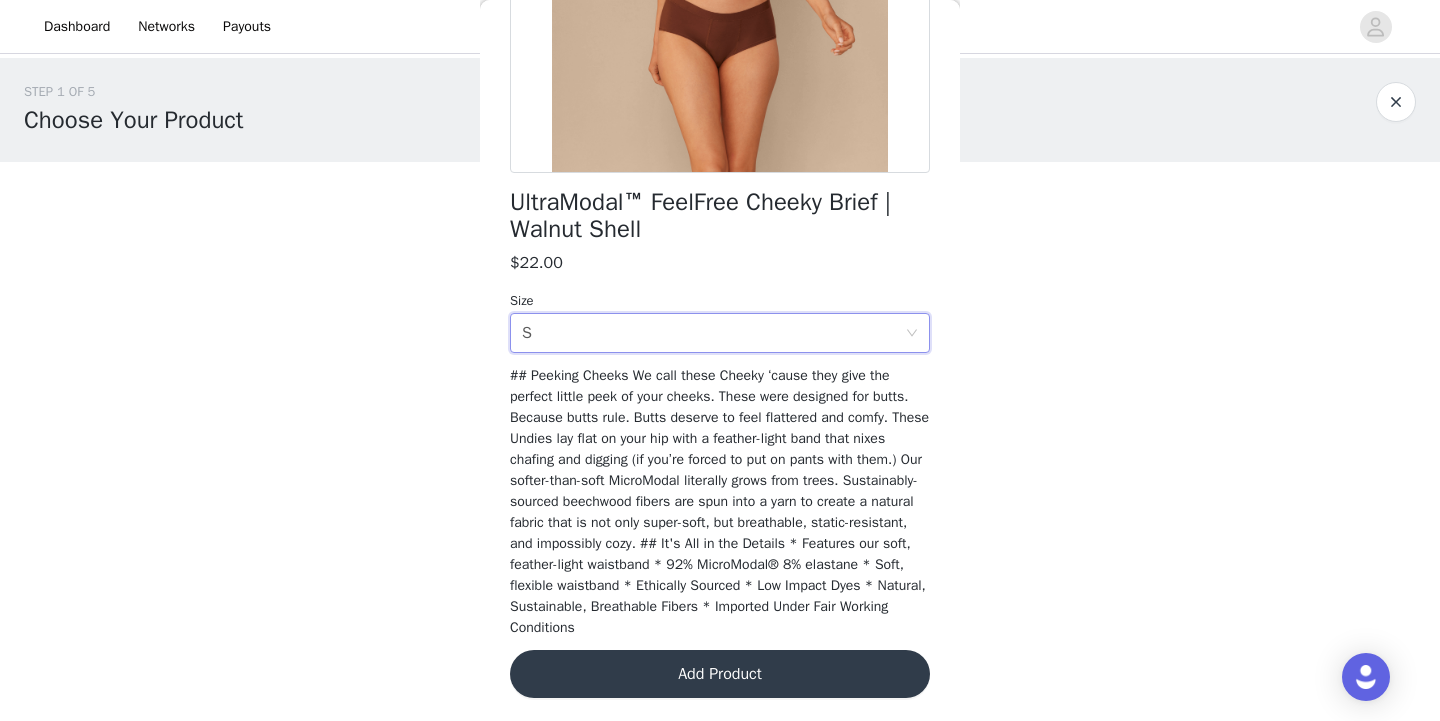 click on "Add Product" at bounding box center (720, 674) 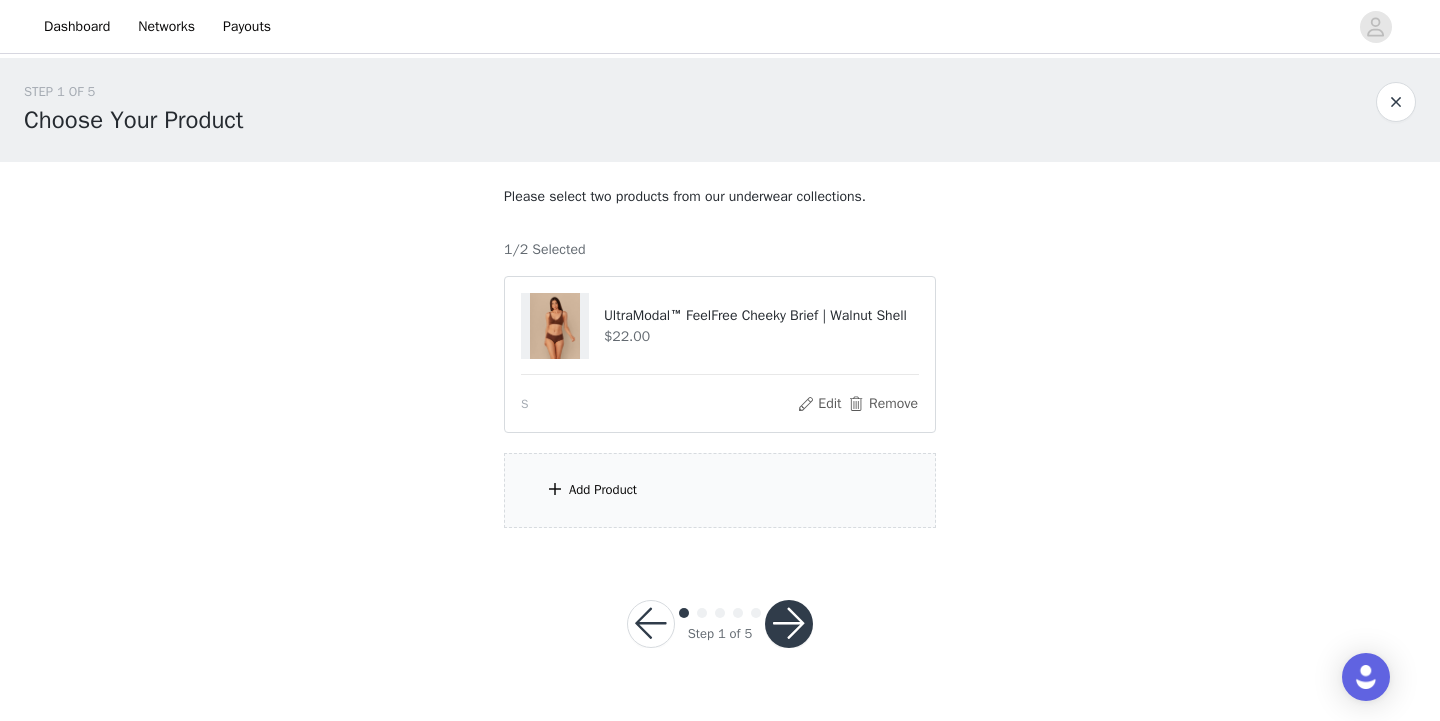 click on "Add Product" at bounding box center [720, 490] 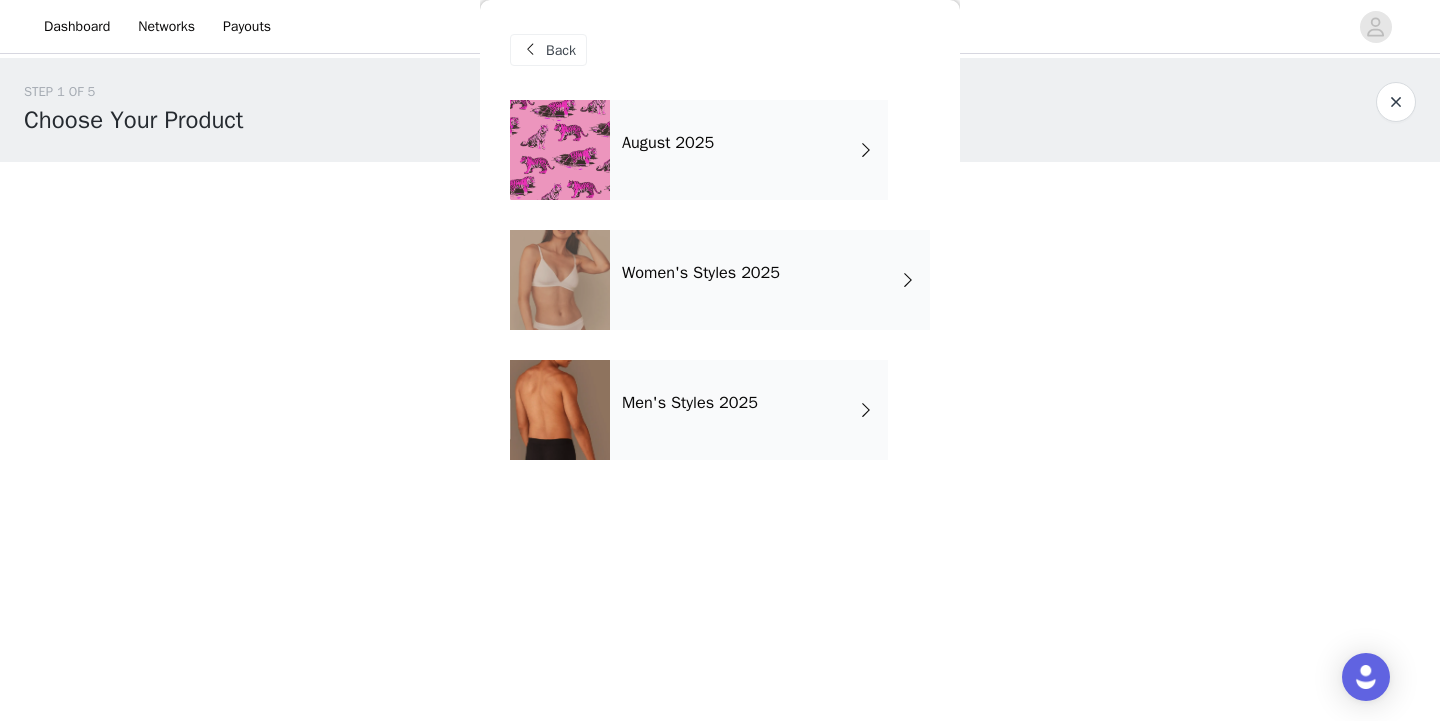 click on "Women's Styles 2025" at bounding box center (770, 280) 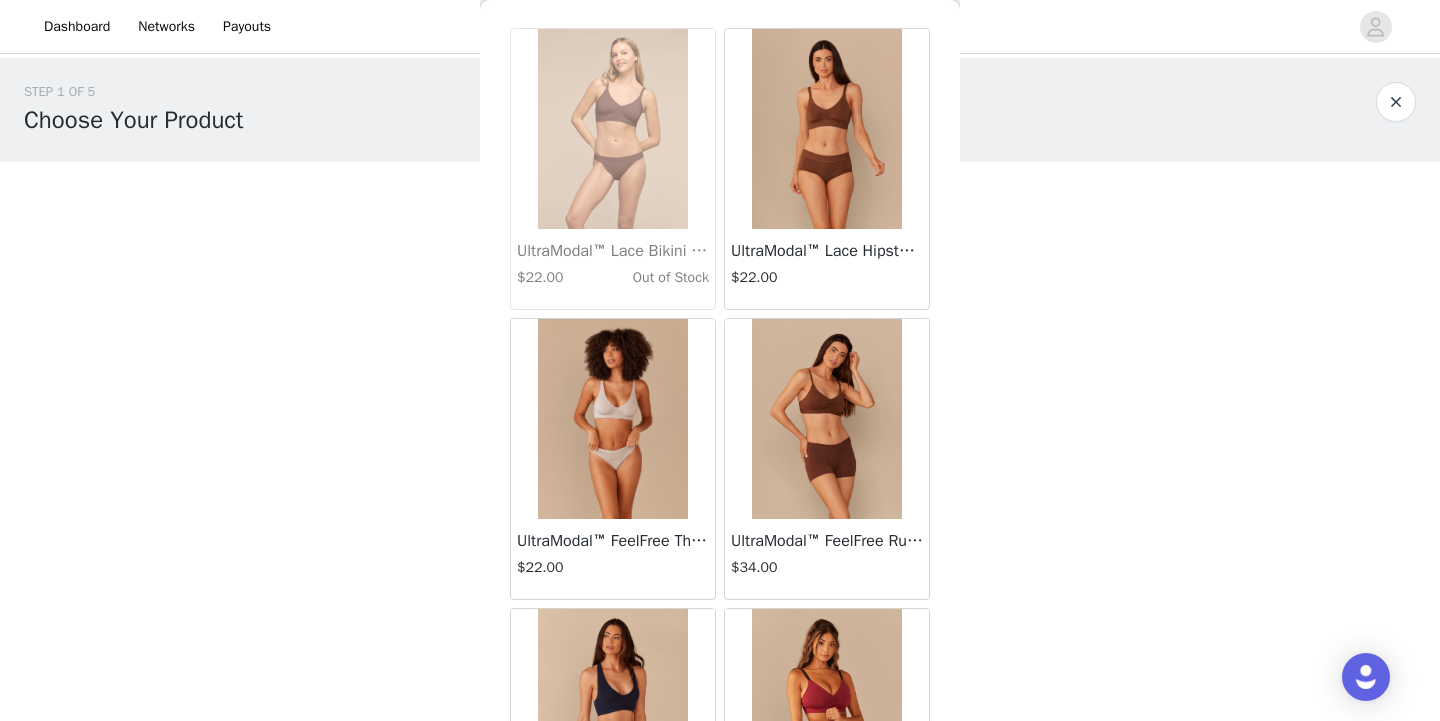 scroll, scrollTop: 77, scrollLeft: 0, axis: vertical 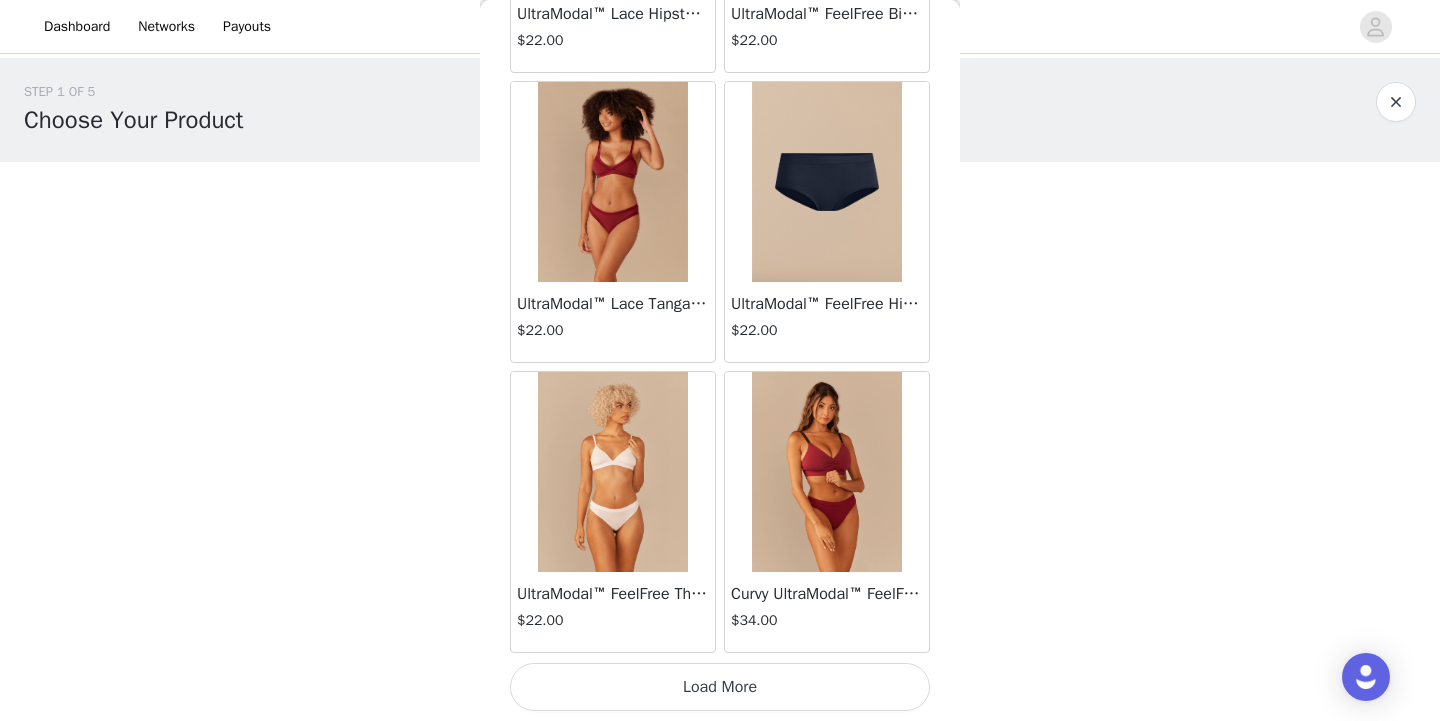 click on "Load More" at bounding box center (720, 687) 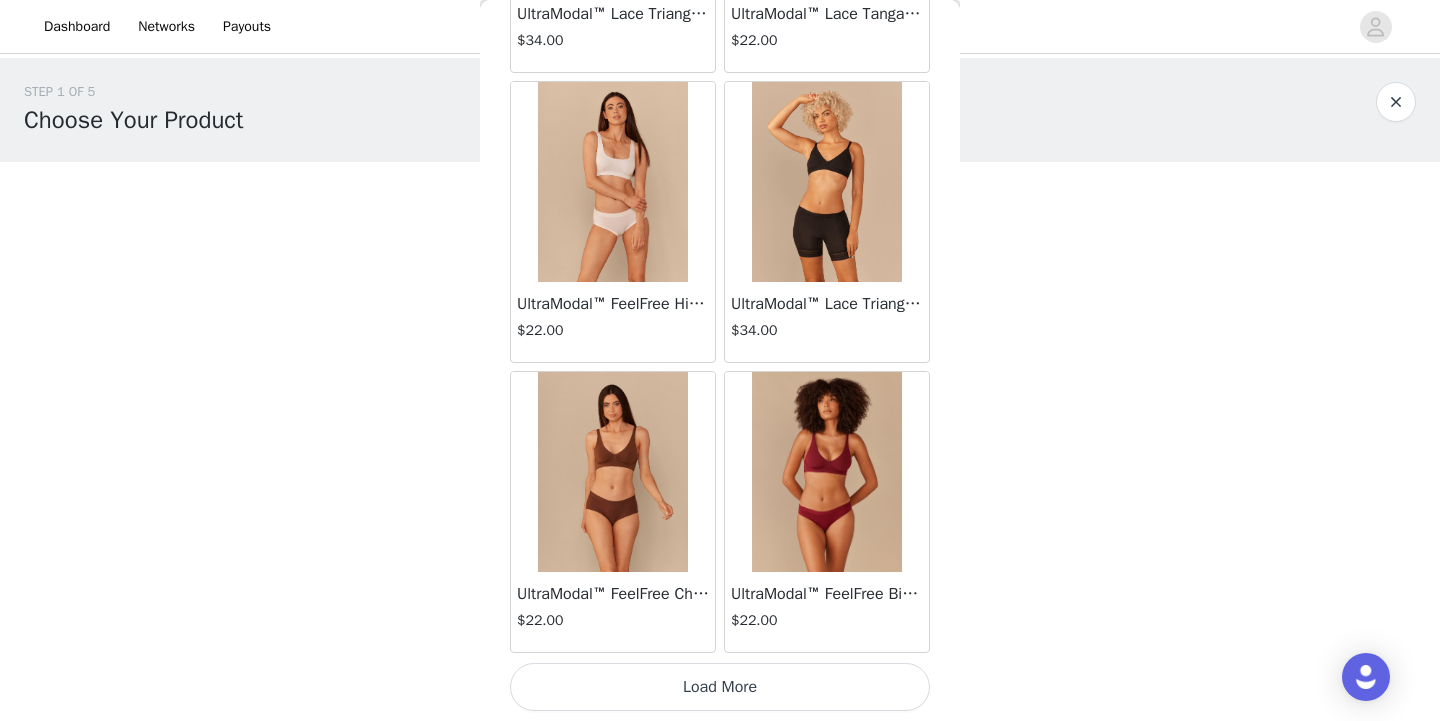 click on "Load More" at bounding box center (720, 687) 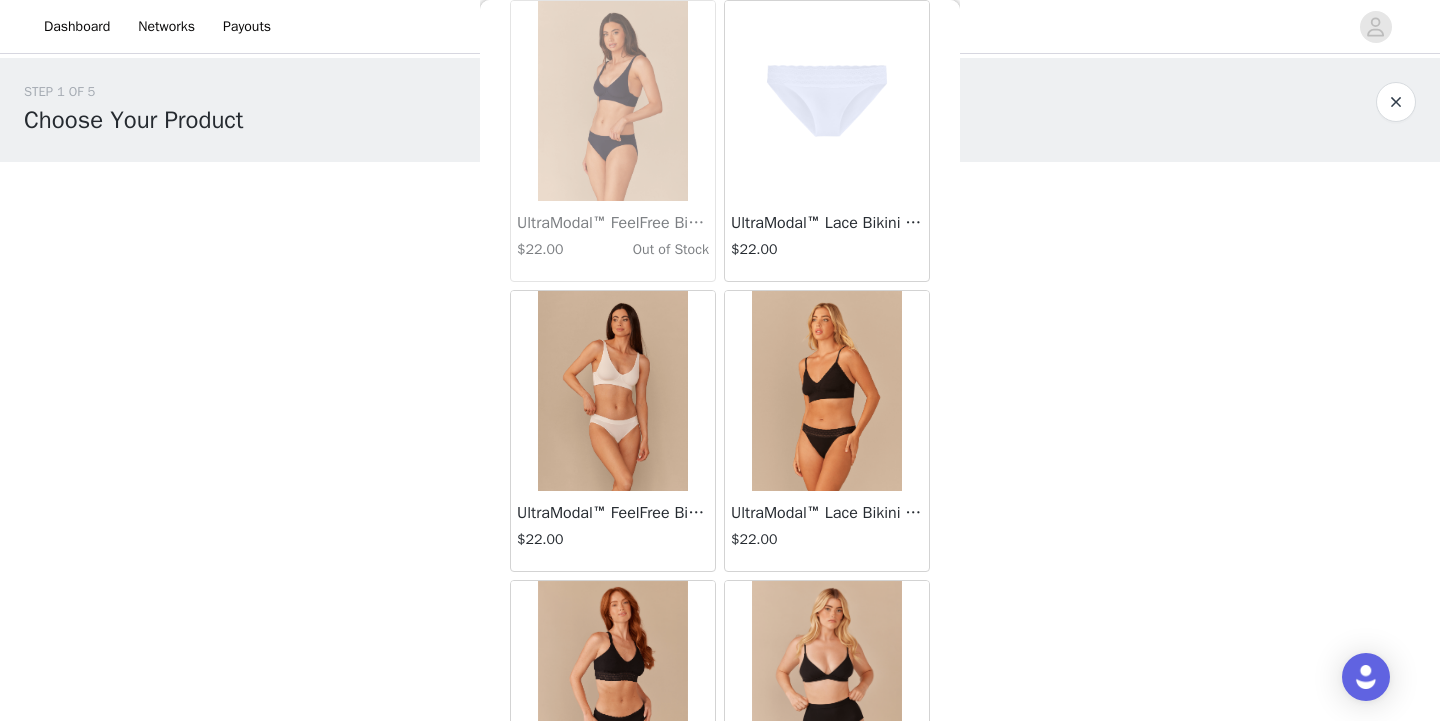 scroll, scrollTop: 8139, scrollLeft: 0, axis: vertical 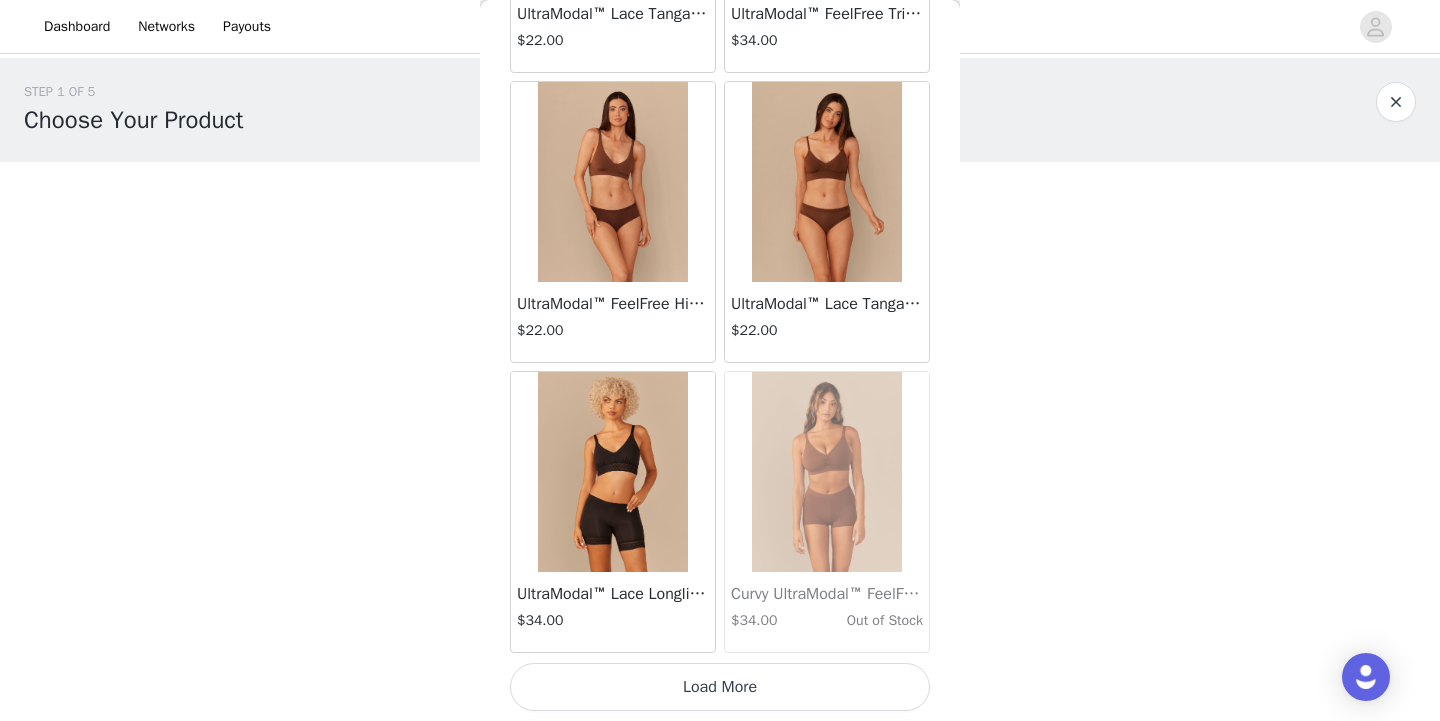click on "Load More" at bounding box center [720, 687] 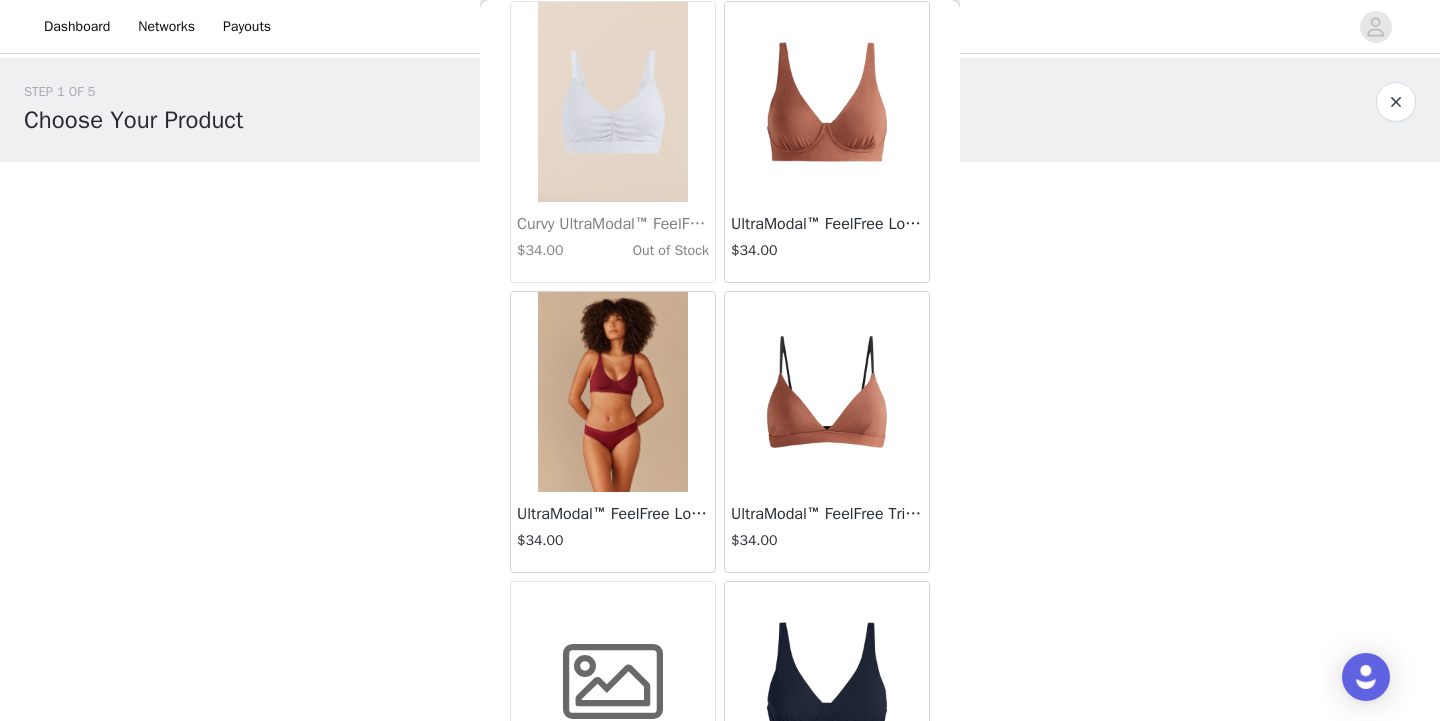 scroll, scrollTop: 9415, scrollLeft: 0, axis: vertical 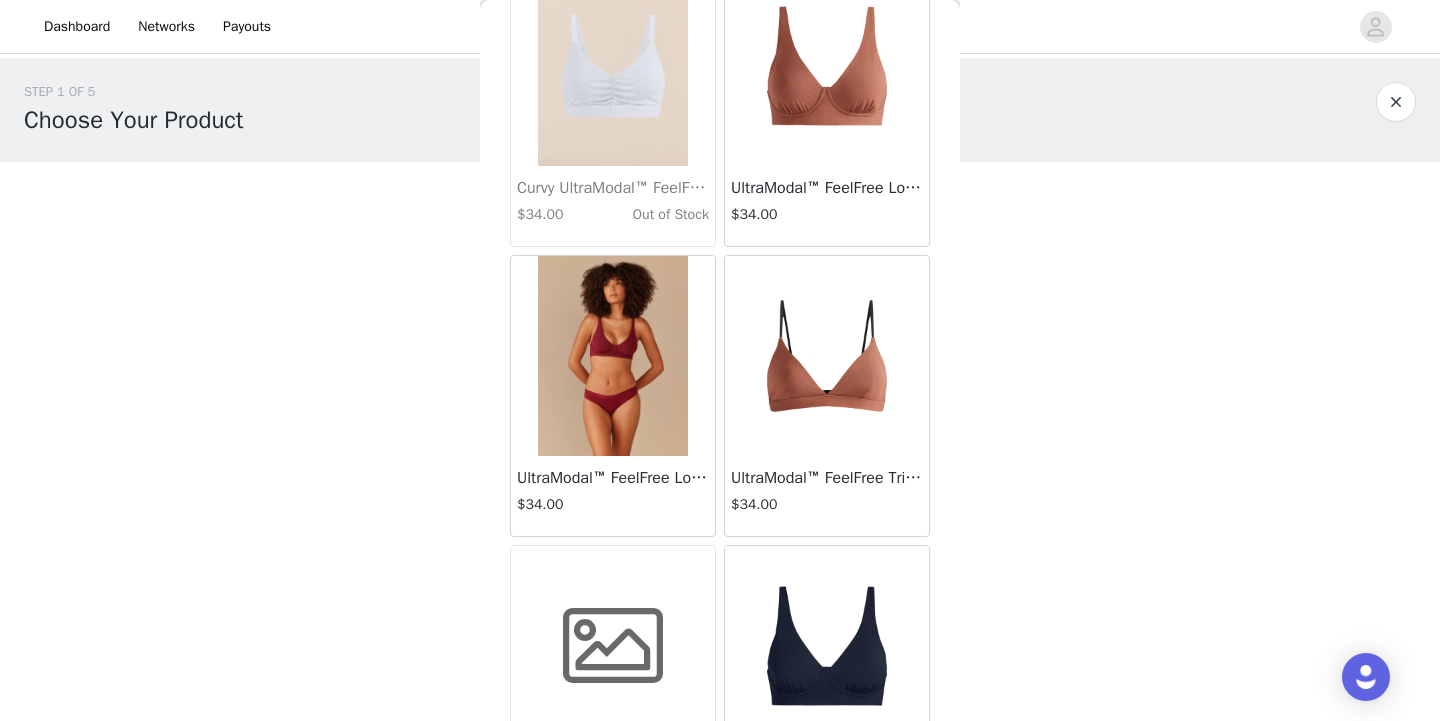 click on "UltraModal™ FeelFree Longline Bralette | Cedar Wood" at bounding box center (827, 188) 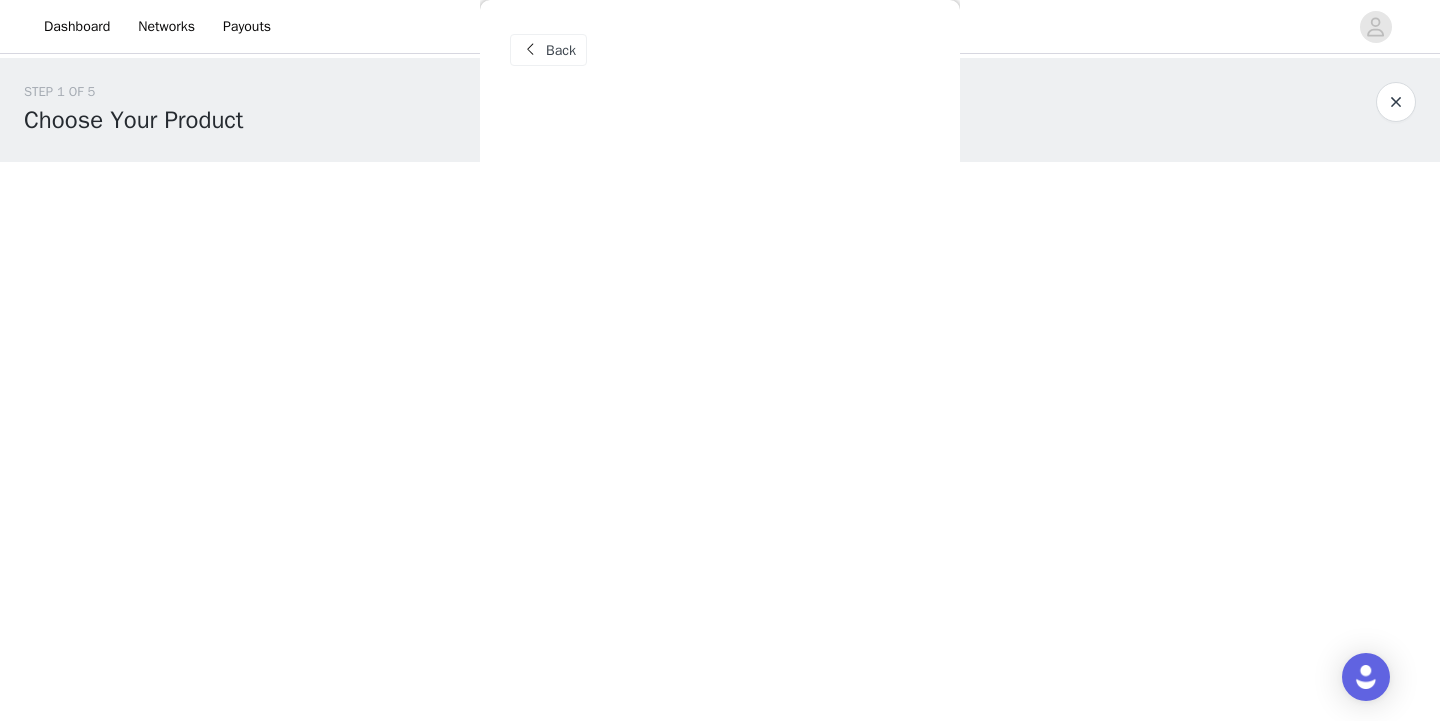scroll, scrollTop: 0, scrollLeft: 0, axis: both 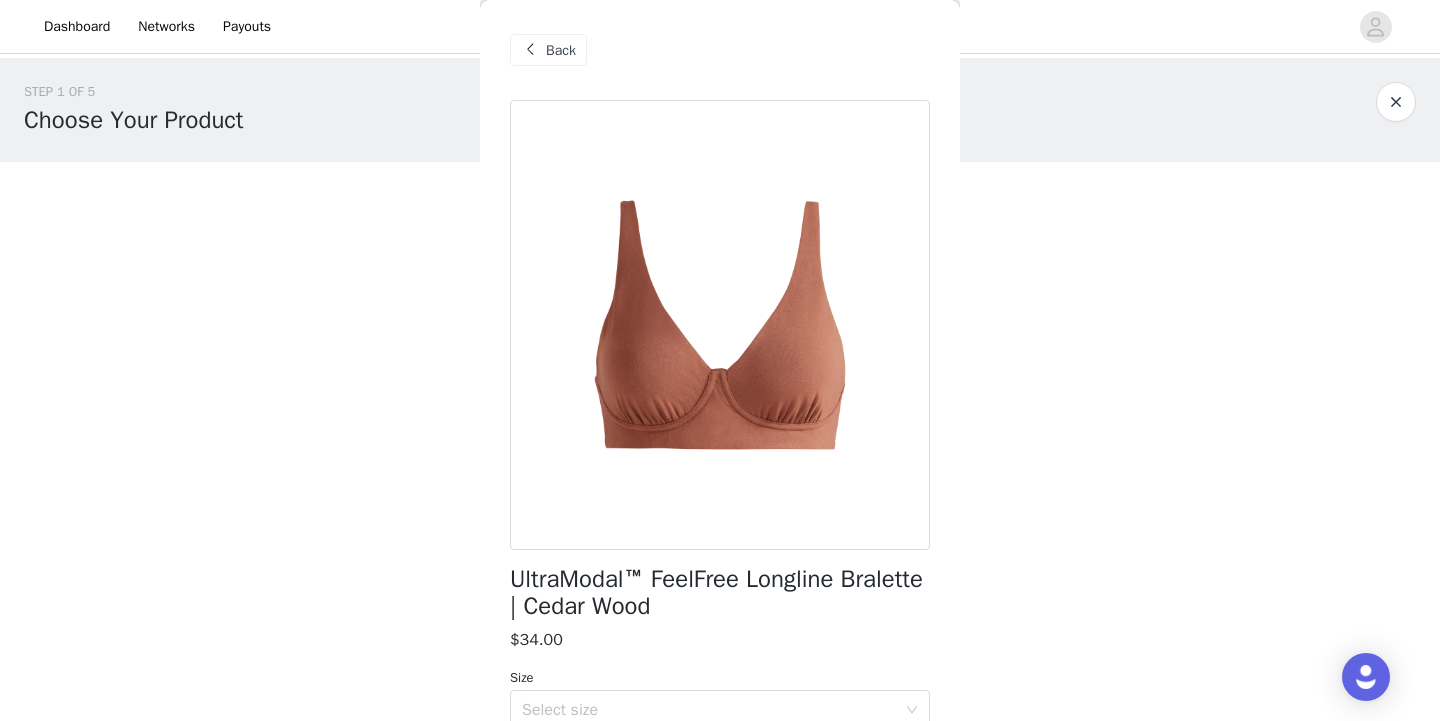 click on "Back" at bounding box center [561, 50] 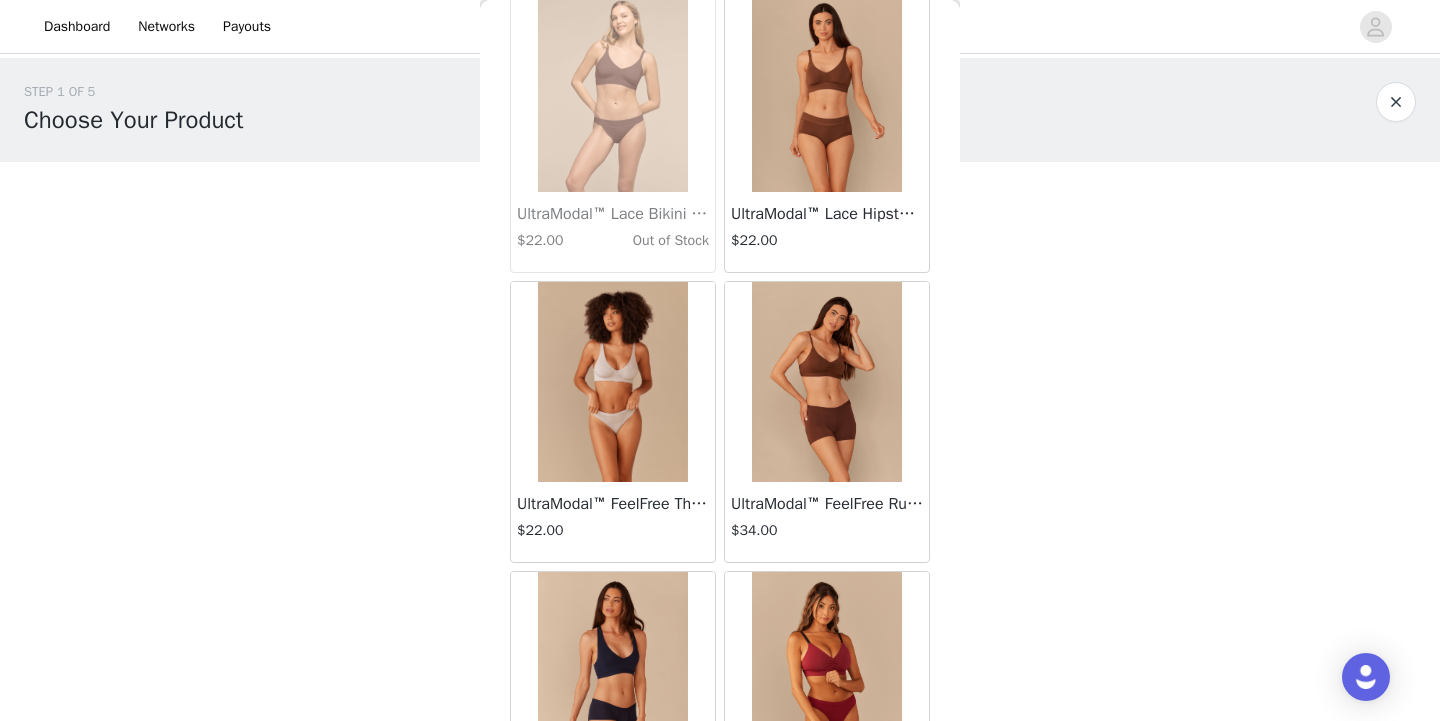 scroll, scrollTop: 0, scrollLeft: 0, axis: both 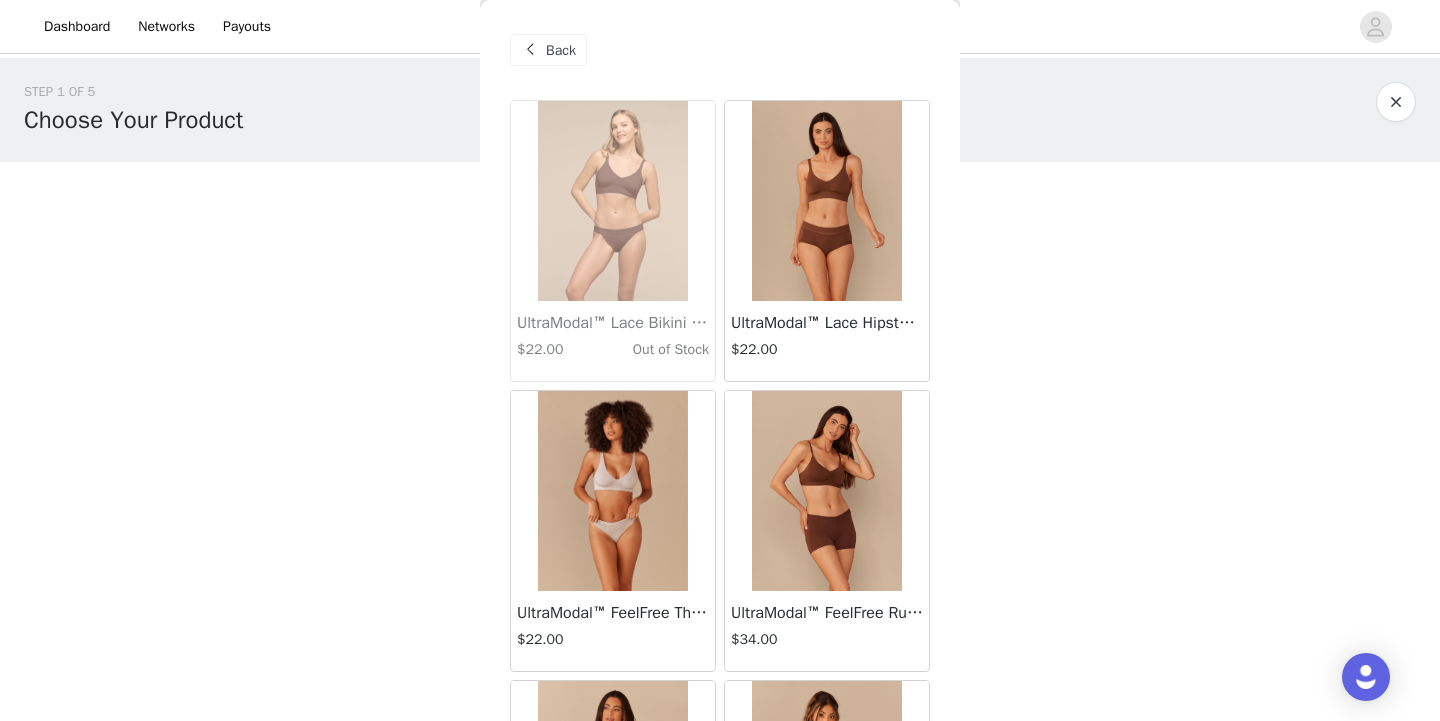 click on "Back" at bounding box center [561, 50] 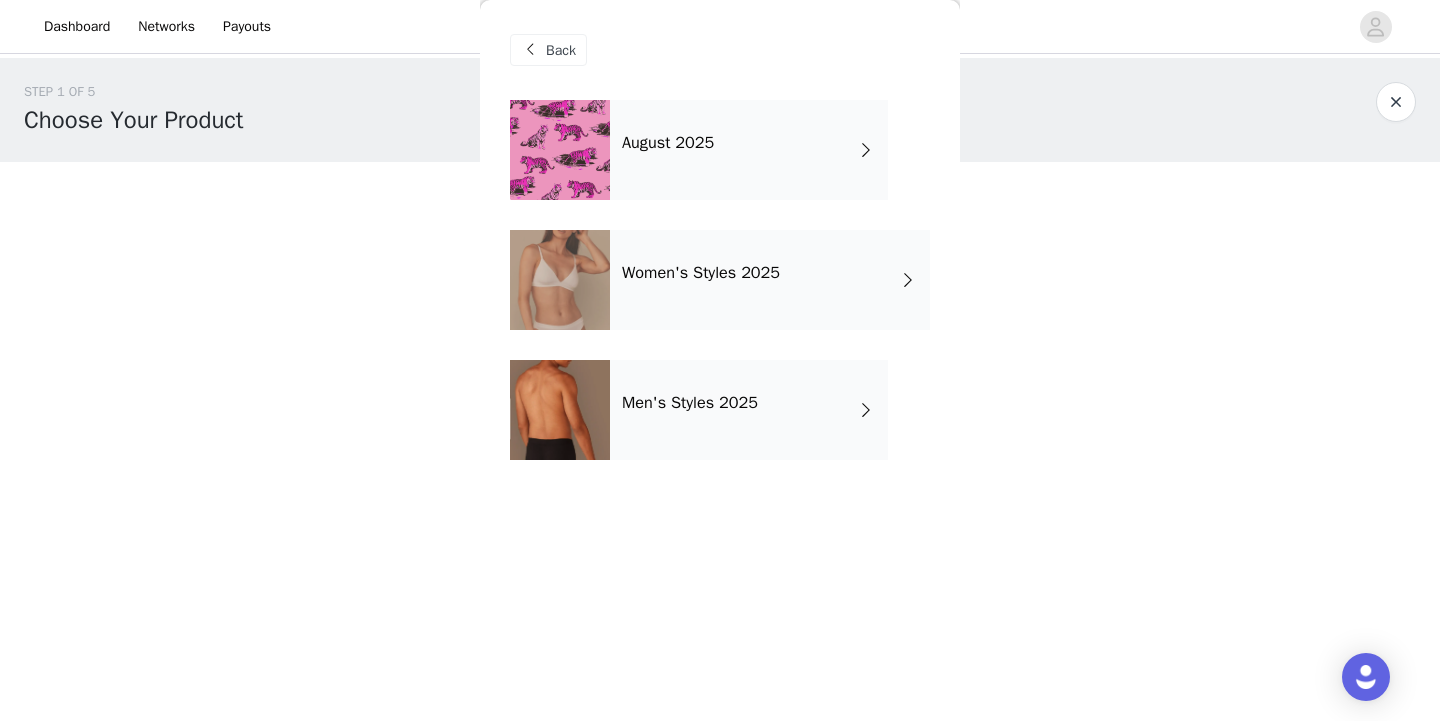 click on "Back" at bounding box center [561, 50] 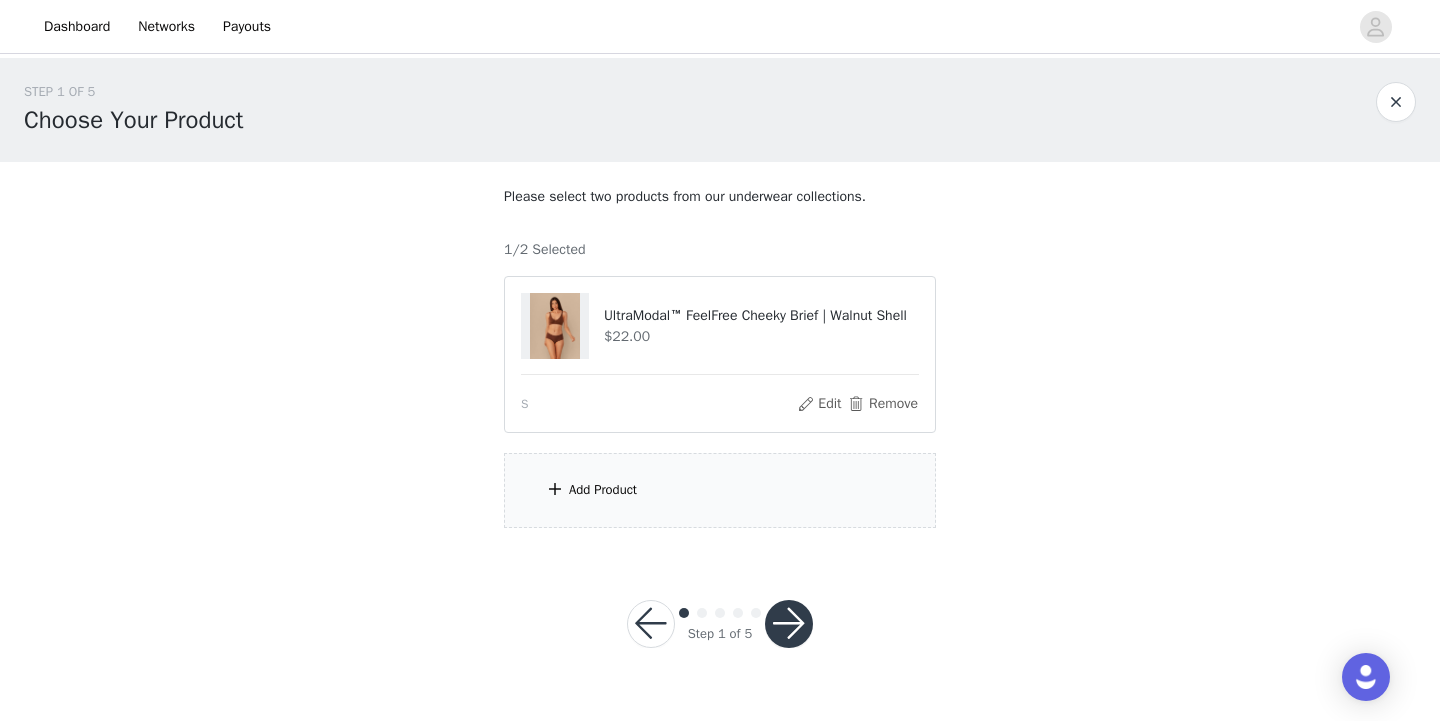 click on "Add Product" at bounding box center (720, 490) 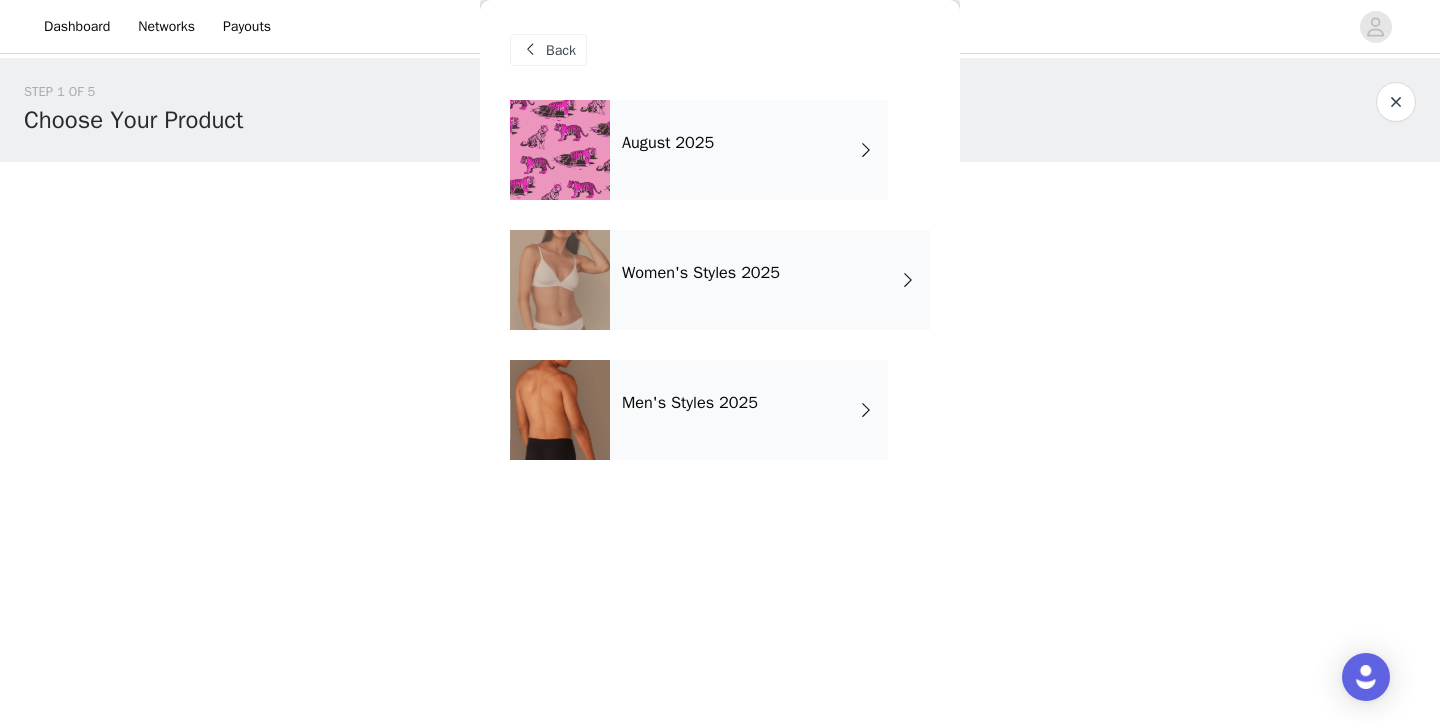 click on "Women's Styles 2025" at bounding box center [770, 280] 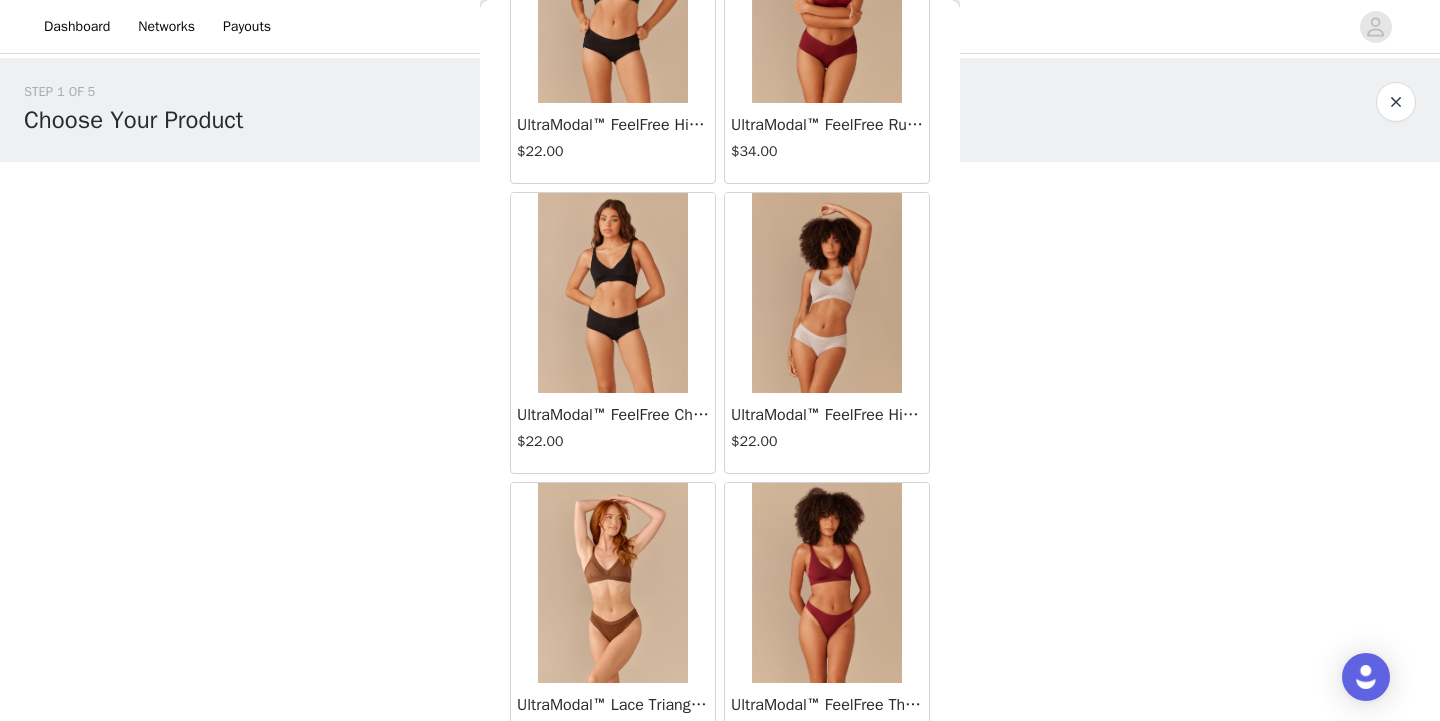 scroll, scrollTop: 2339, scrollLeft: 0, axis: vertical 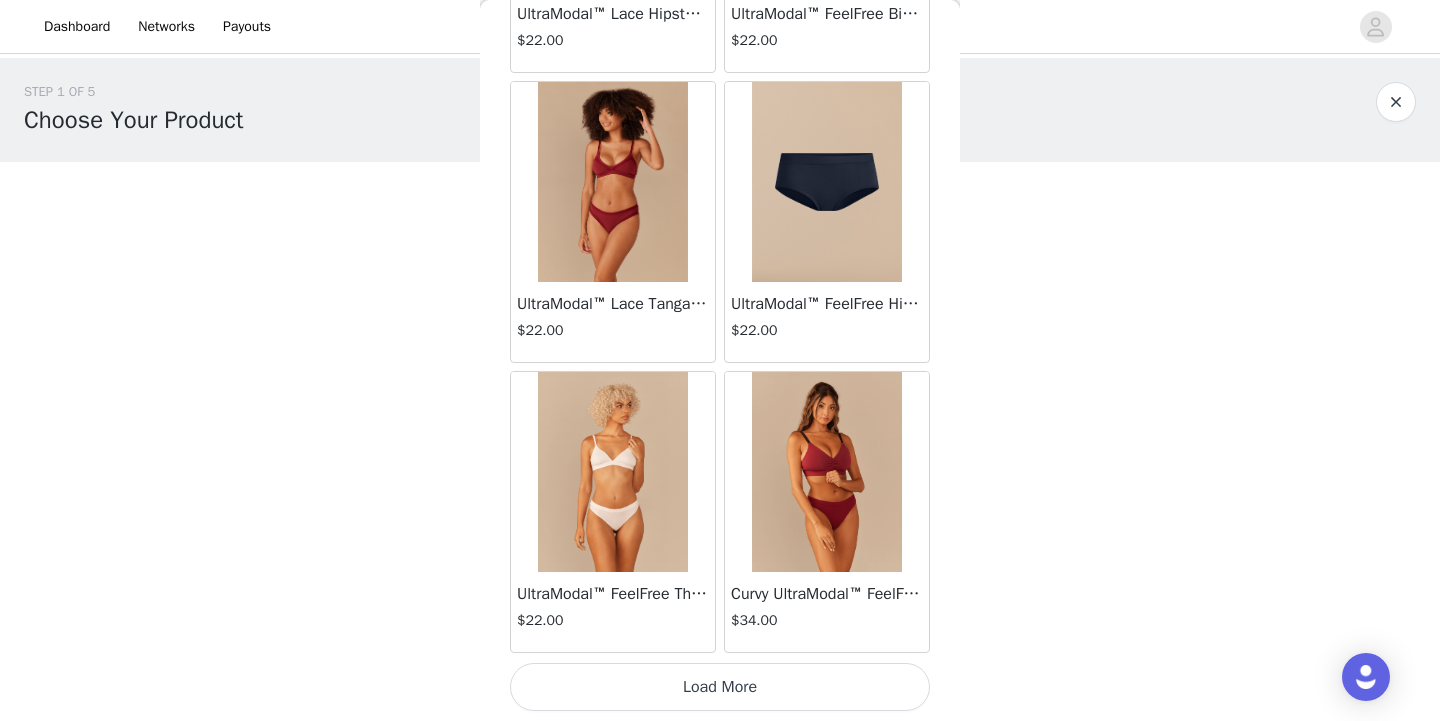 click on "Load More" at bounding box center [720, 687] 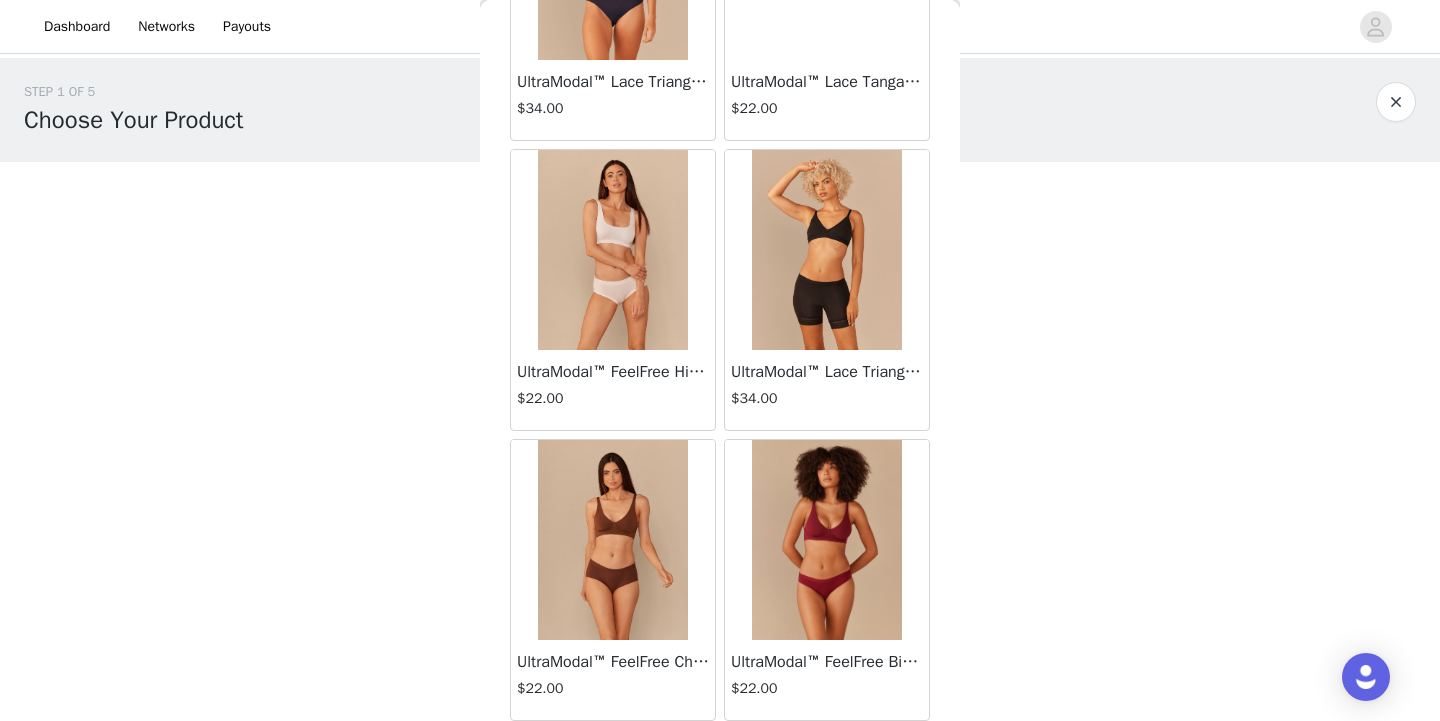 scroll, scrollTop: 5239, scrollLeft: 0, axis: vertical 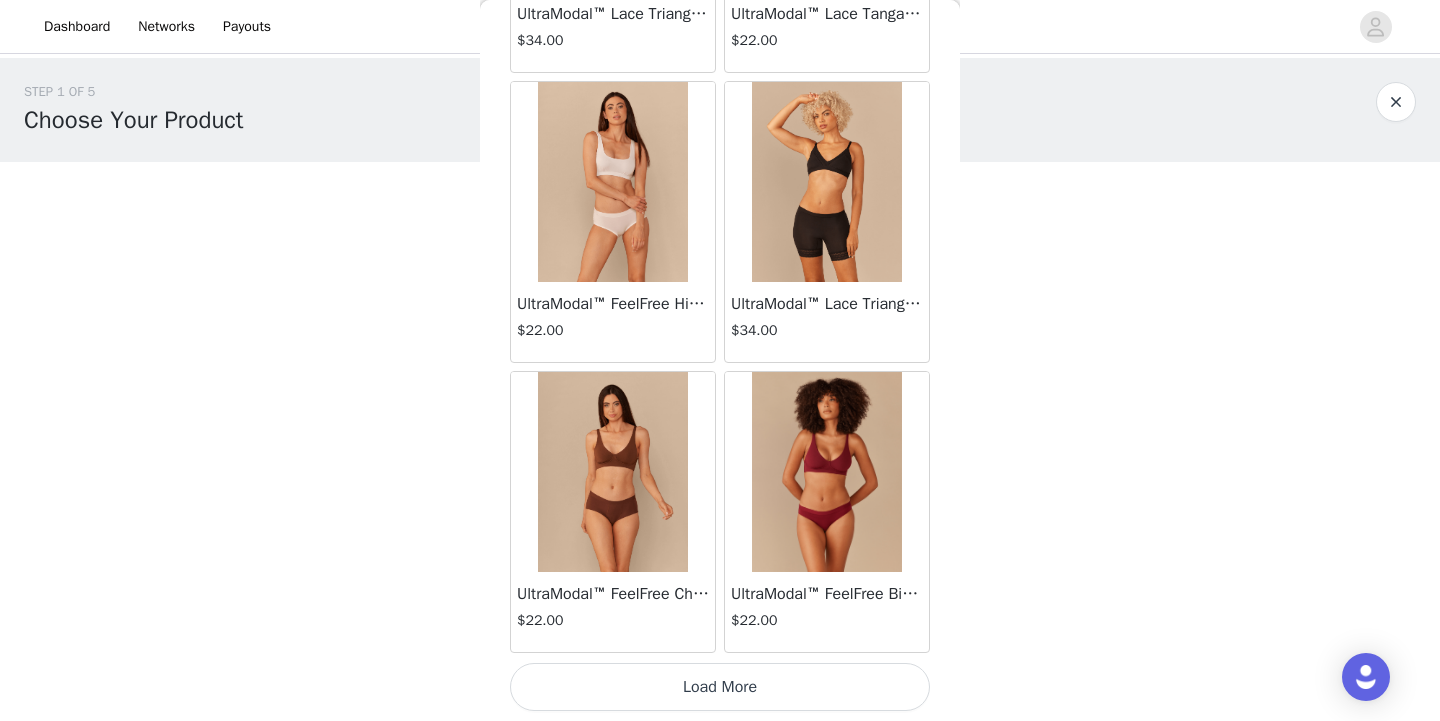 click on "Load More" at bounding box center (720, 687) 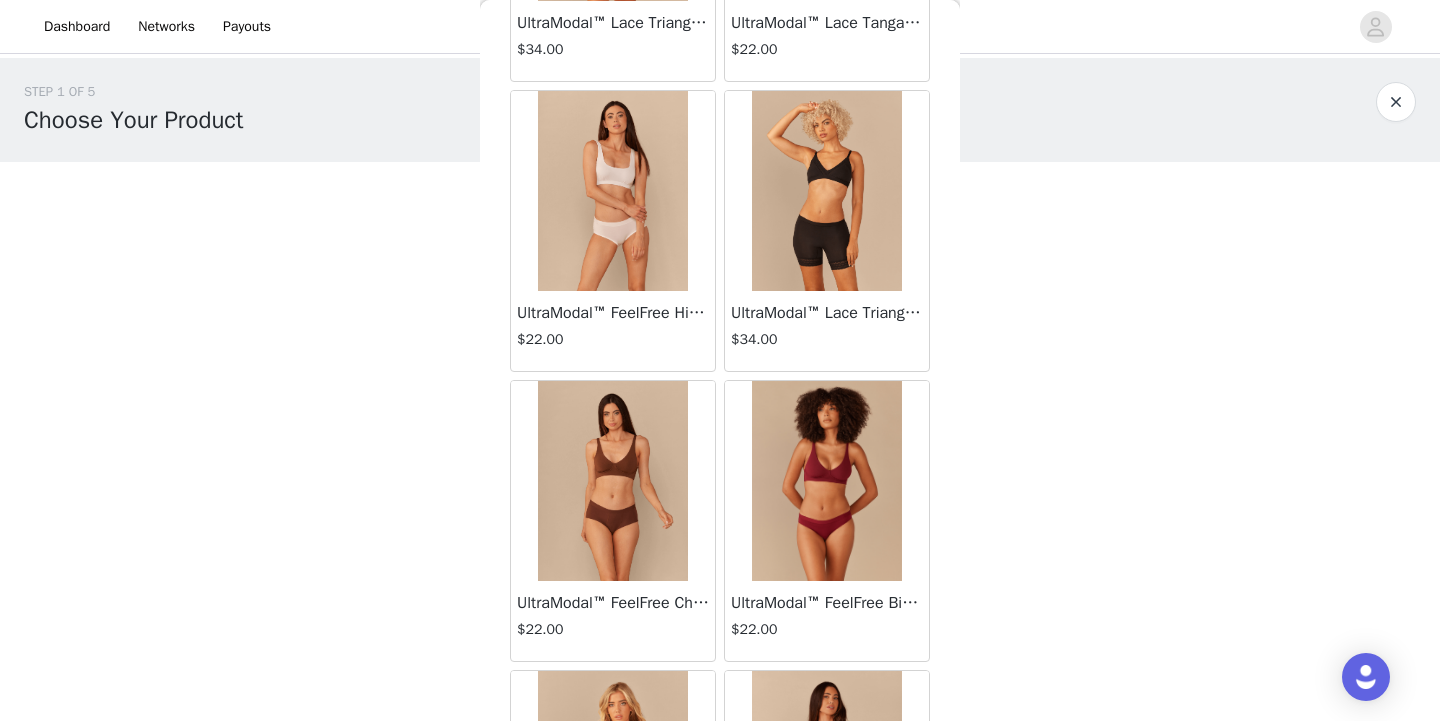 scroll, scrollTop: 5239, scrollLeft: 0, axis: vertical 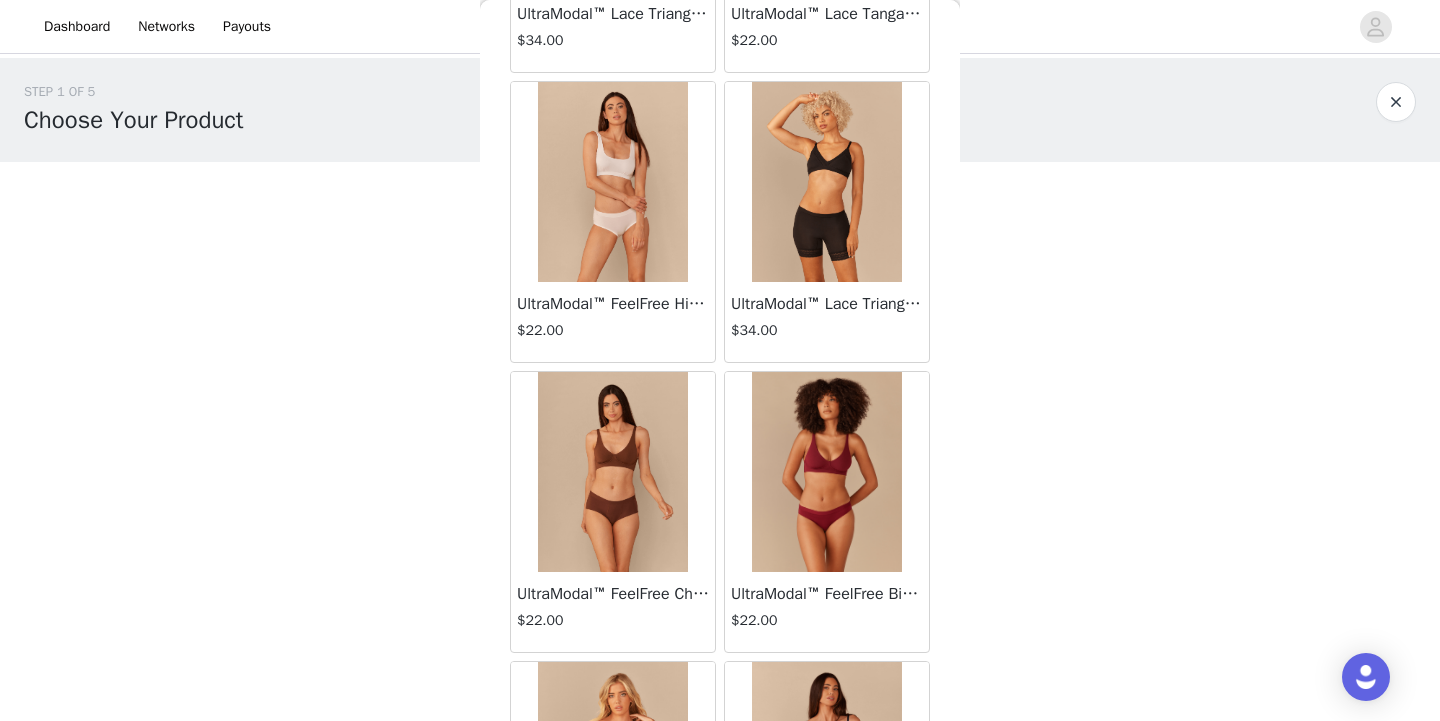 click on "UltraModal™ FeelFree Cheeky Brief | Walnut Shell" at bounding box center (613, 594) 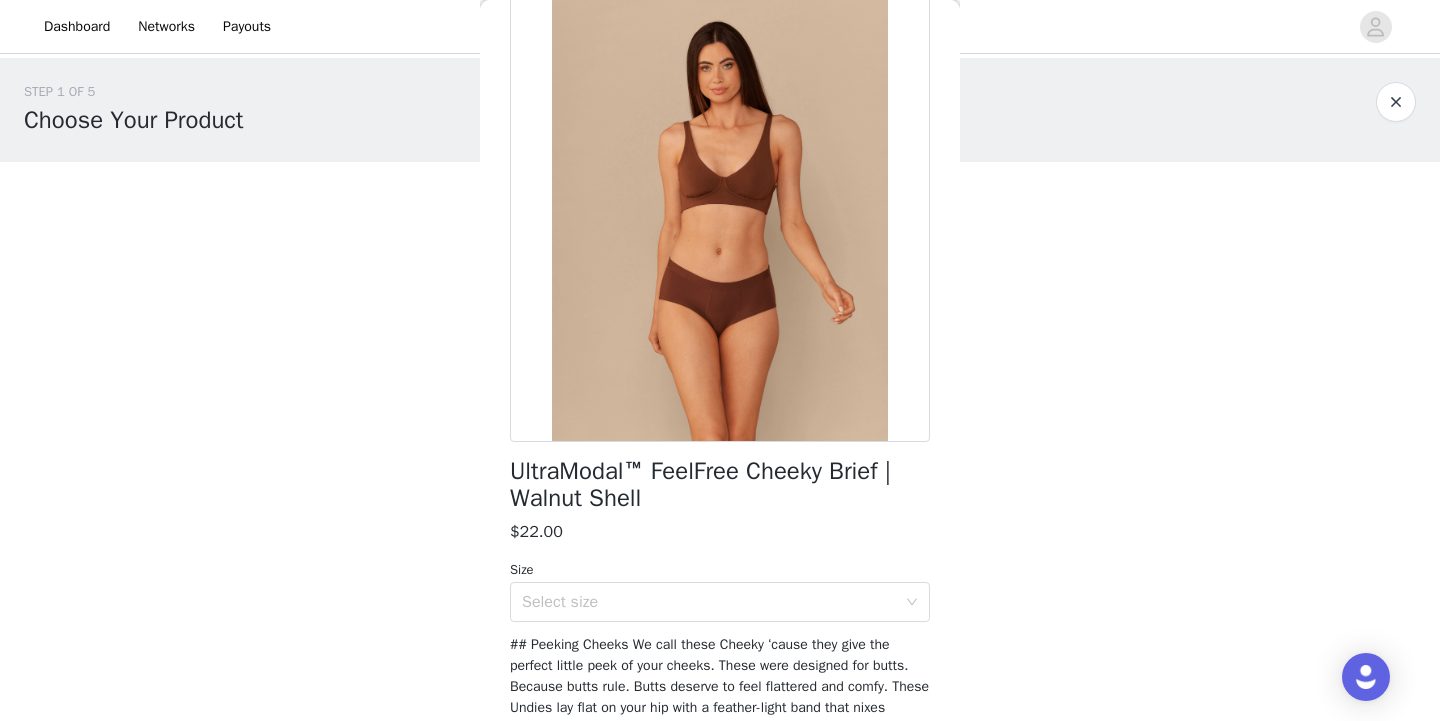scroll, scrollTop: 28, scrollLeft: 0, axis: vertical 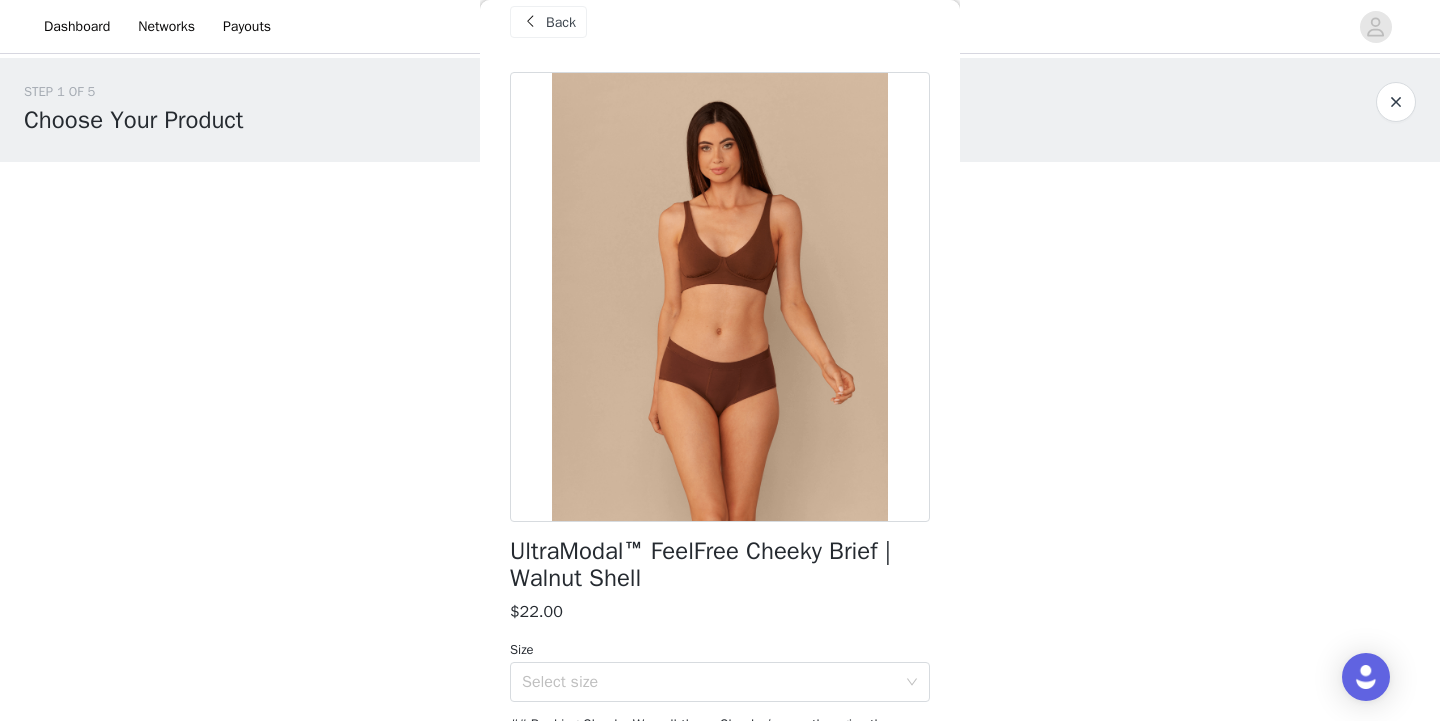 click on "Back" at bounding box center [561, 22] 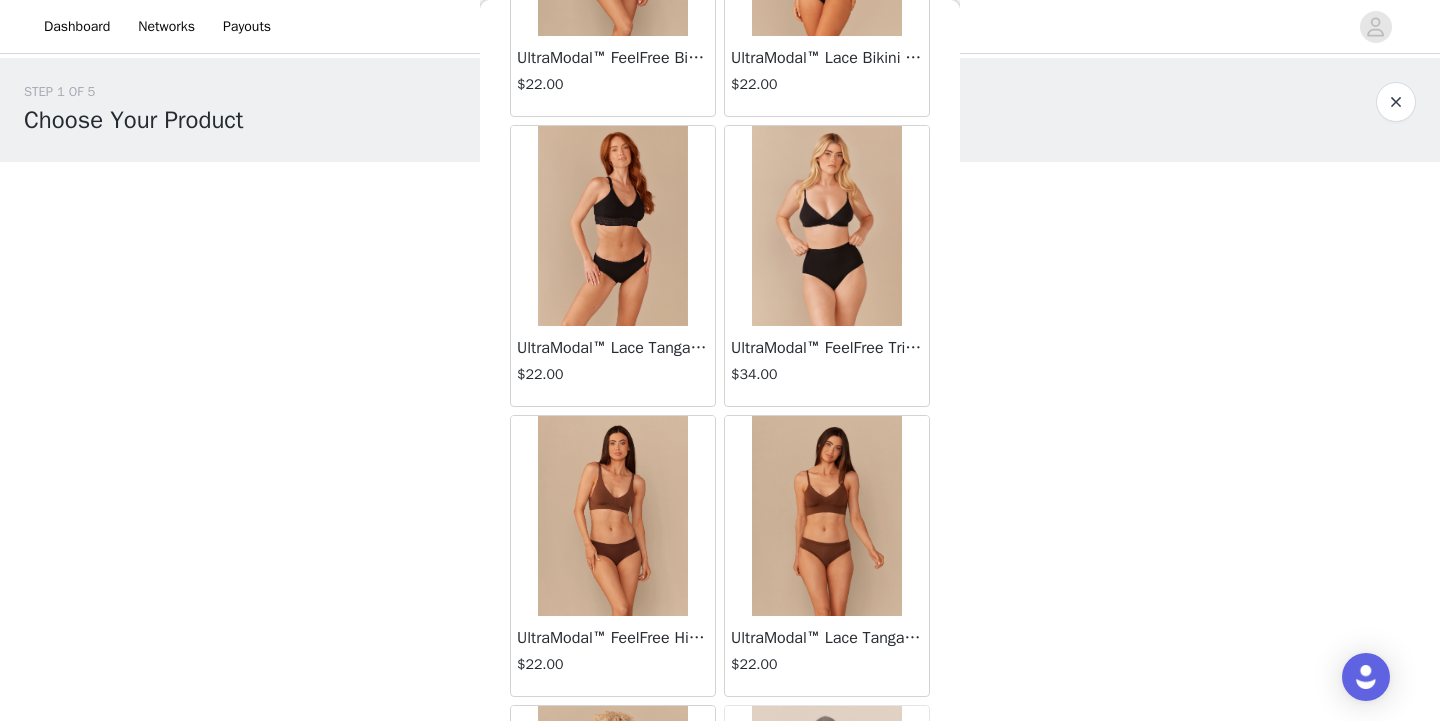 scroll, scrollTop: 8139, scrollLeft: 0, axis: vertical 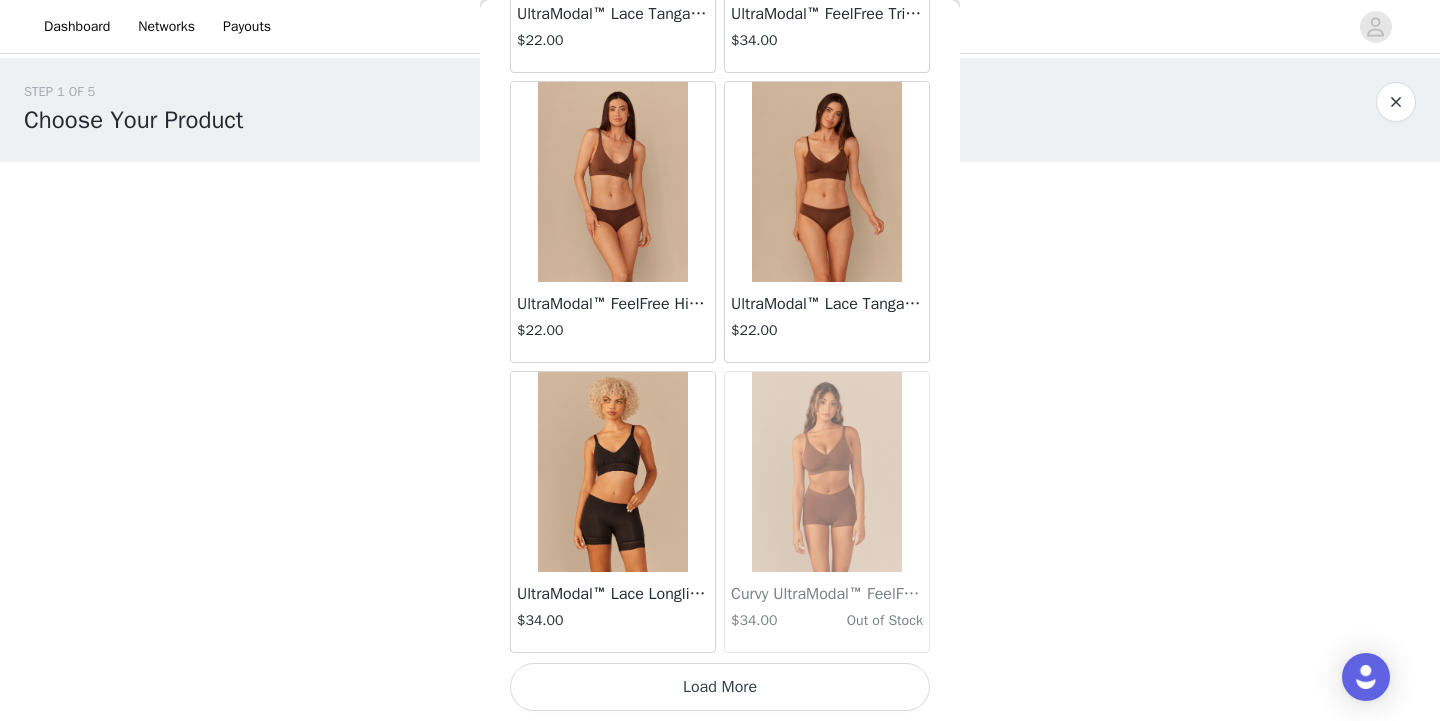 click on "Load More" at bounding box center (720, 687) 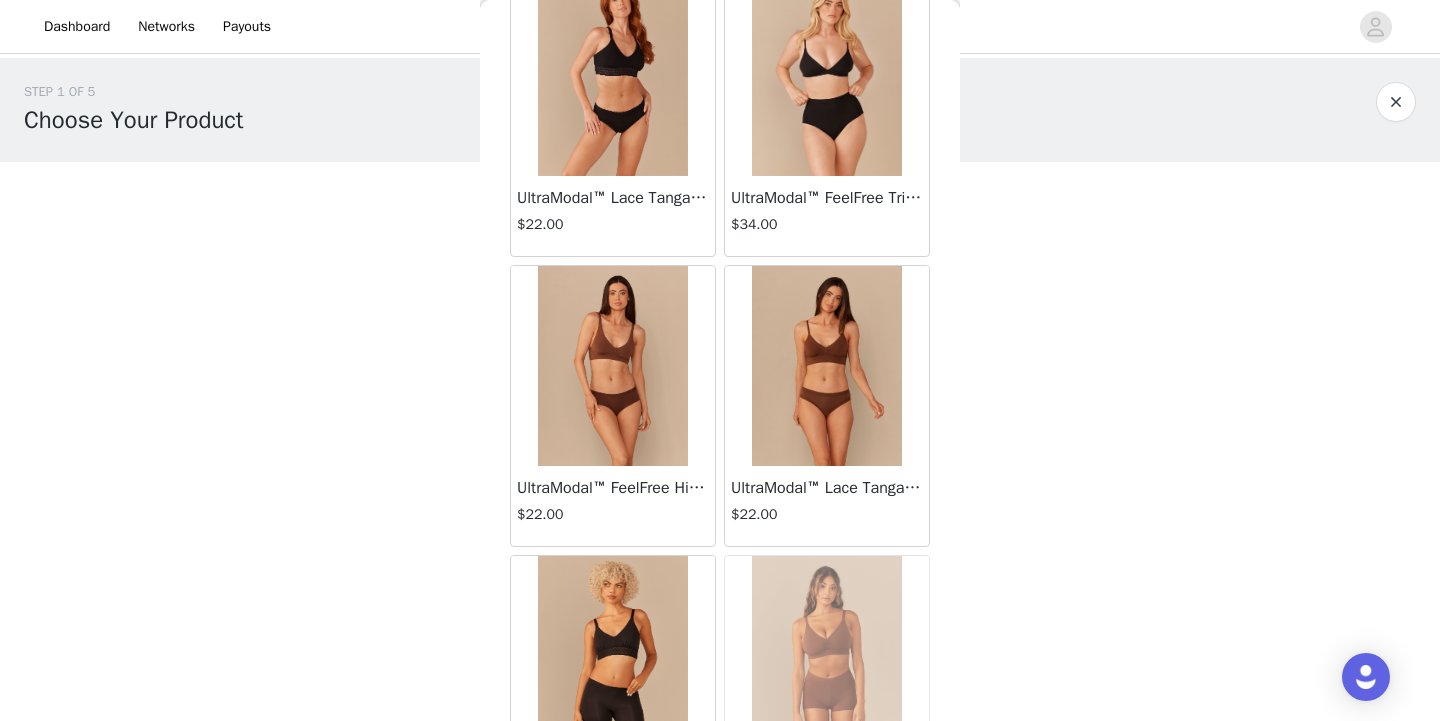 scroll, scrollTop: 7929, scrollLeft: 0, axis: vertical 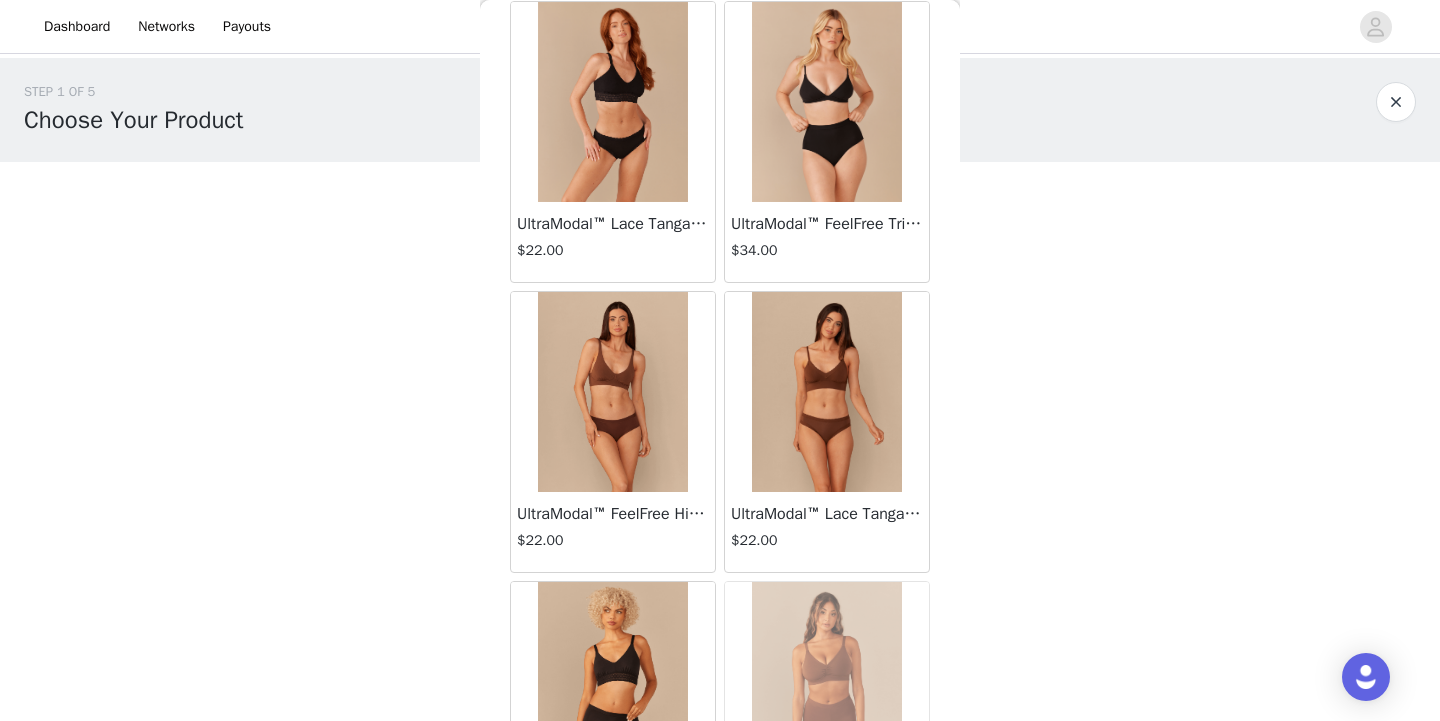click on "UltraModal™ FeelFree Hipster | Walnut Shell" at bounding box center (613, 514) 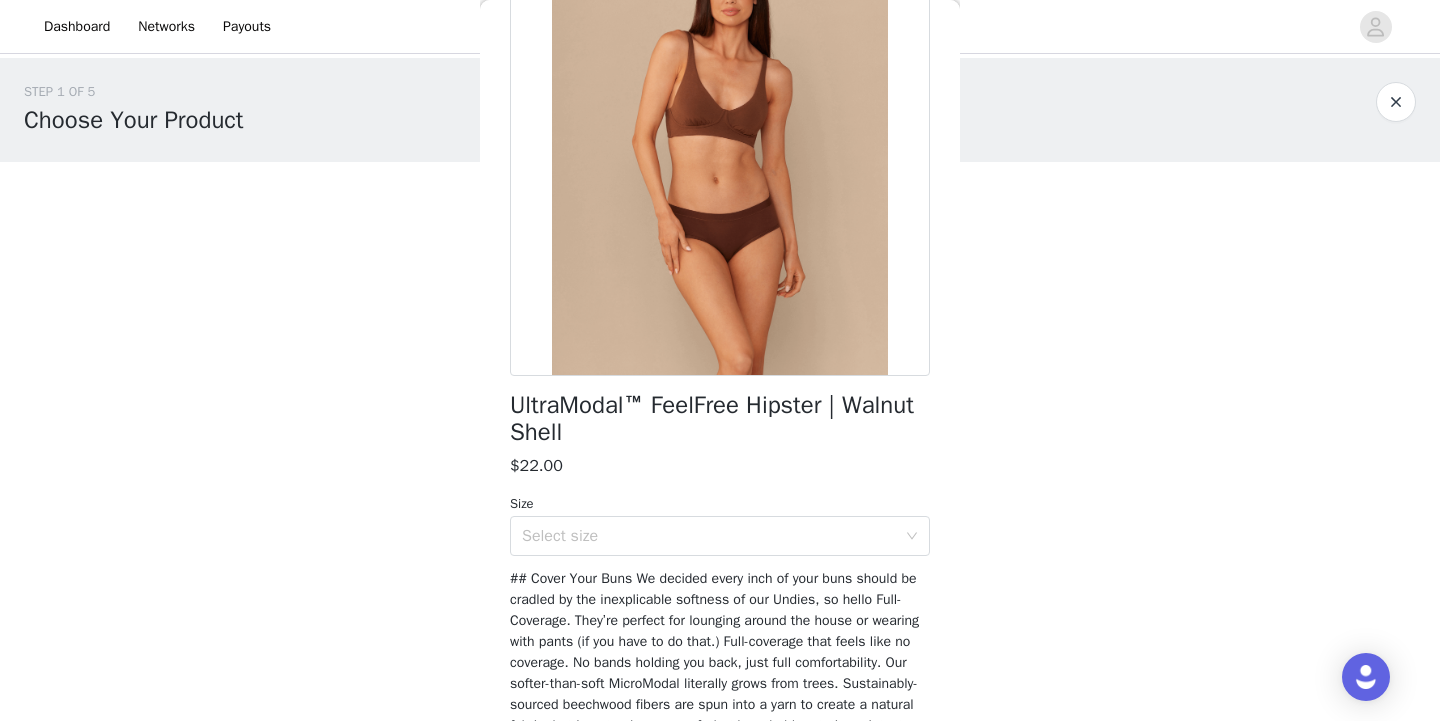 scroll, scrollTop: 0, scrollLeft: 0, axis: both 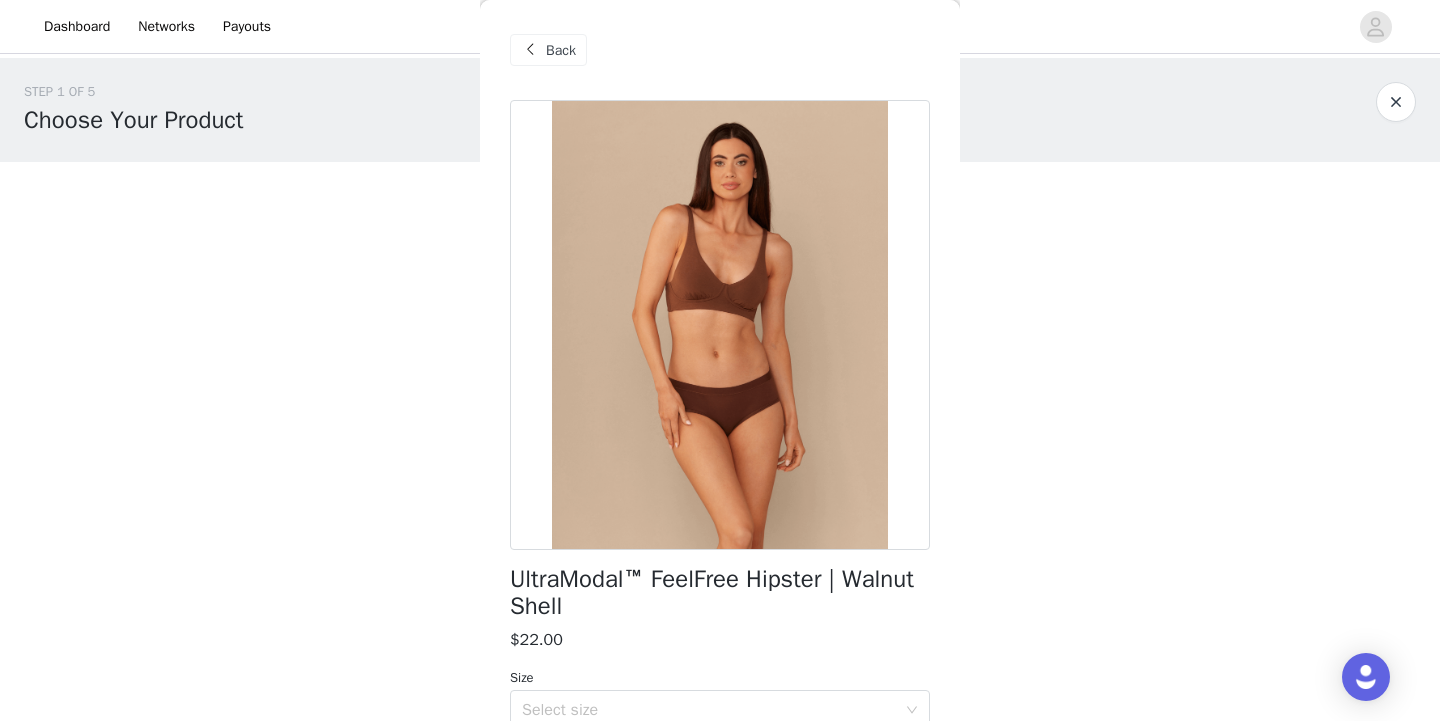 click on "Back" at bounding box center [548, 50] 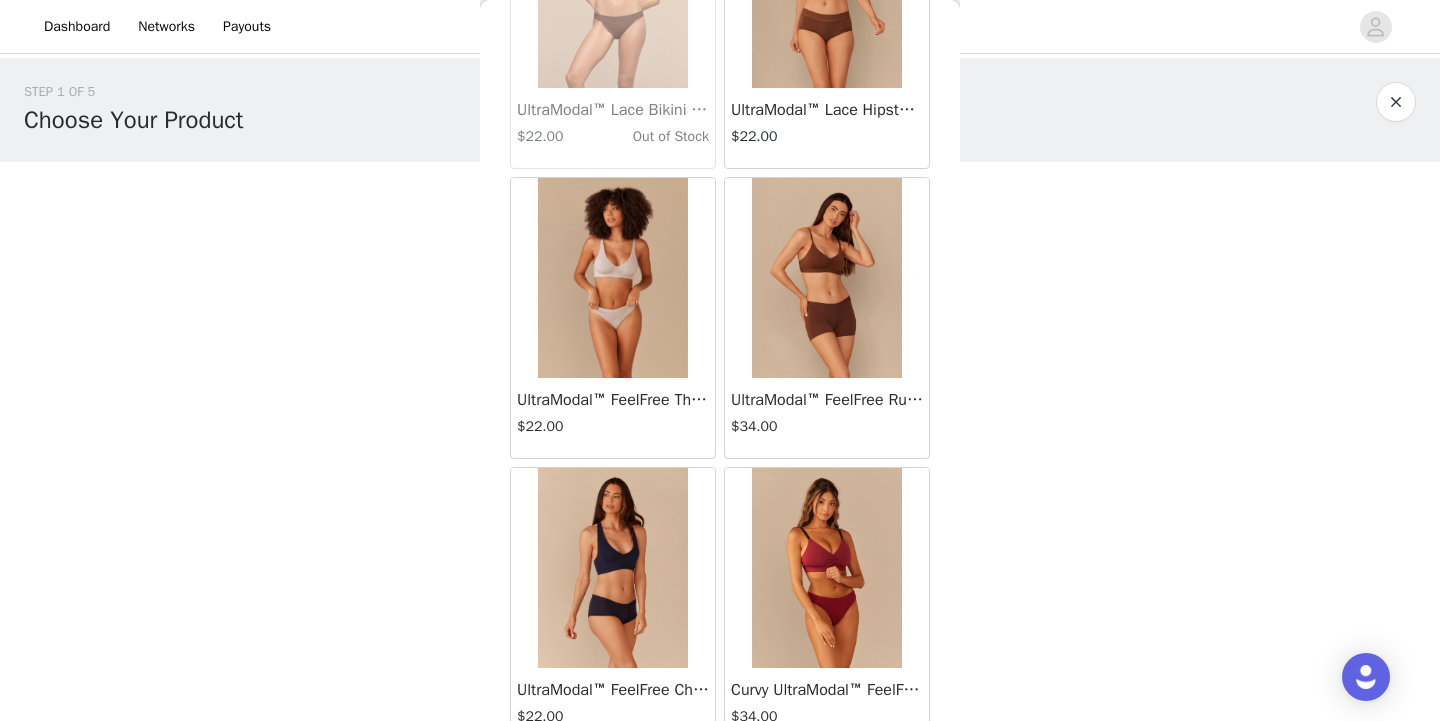 scroll, scrollTop: 225, scrollLeft: 0, axis: vertical 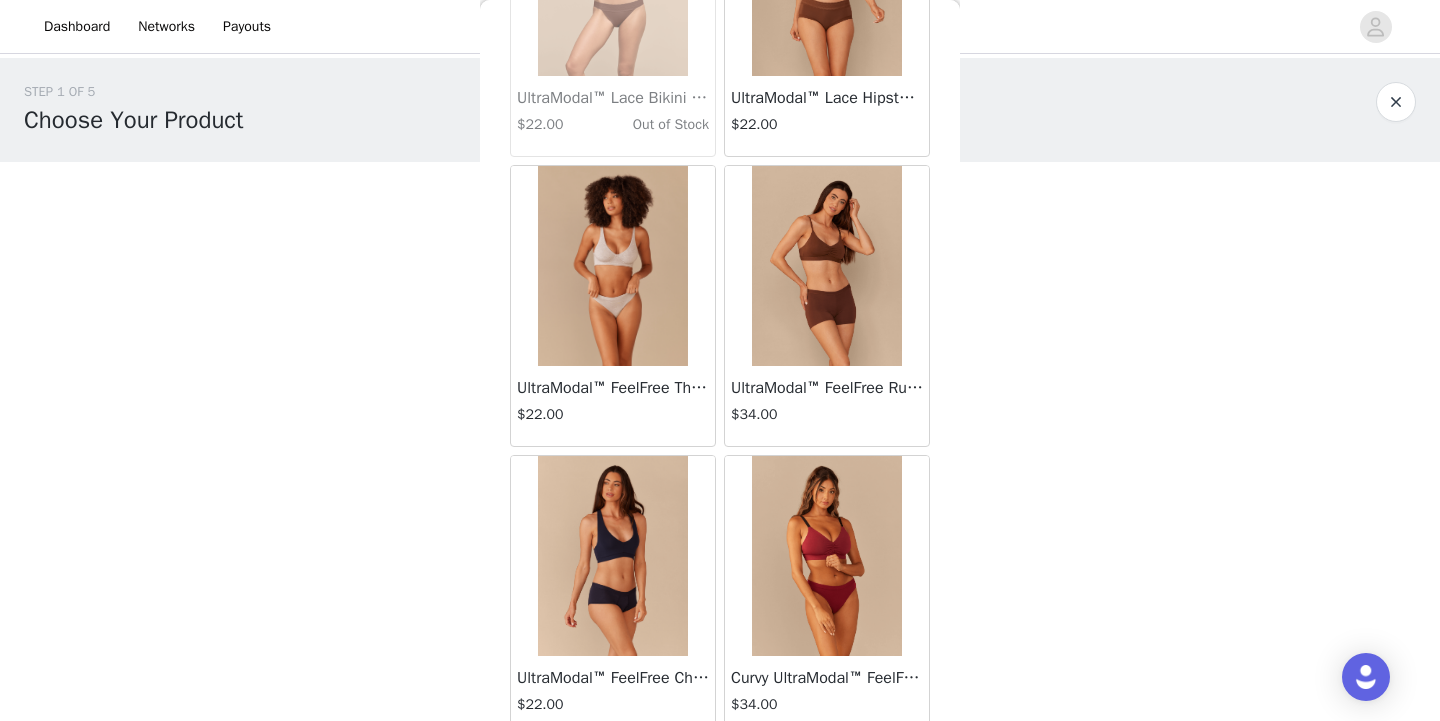 click on "UltraModal™ FeelFree Ruched Bralette | Walnut Shell/Walnut Shell" at bounding box center [827, 388] 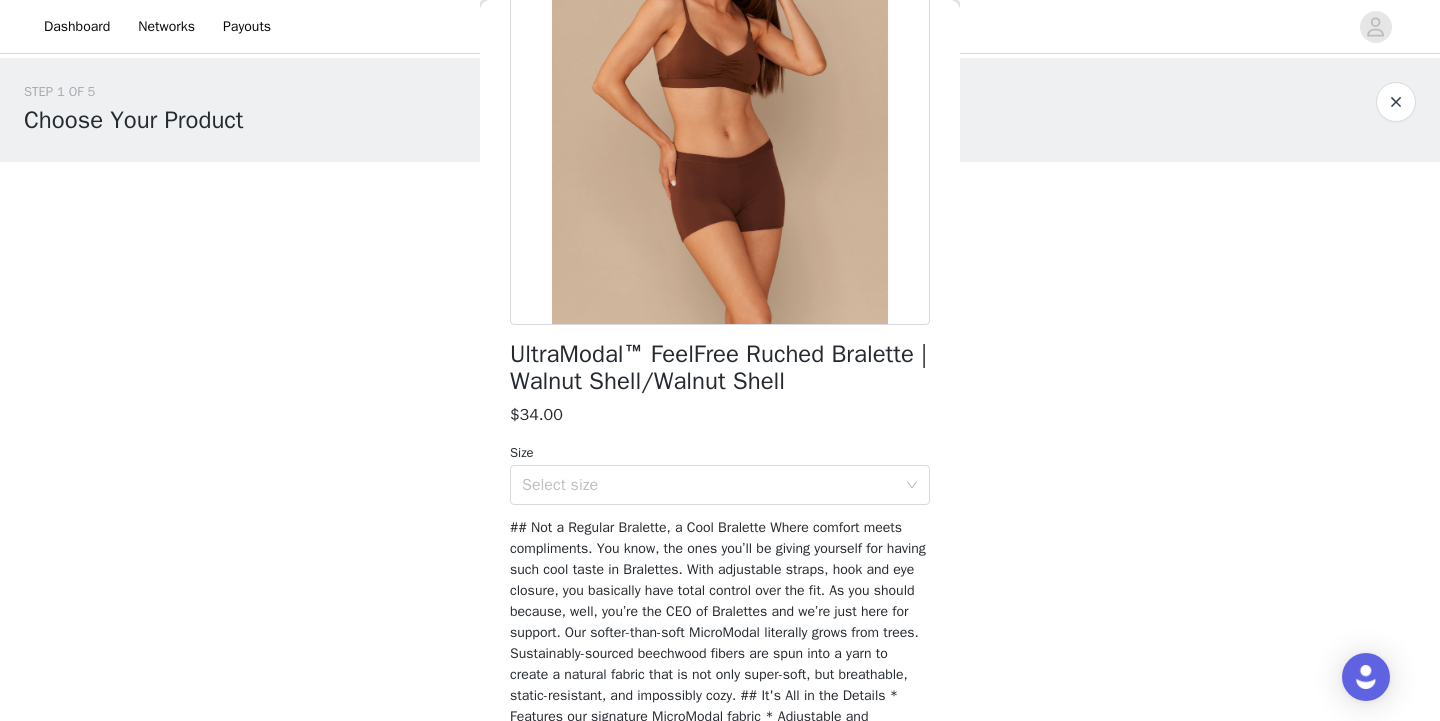 scroll, scrollTop: 0, scrollLeft: 0, axis: both 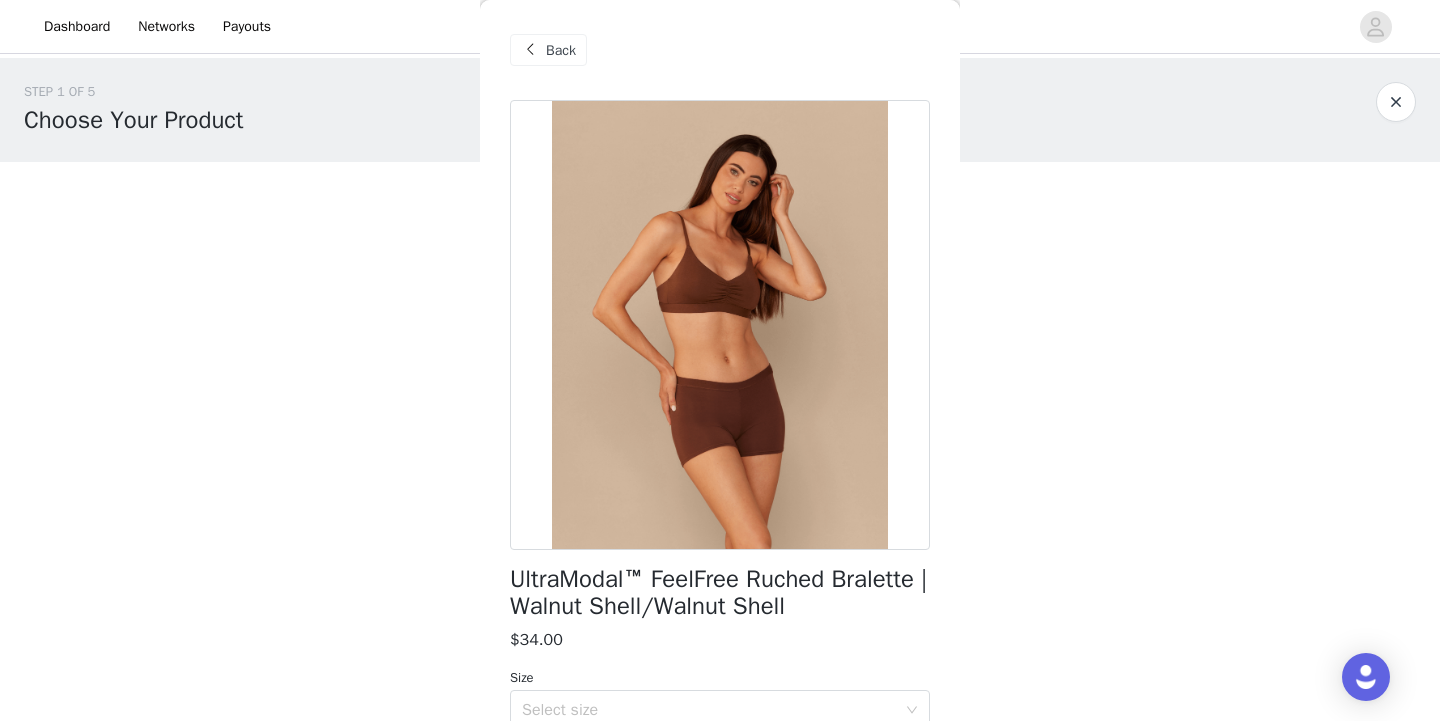 click on "Back" at bounding box center (548, 50) 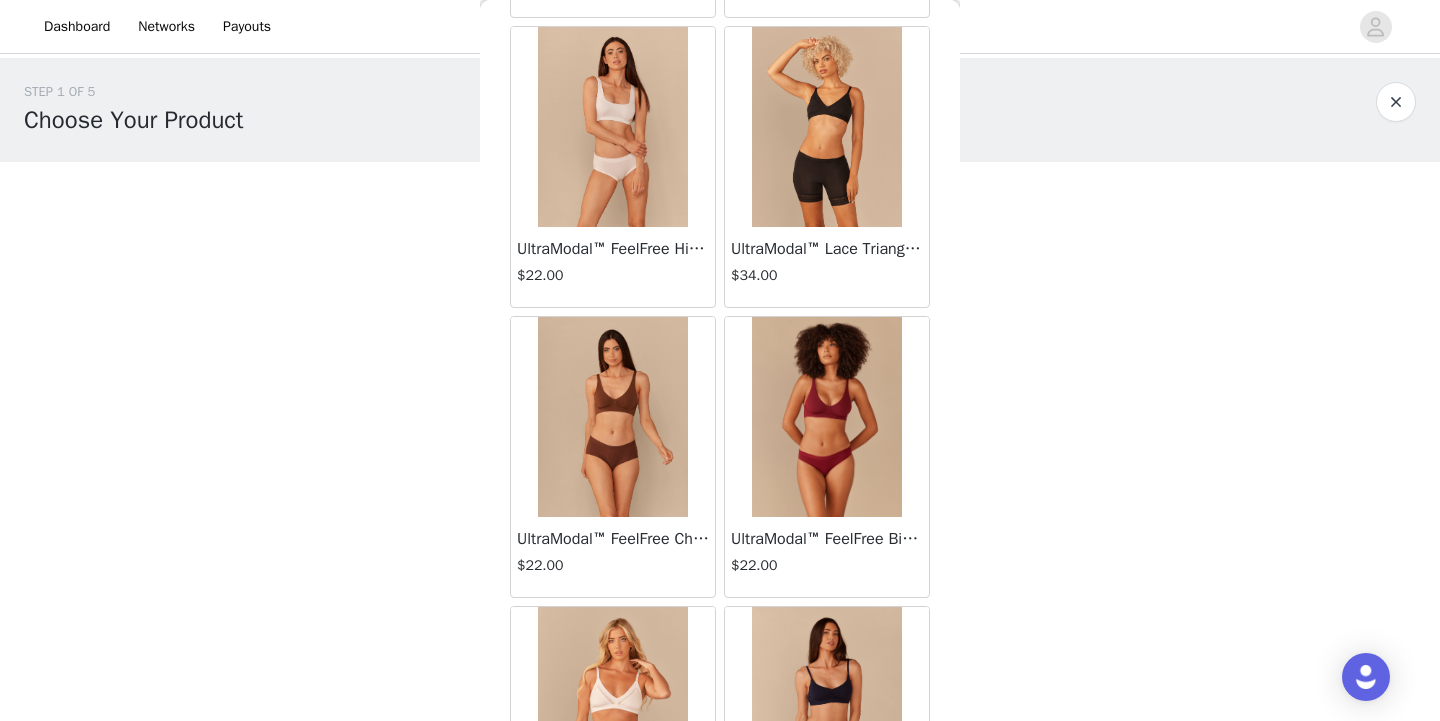 scroll, scrollTop: 5297, scrollLeft: 0, axis: vertical 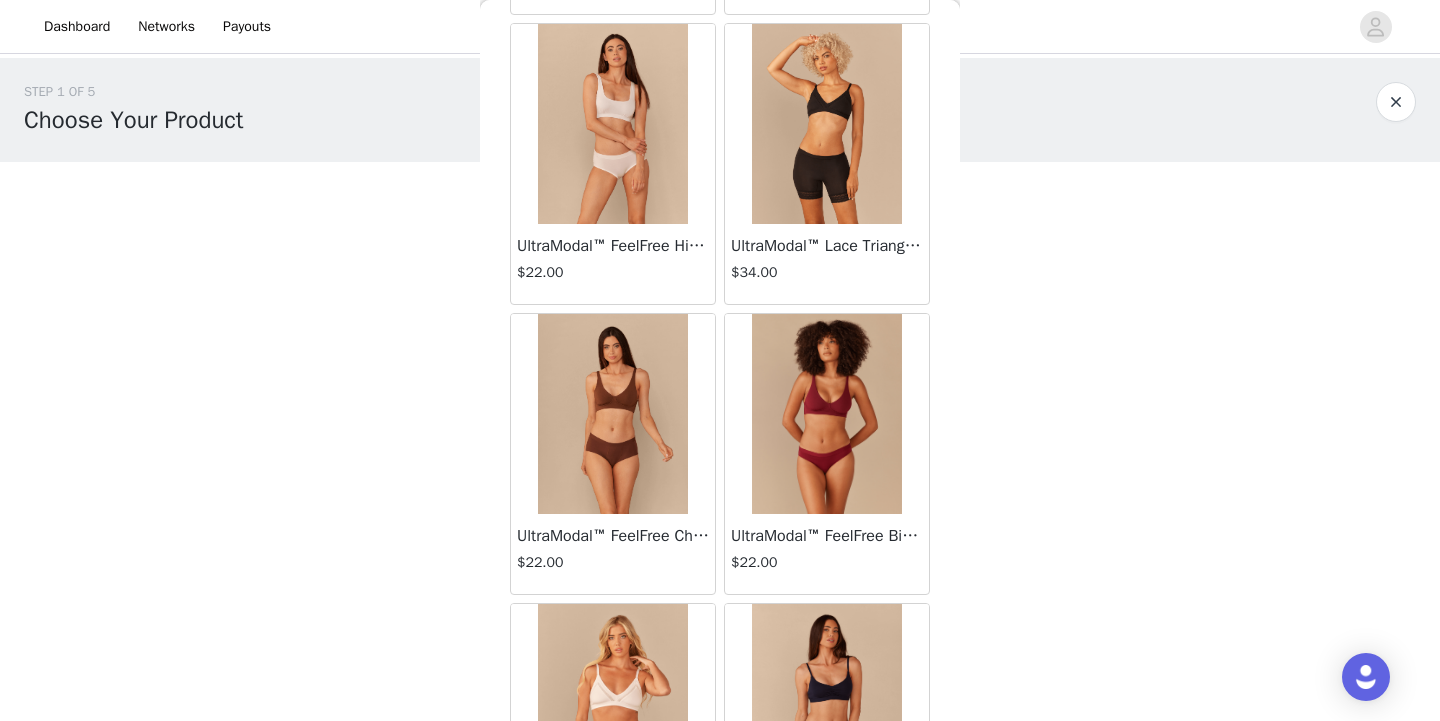 click on "UltraModal™ FeelFree Cheeky Brief | Walnut Shell" at bounding box center (613, 536) 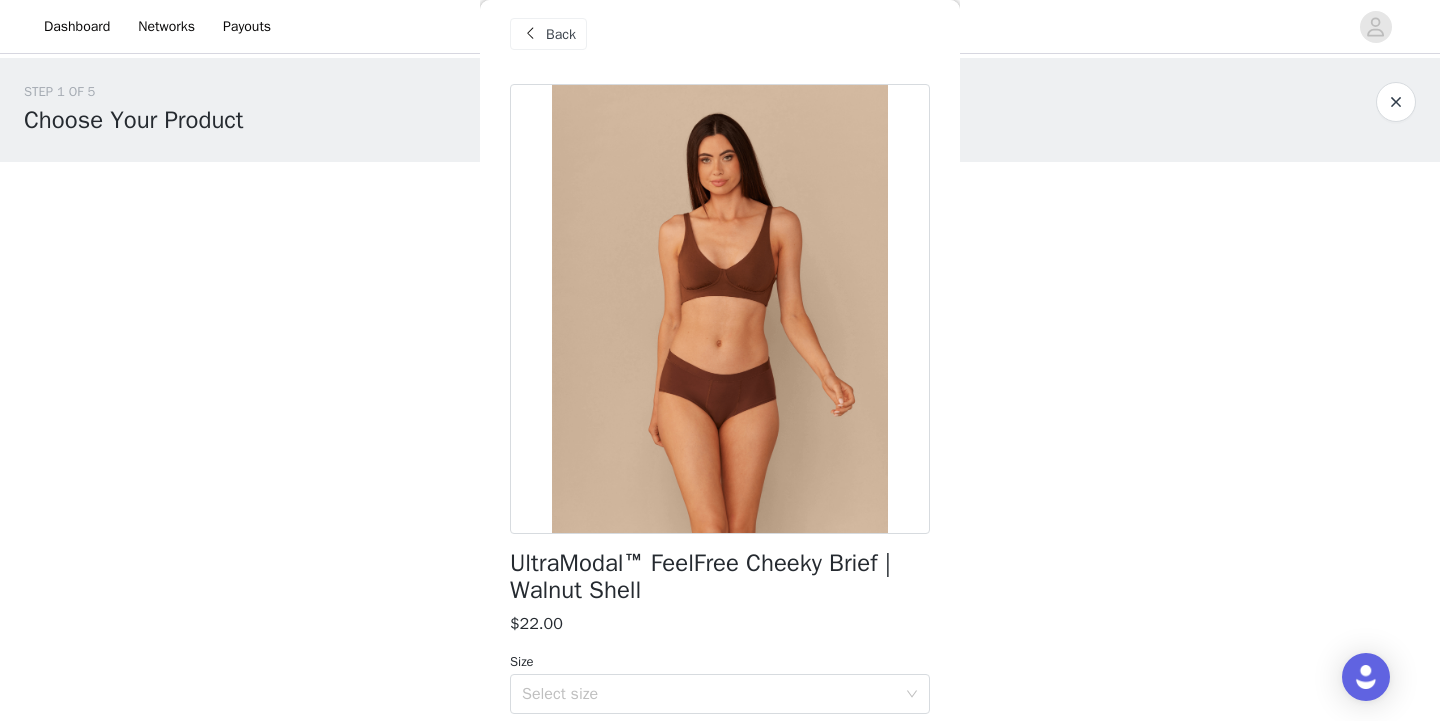 scroll, scrollTop: 0, scrollLeft: 0, axis: both 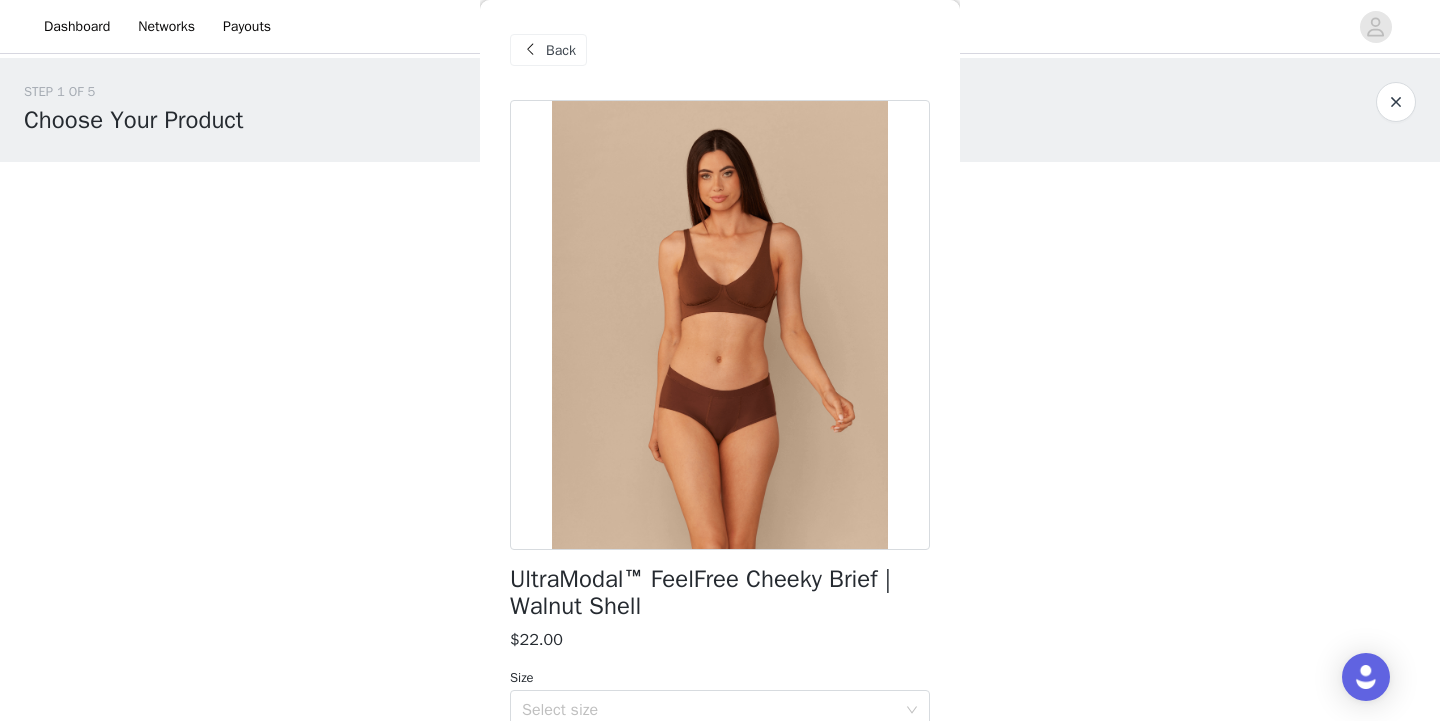 click on "Back" at bounding box center (548, 50) 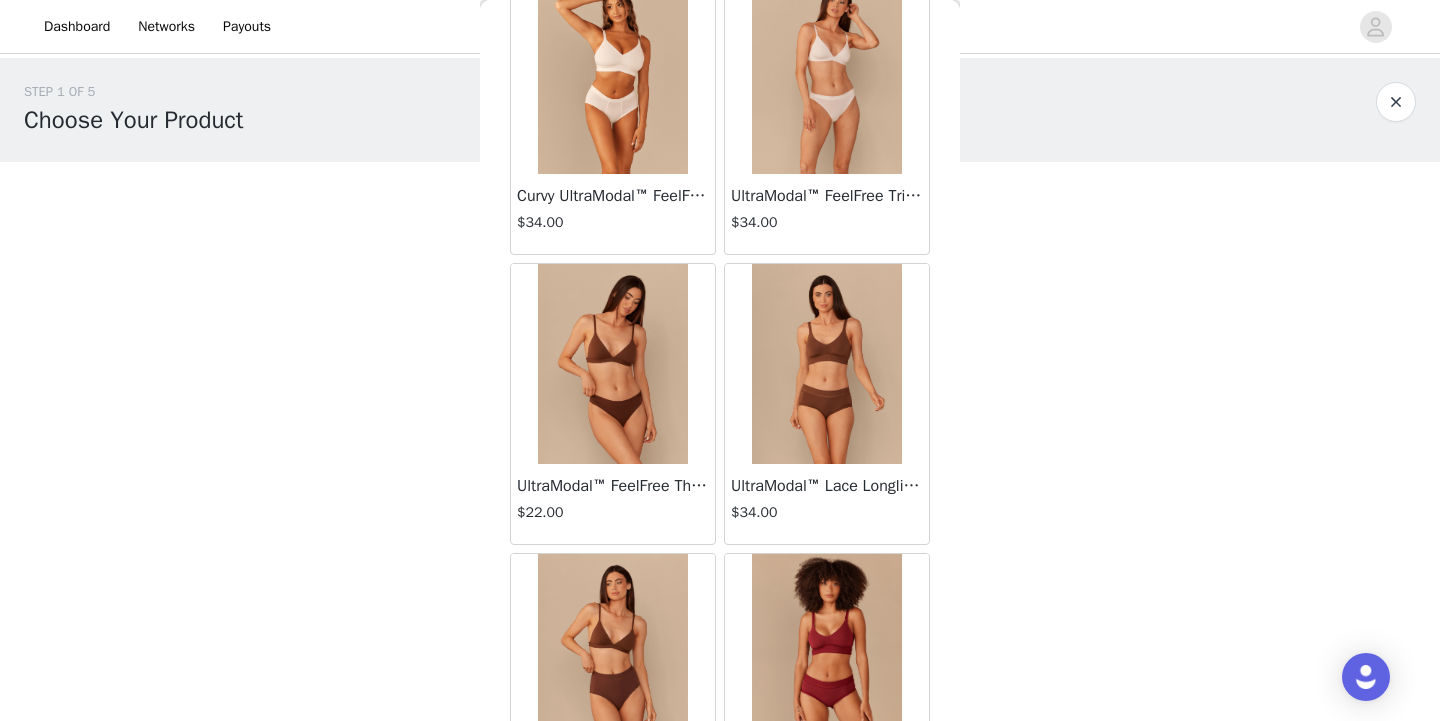 scroll, scrollTop: 6506, scrollLeft: 0, axis: vertical 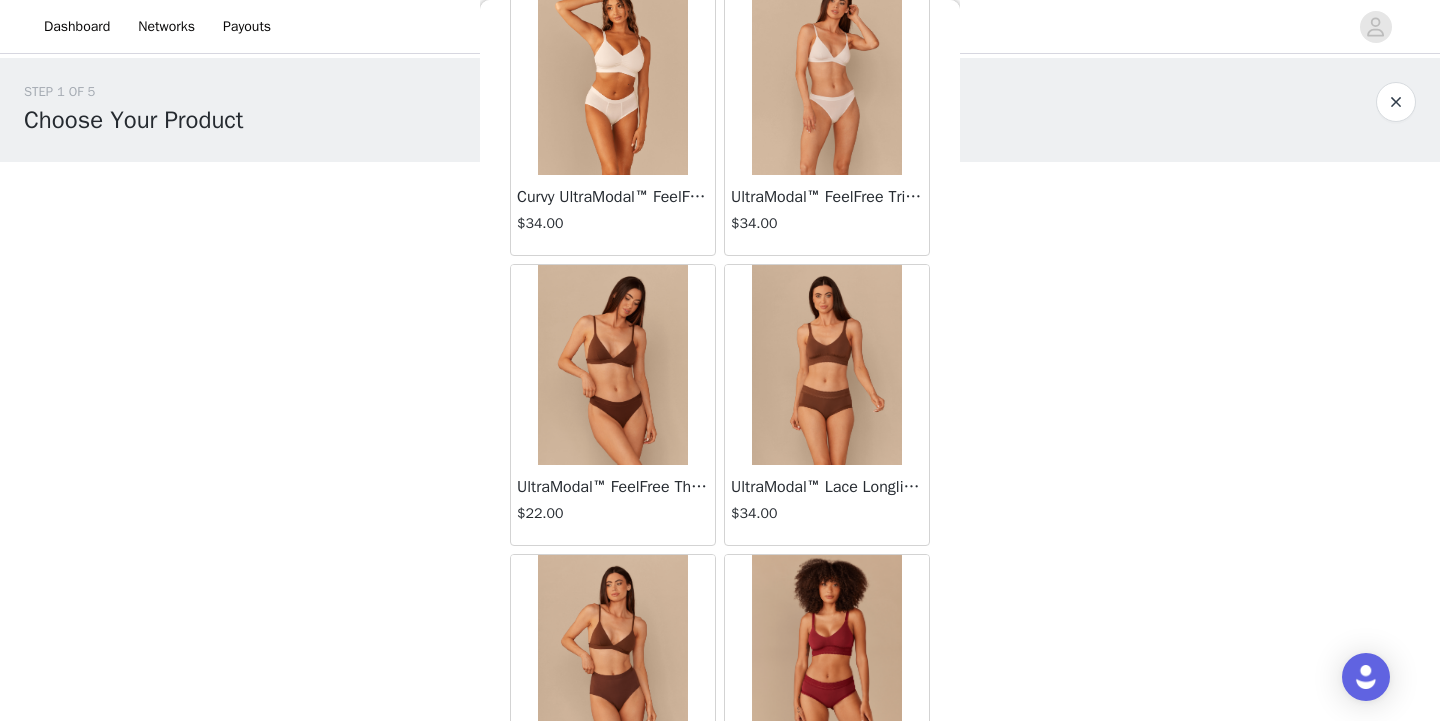 click on "UltraModal™ FeelFree Thong | Walnut Shell" at bounding box center (613, 487) 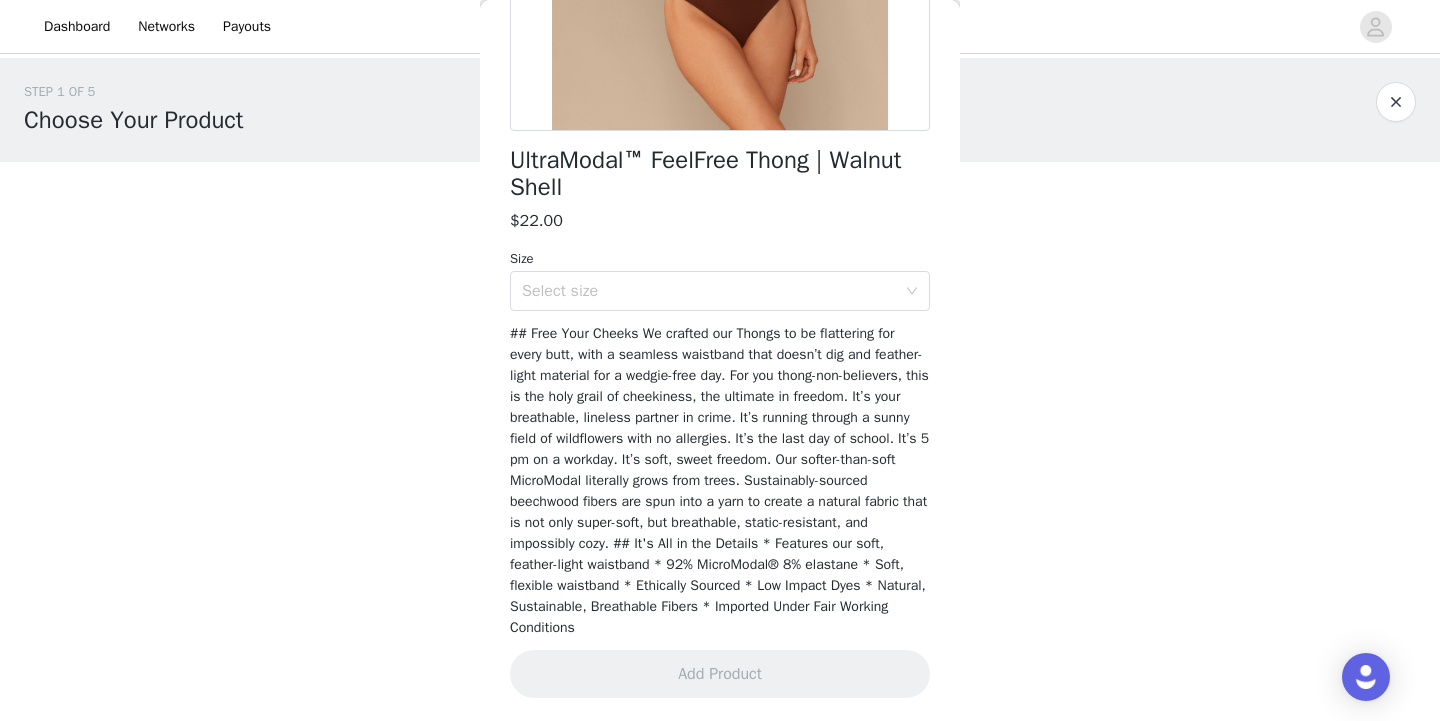 scroll, scrollTop: 0, scrollLeft: 0, axis: both 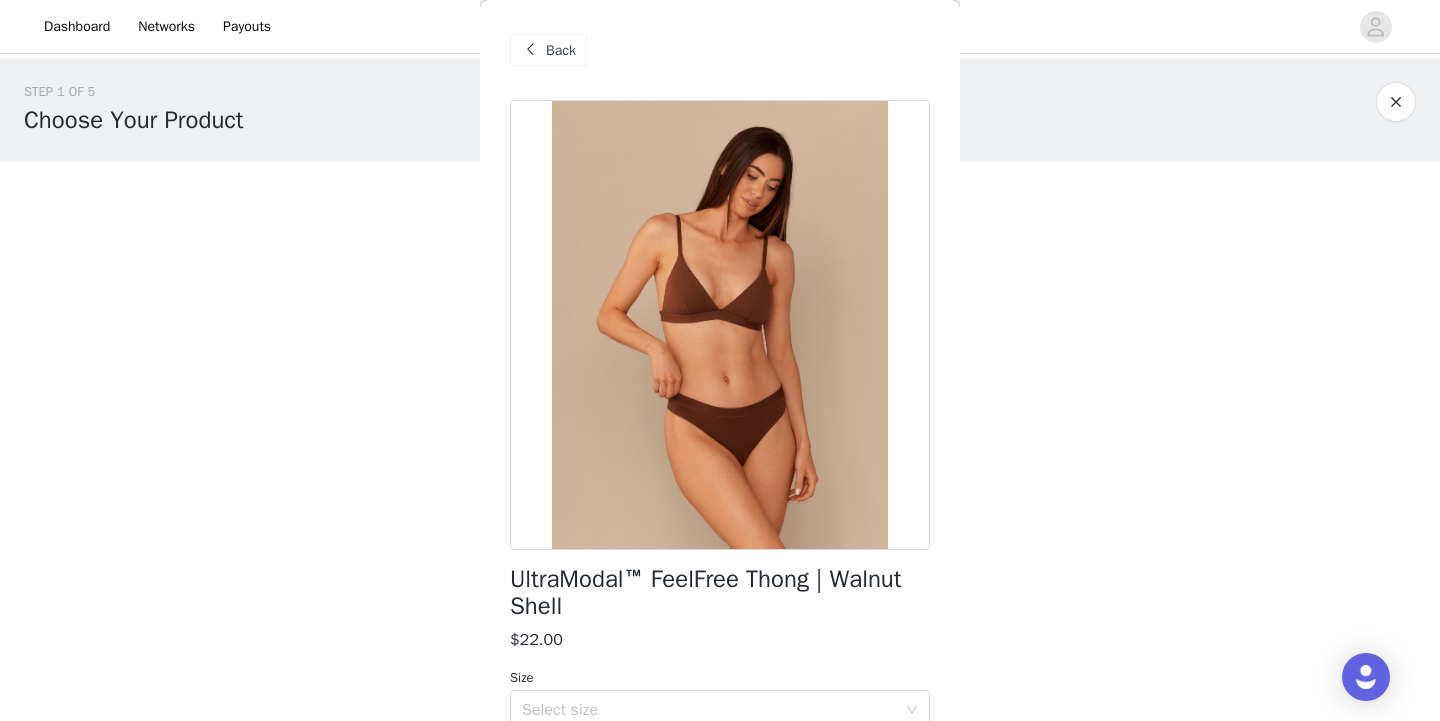 click on "Back" at bounding box center (548, 50) 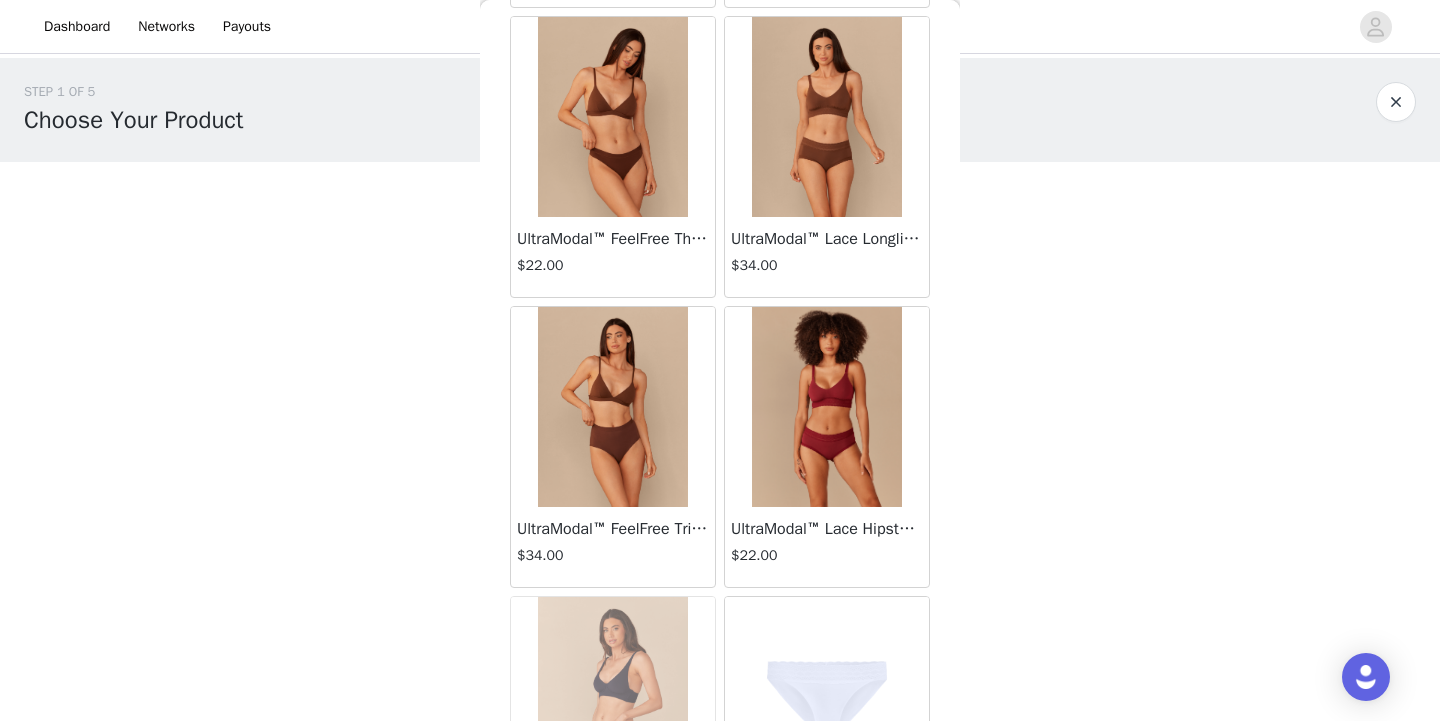 scroll, scrollTop: 6782, scrollLeft: 0, axis: vertical 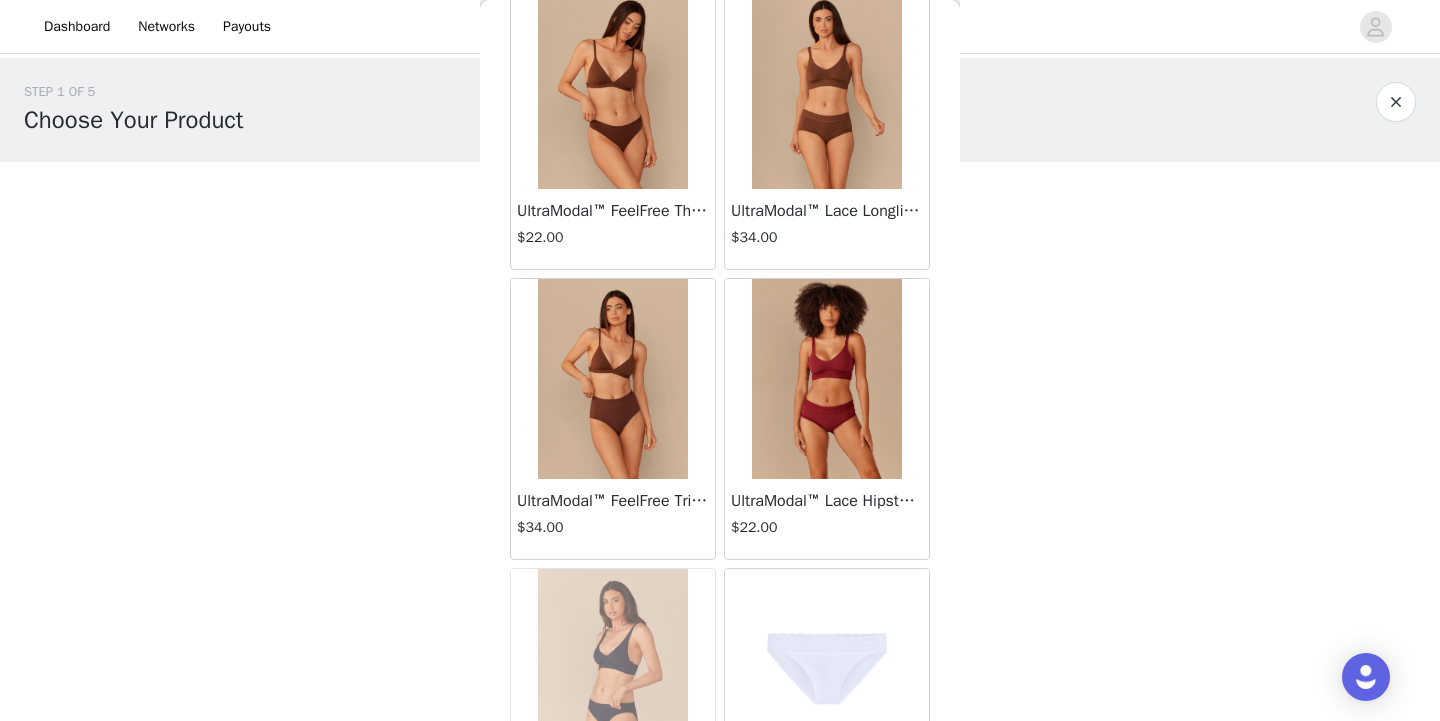click on "UltraModal™ FeelFree Triangle Bralette | Walnut Shell/Walnut Shell" at bounding box center [613, 501] 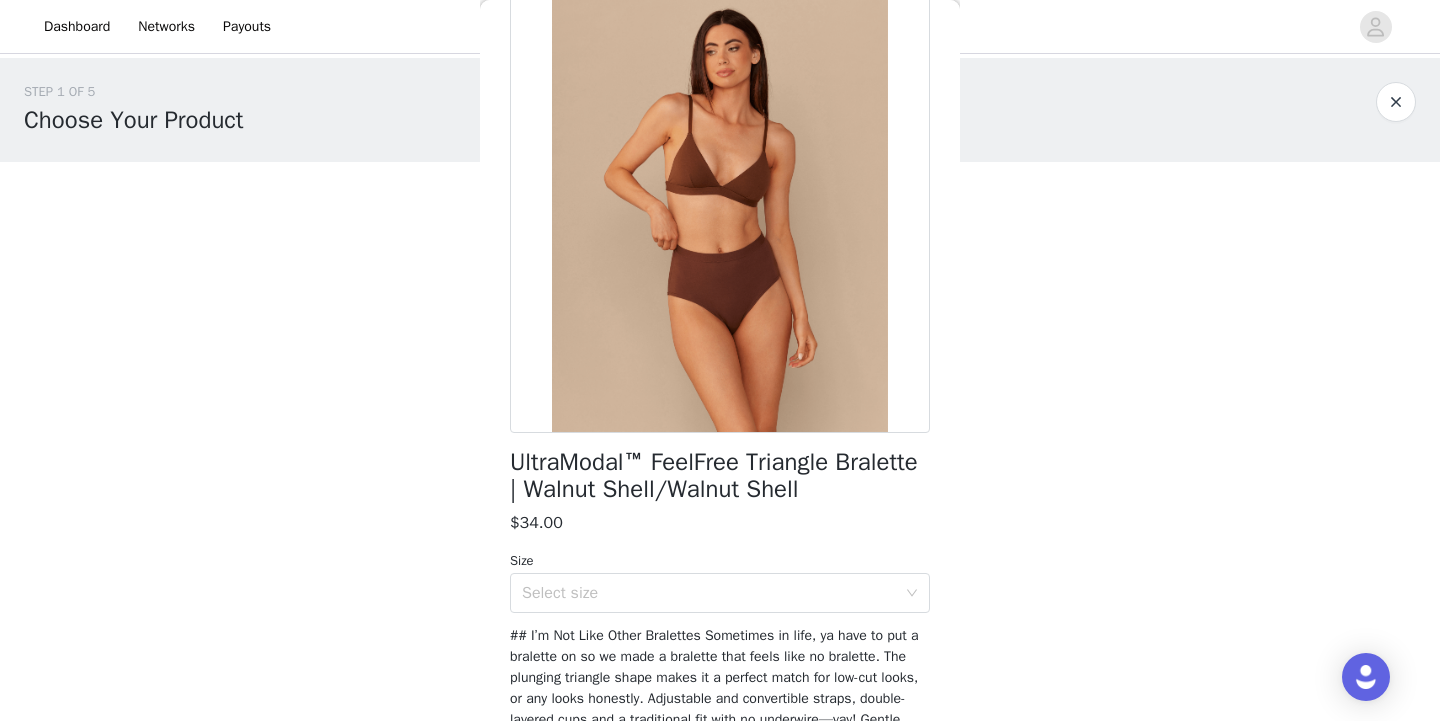 scroll, scrollTop: 0, scrollLeft: 0, axis: both 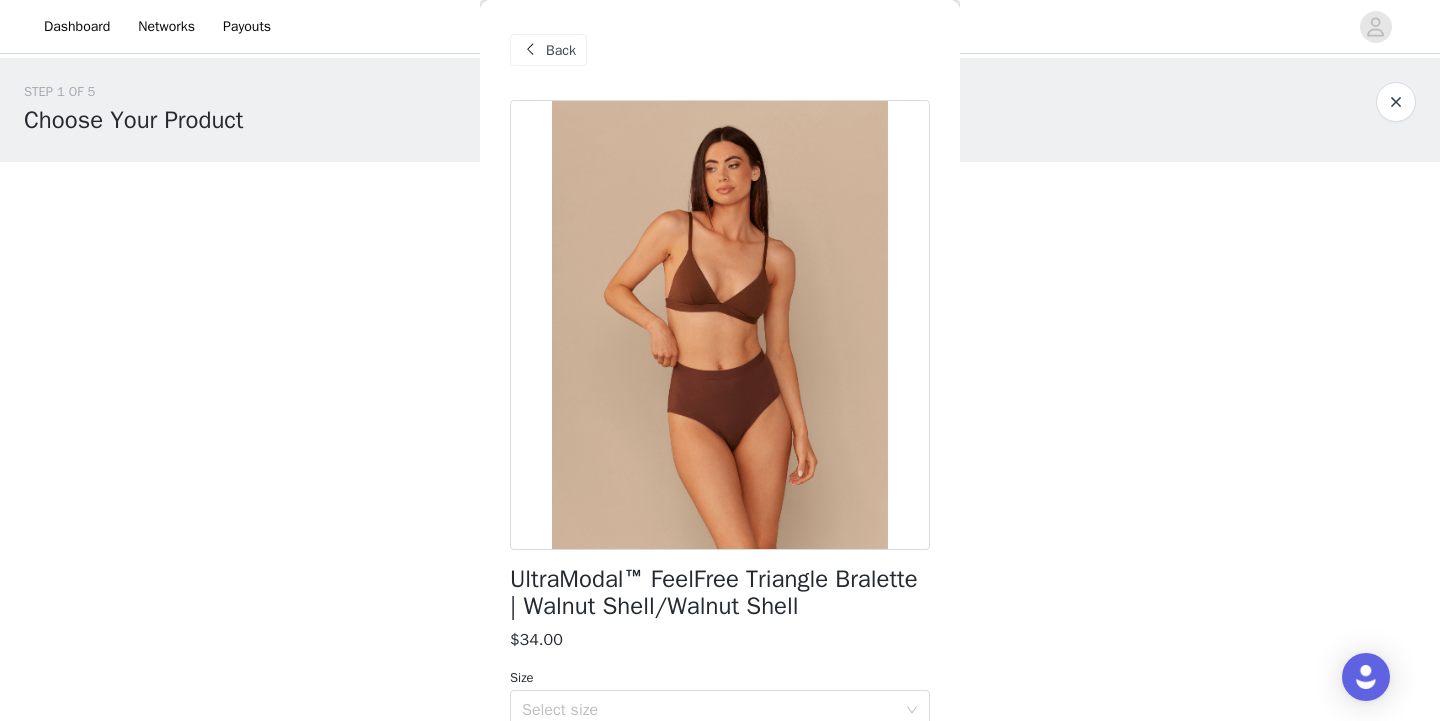 click at bounding box center [530, 50] 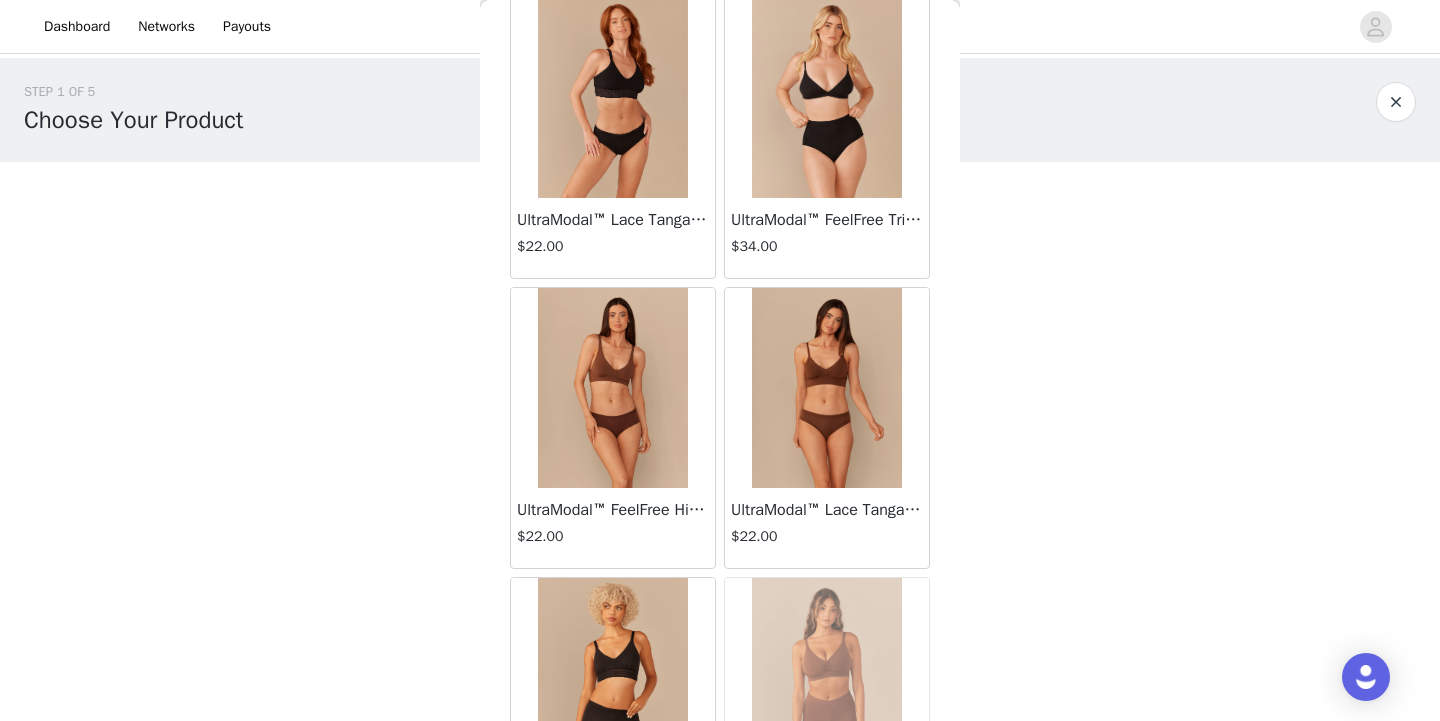 scroll, scrollTop: 7949, scrollLeft: 0, axis: vertical 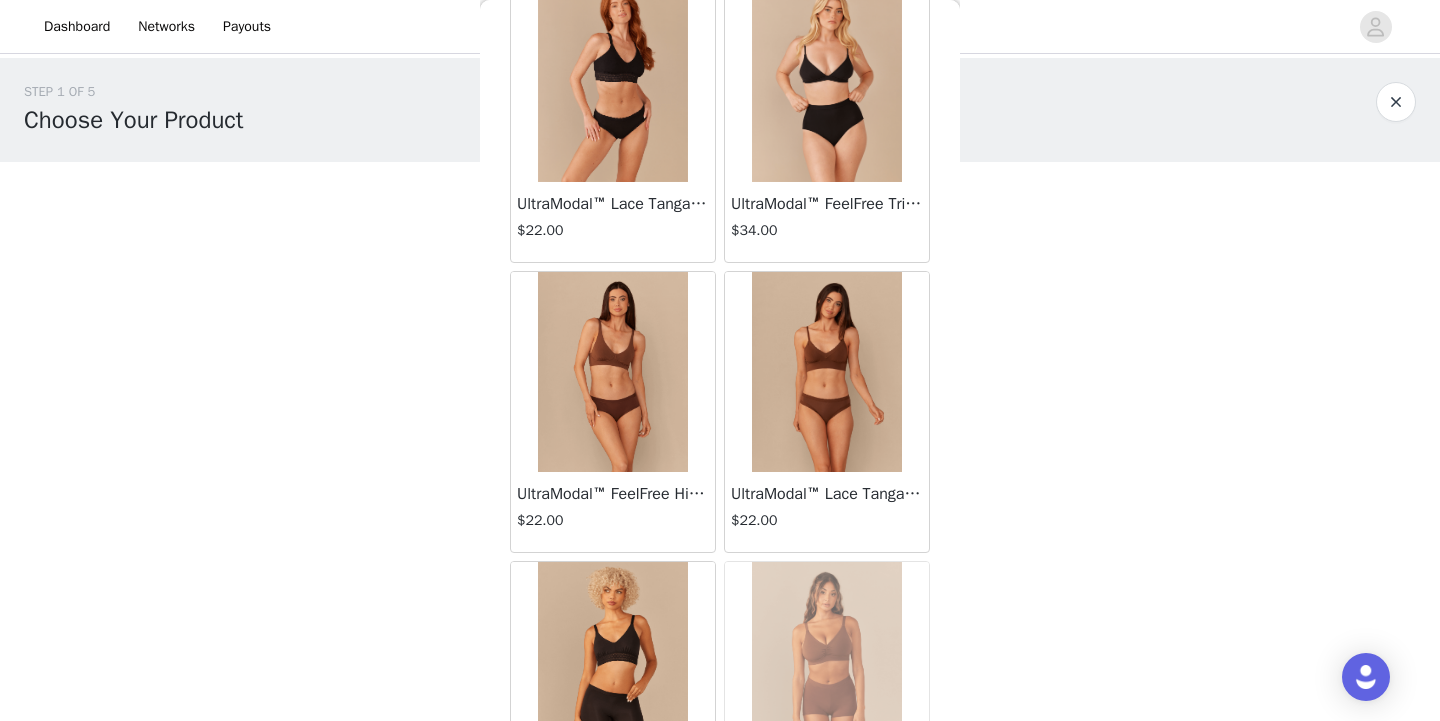 click on "UltraModal™ FeelFree Hipster | Walnut Shell" at bounding box center [613, 494] 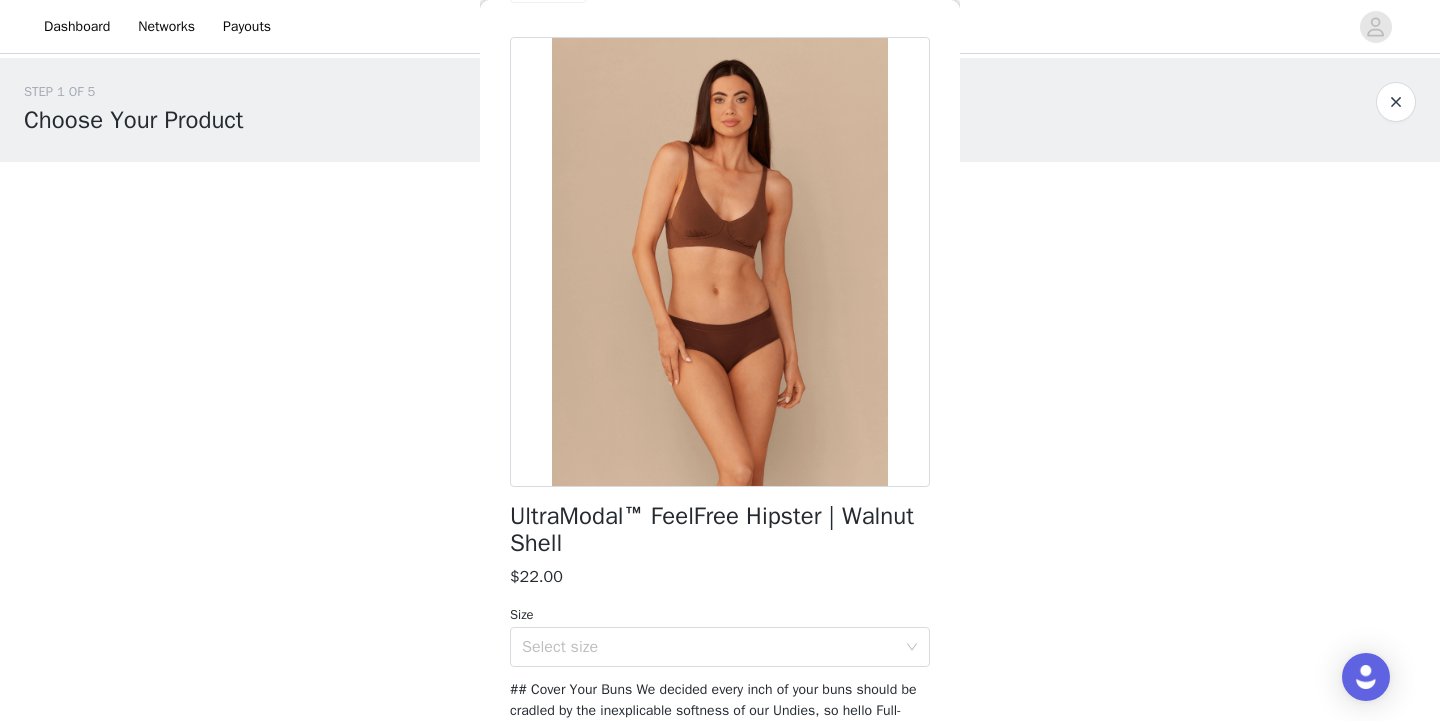 scroll, scrollTop: 45, scrollLeft: 0, axis: vertical 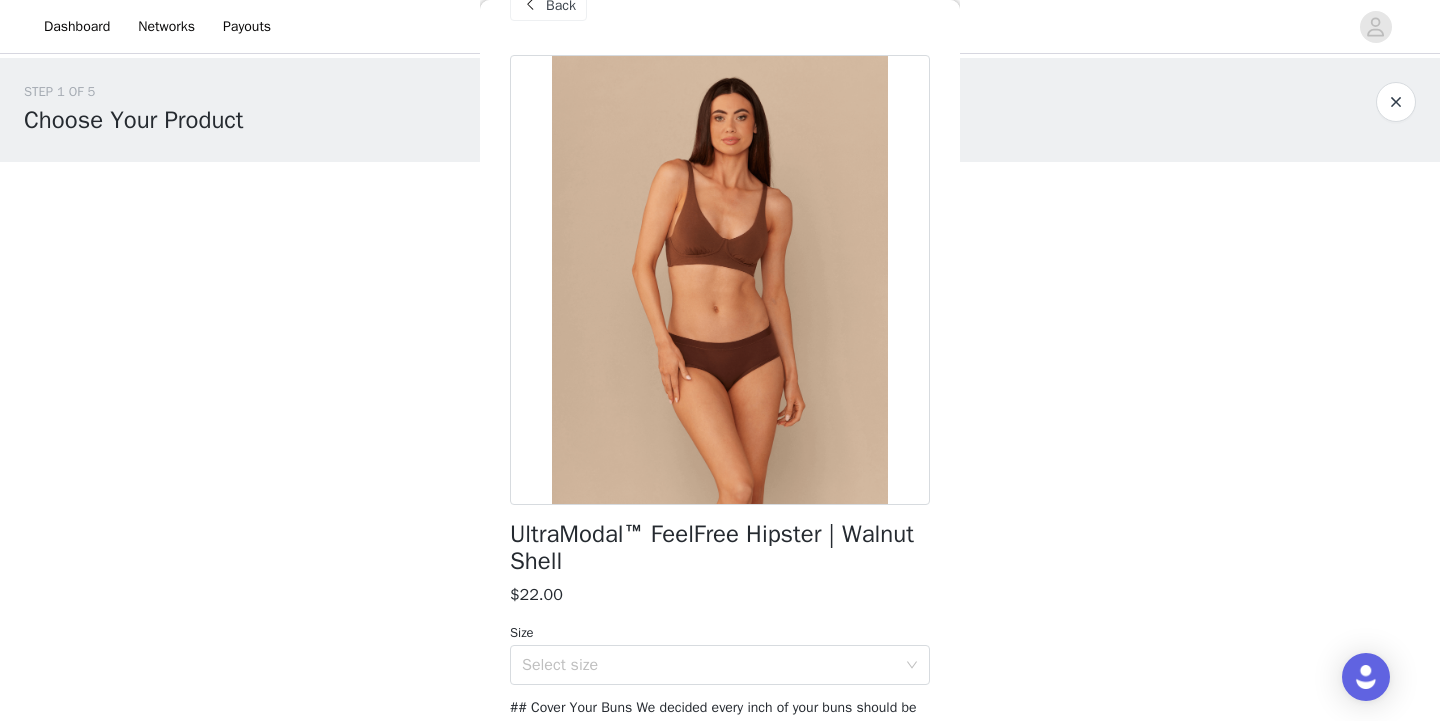 click on "Back" at bounding box center (561, 5) 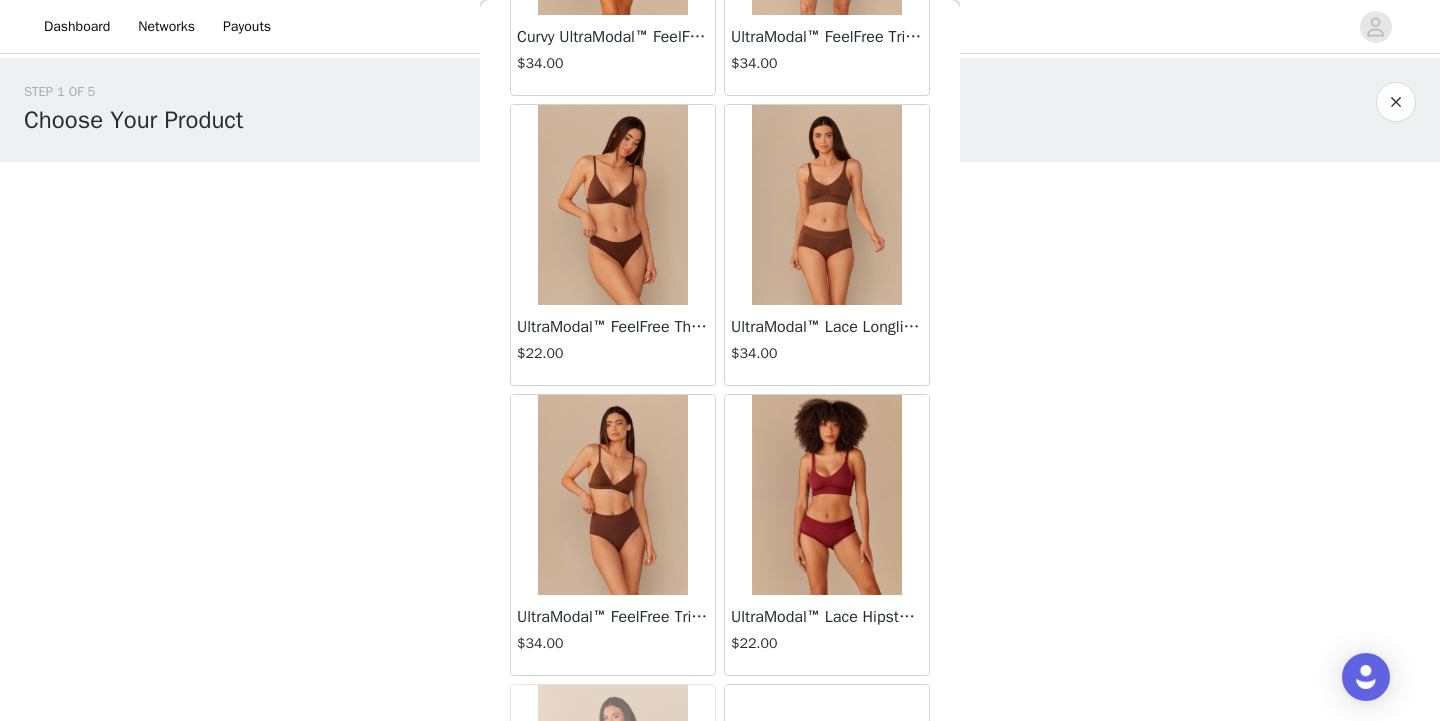 scroll, scrollTop: 6678, scrollLeft: 0, axis: vertical 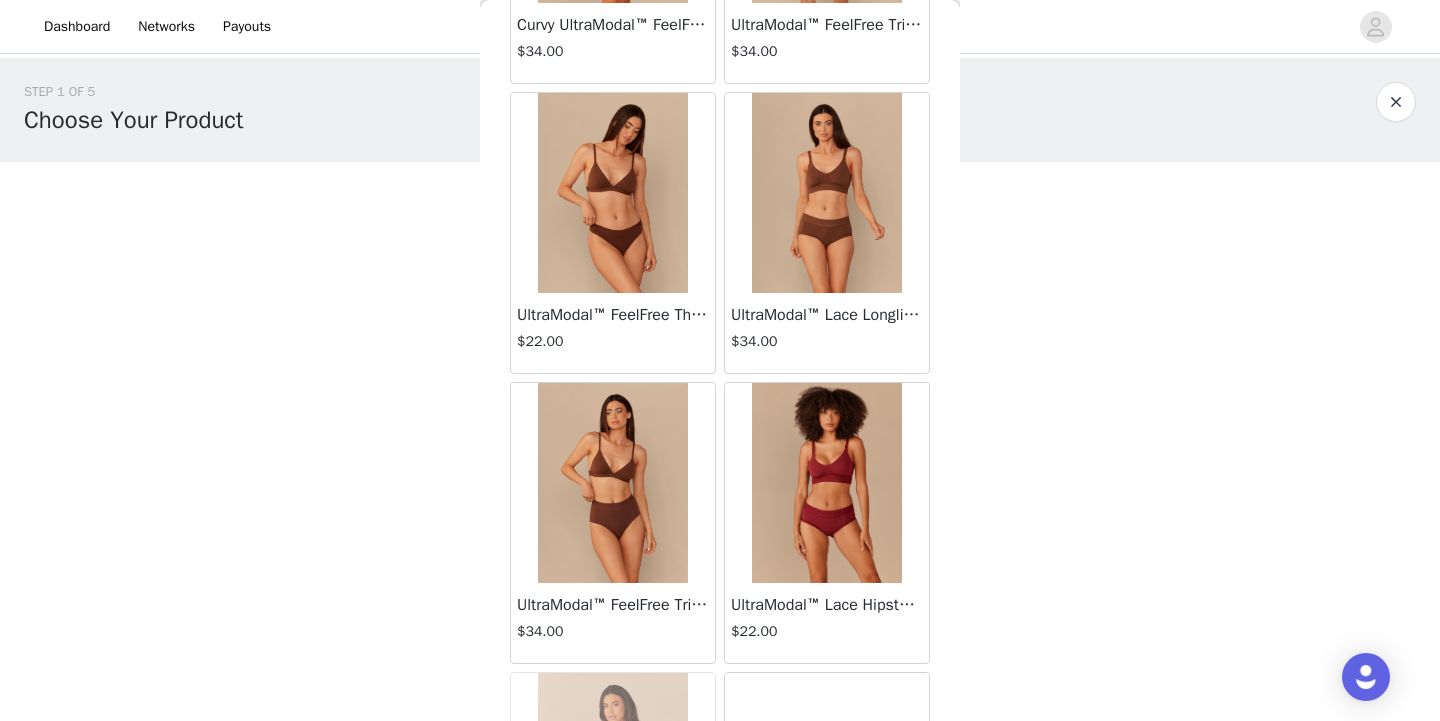 click on "UltraModal™ FeelFree Triangle Bralette | Walnut Shell/Walnut Shell" at bounding box center (613, 605) 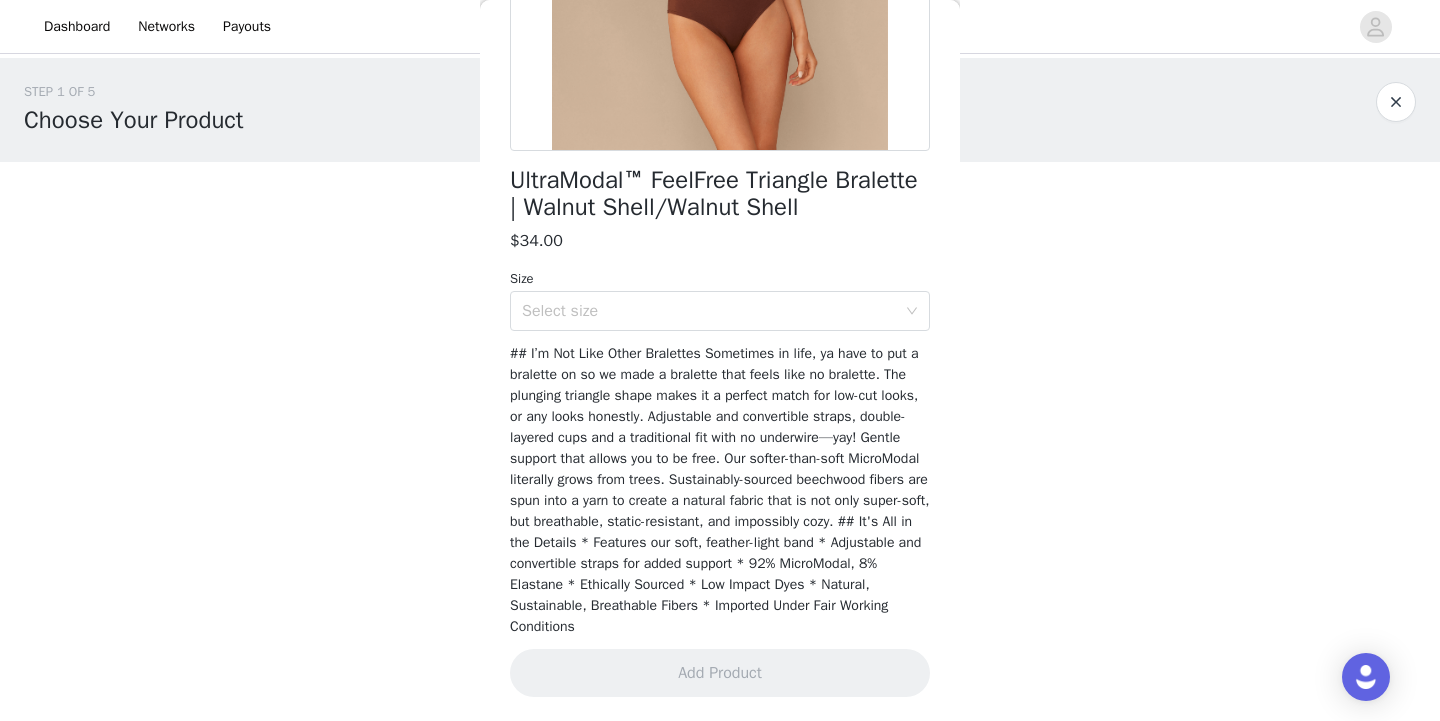 scroll, scrollTop: 398, scrollLeft: 0, axis: vertical 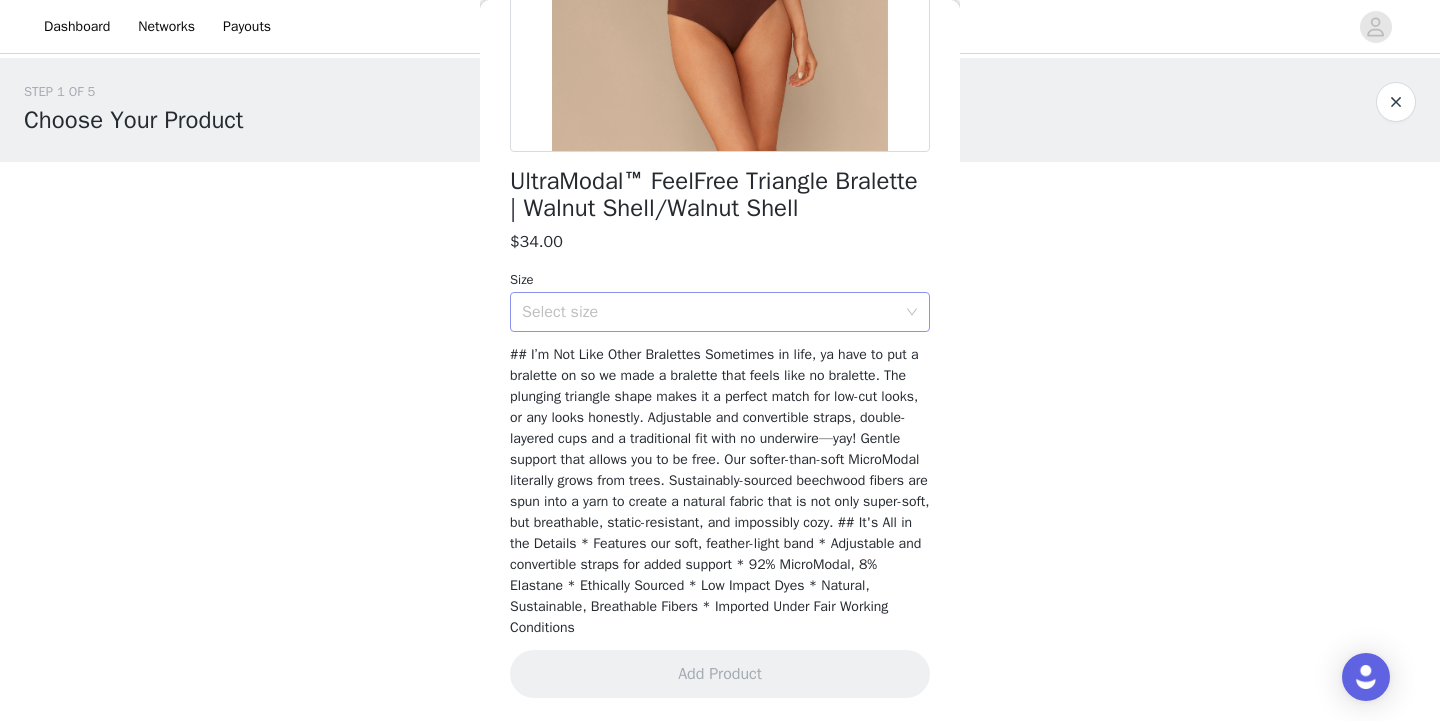 click on "Select size" at bounding box center [709, 312] 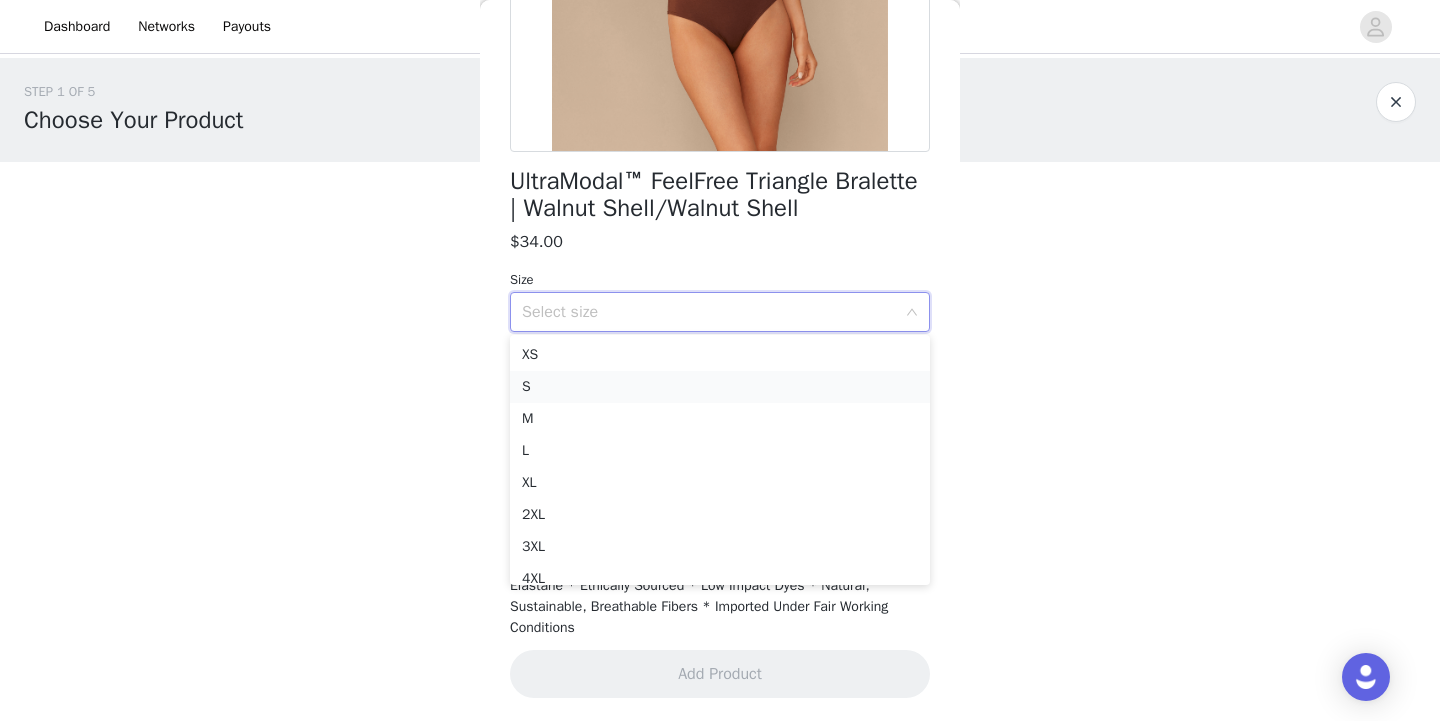 click on "S" at bounding box center (720, 387) 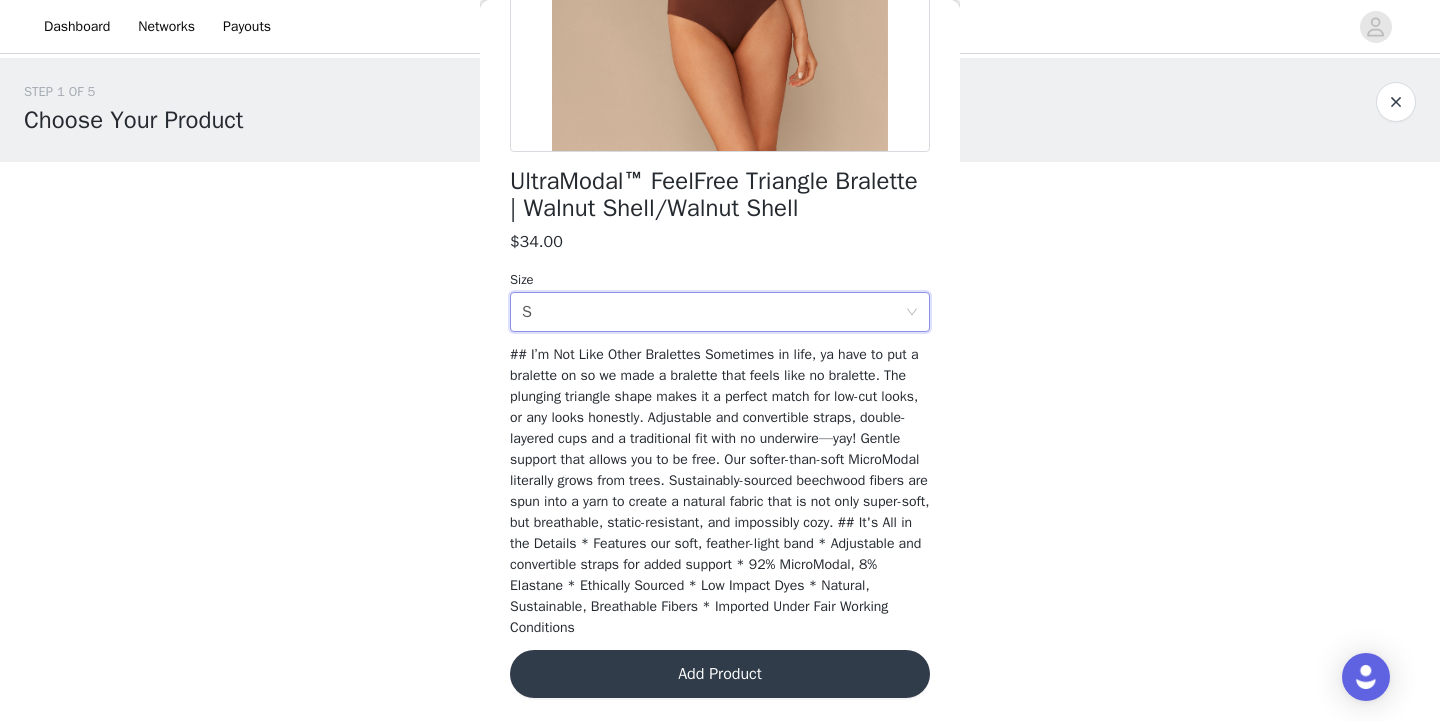 click on "Add Product" at bounding box center [720, 674] 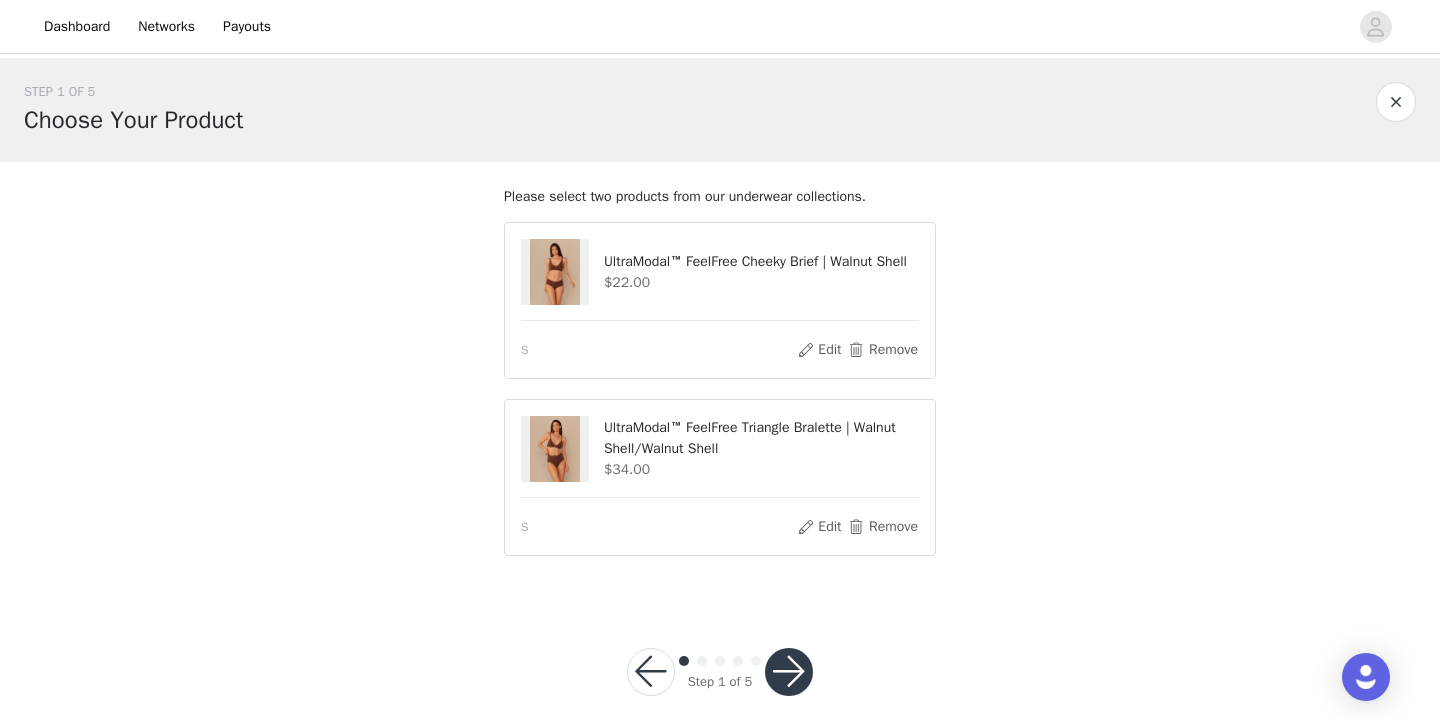 scroll, scrollTop: 22, scrollLeft: 0, axis: vertical 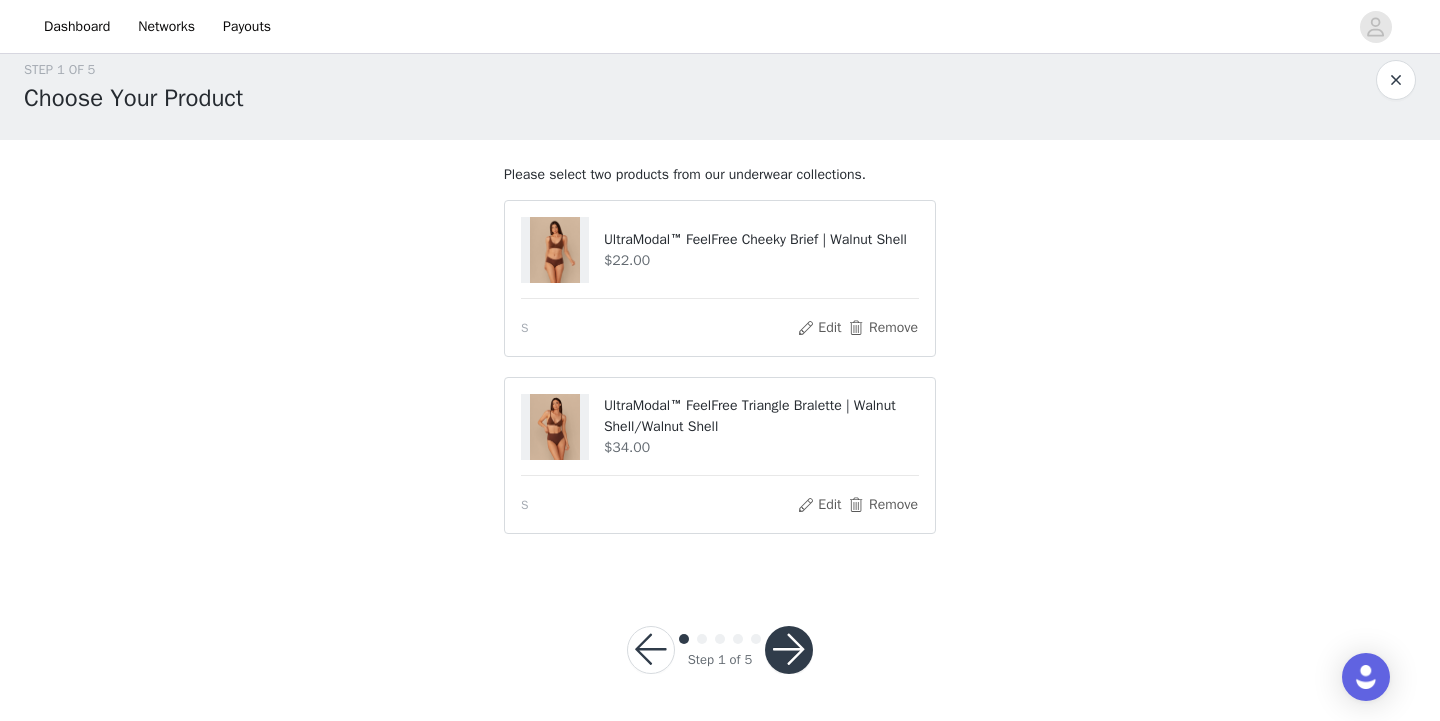 click at bounding box center [789, 650] 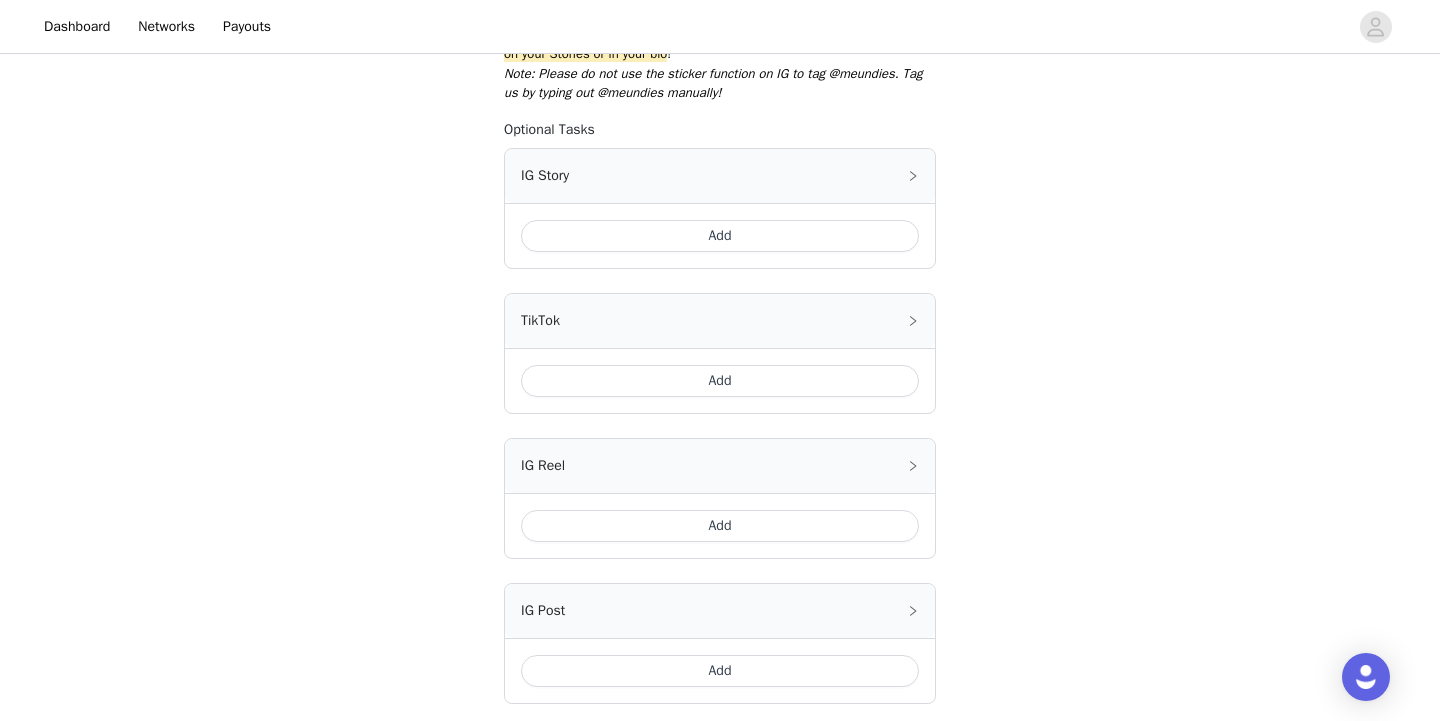 scroll, scrollTop: 516, scrollLeft: 0, axis: vertical 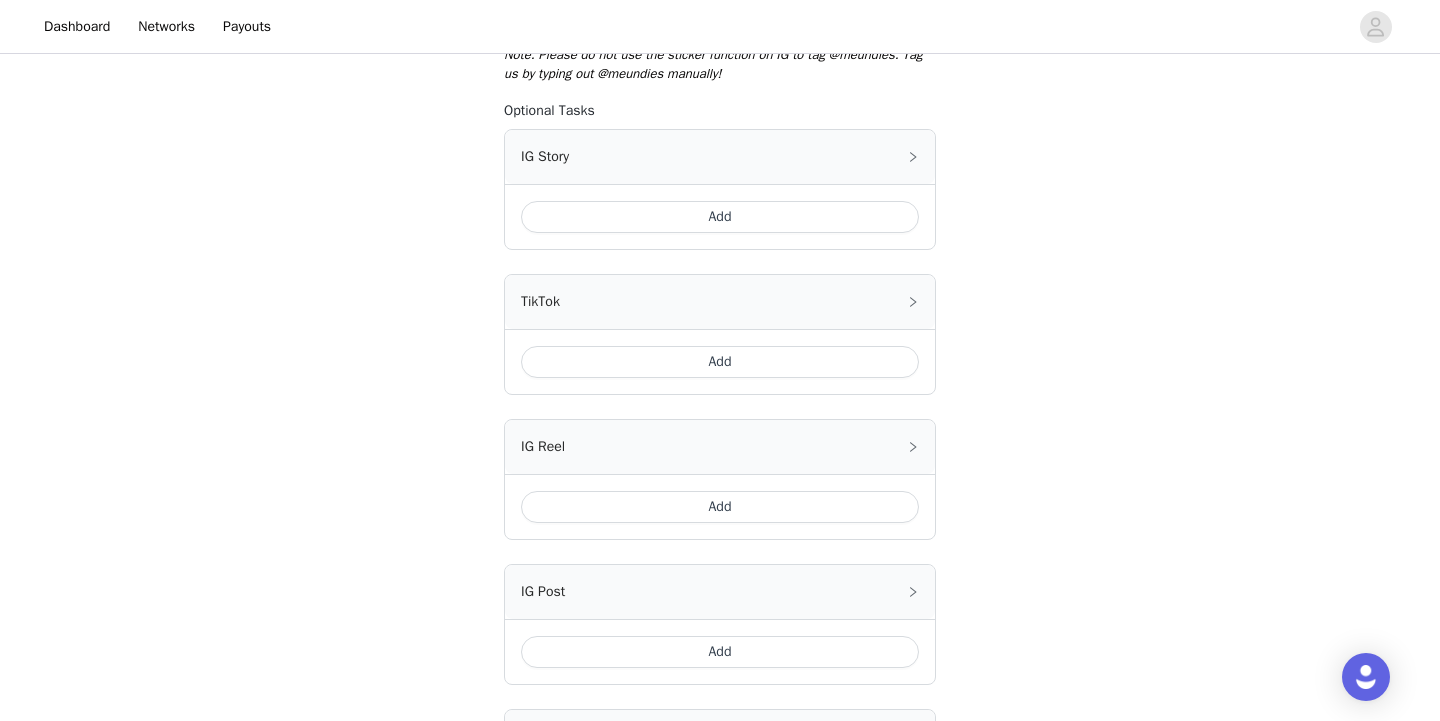 click on "Add" at bounding box center (720, 362) 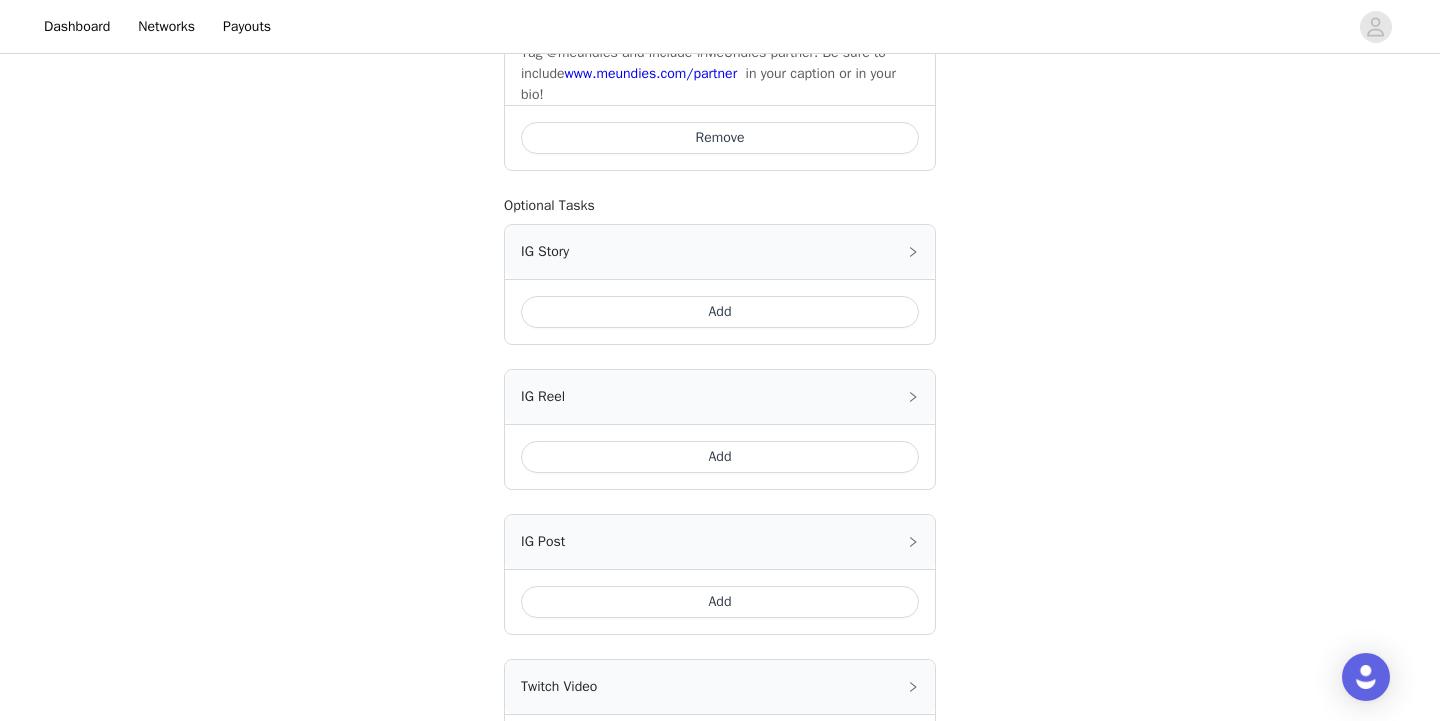 scroll, scrollTop: 983, scrollLeft: 0, axis: vertical 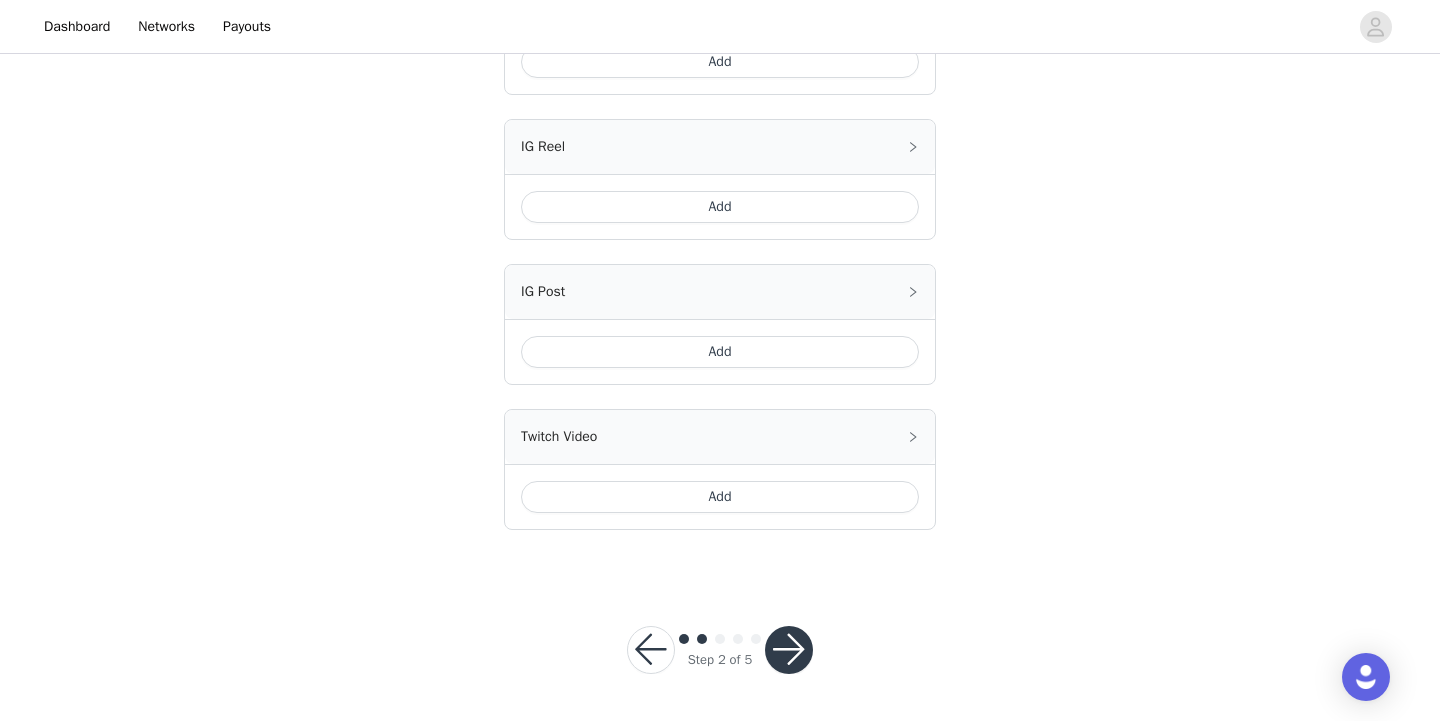 click at bounding box center (789, 650) 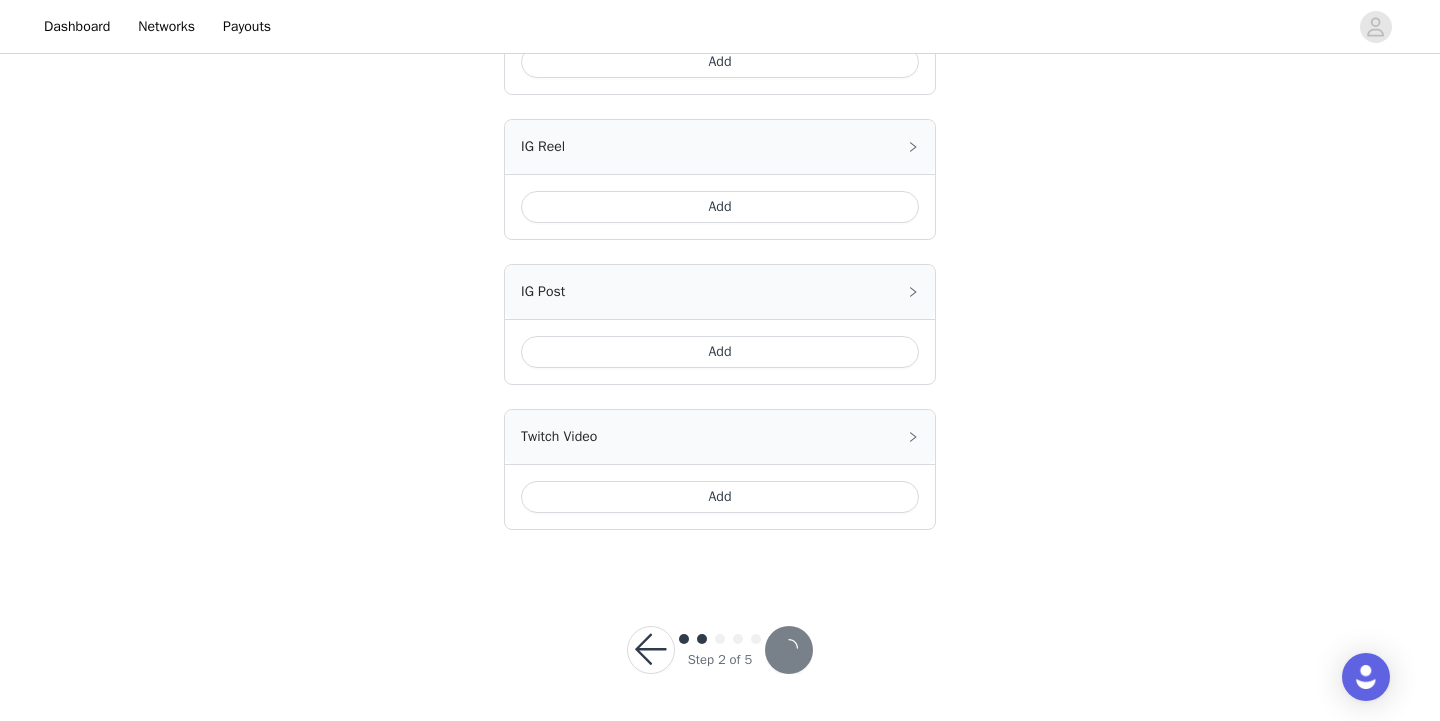 scroll, scrollTop: 0, scrollLeft: 0, axis: both 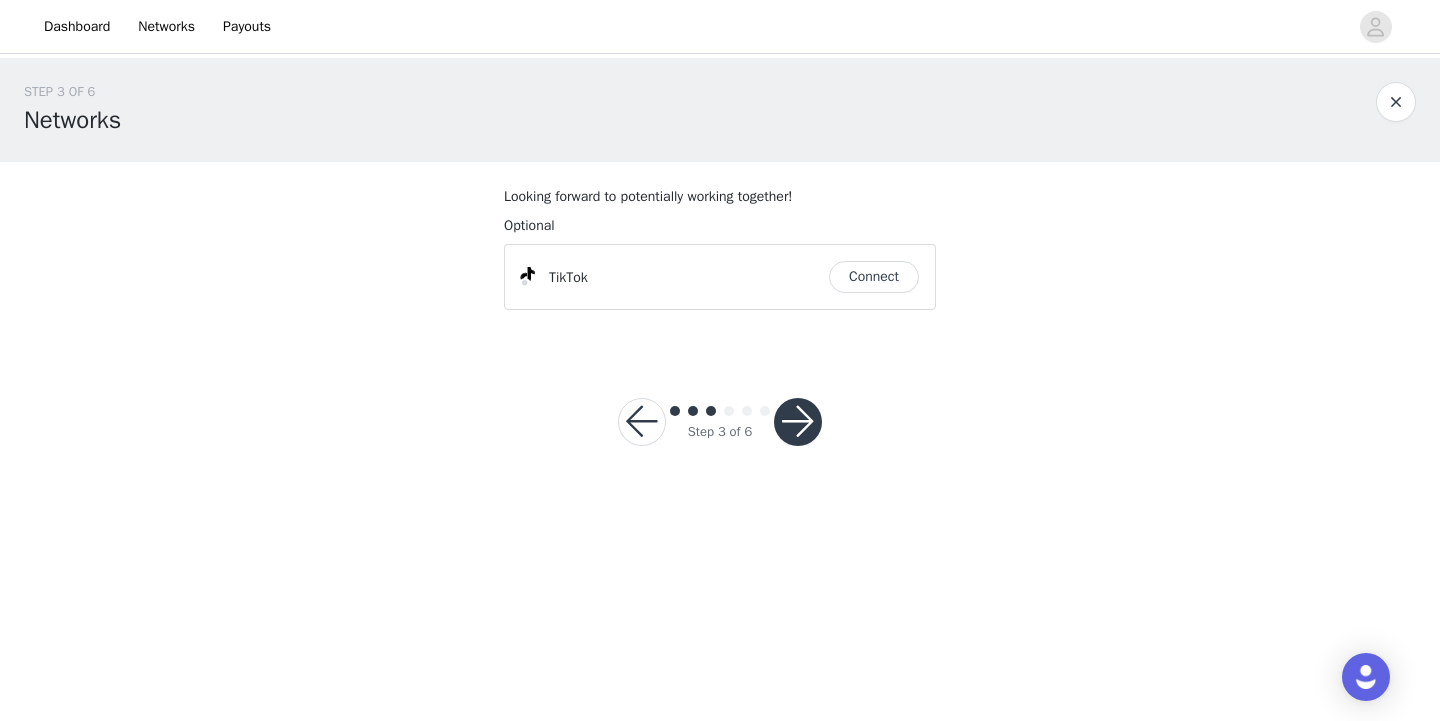 click on "Connect" at bounding box center (874, 277) 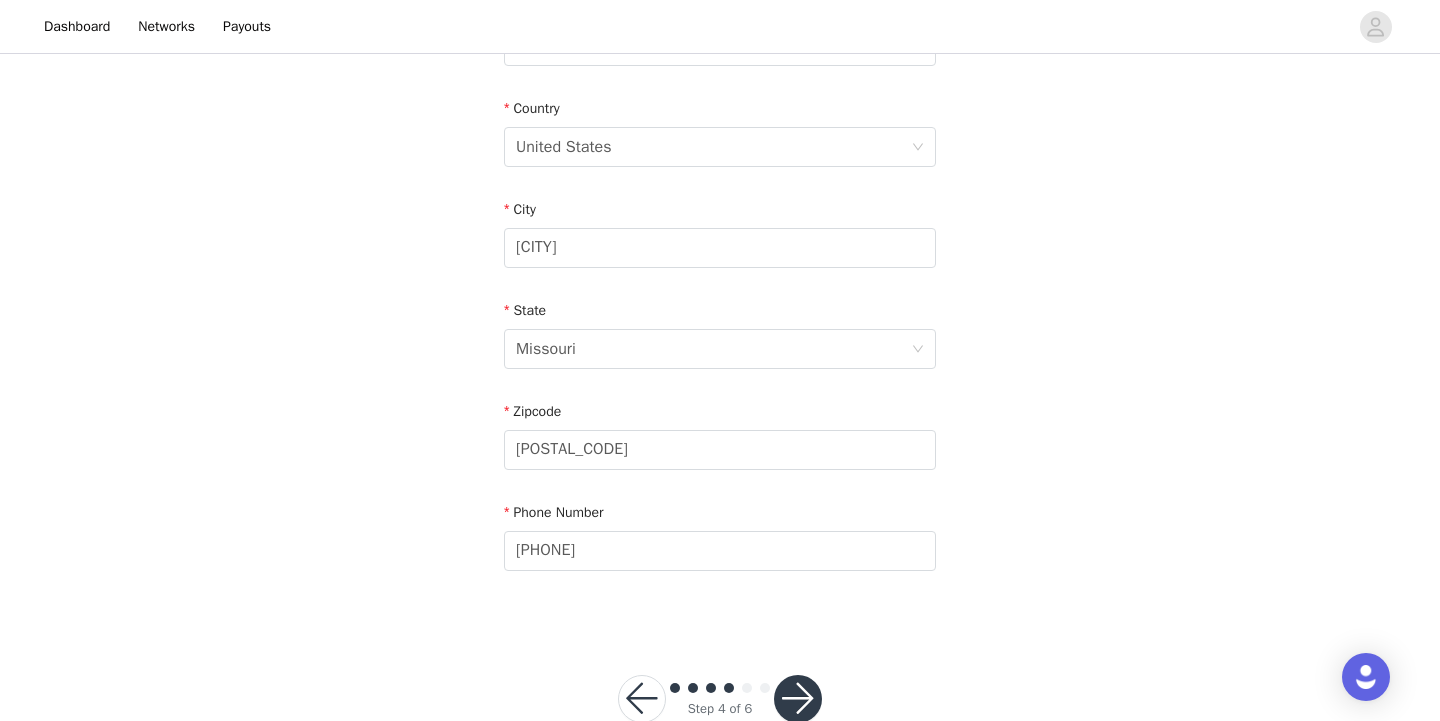 scroll, scrollTop: 642, scrollLeft: 0, axis: vertical 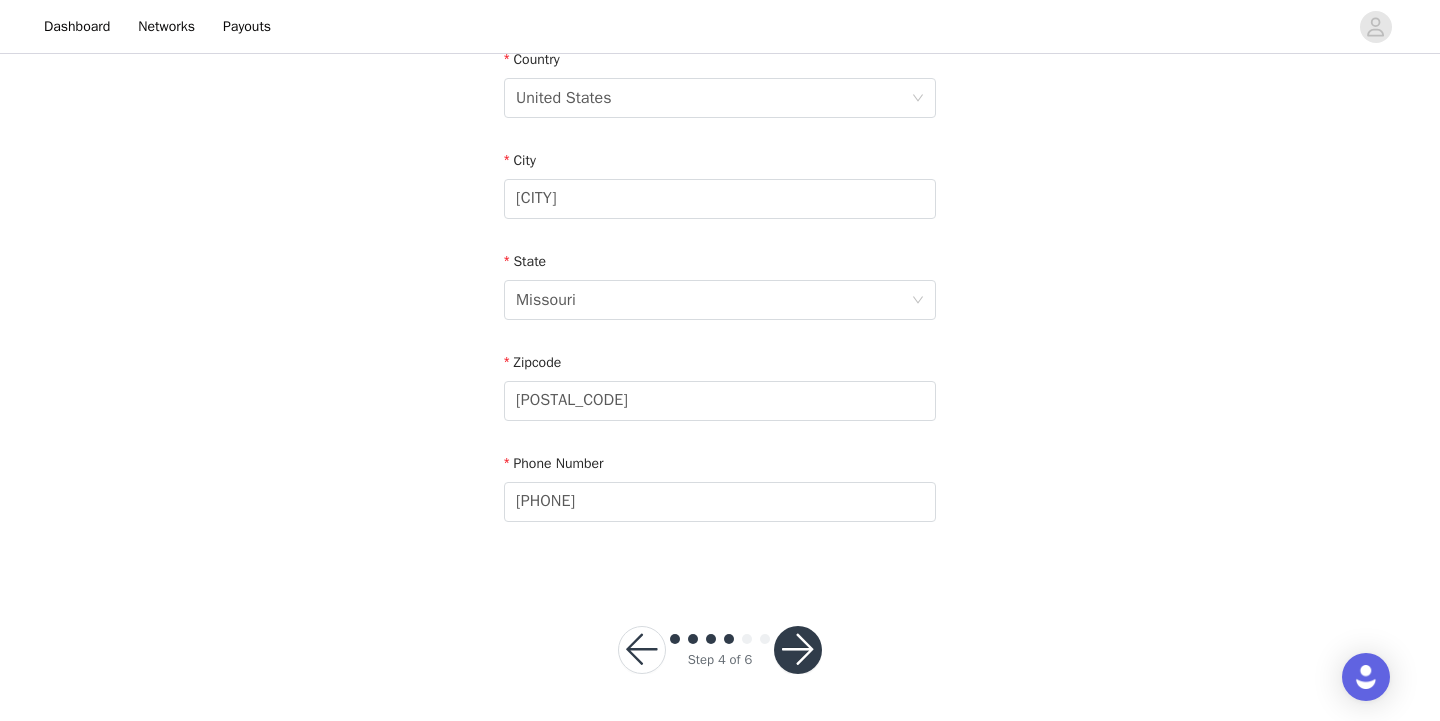click at bounding box center [798, 650] 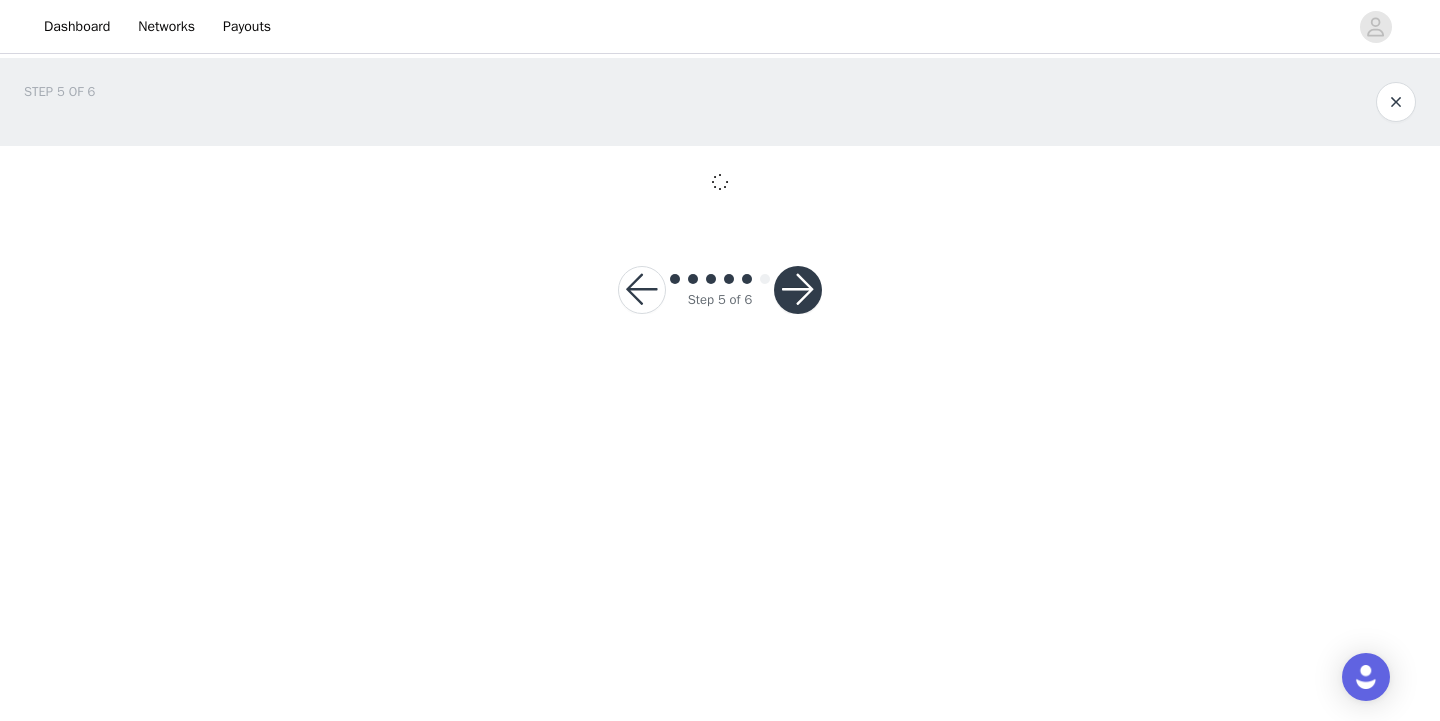 scroll, scrollTop: 0, scrollLeft: 0, axis: both 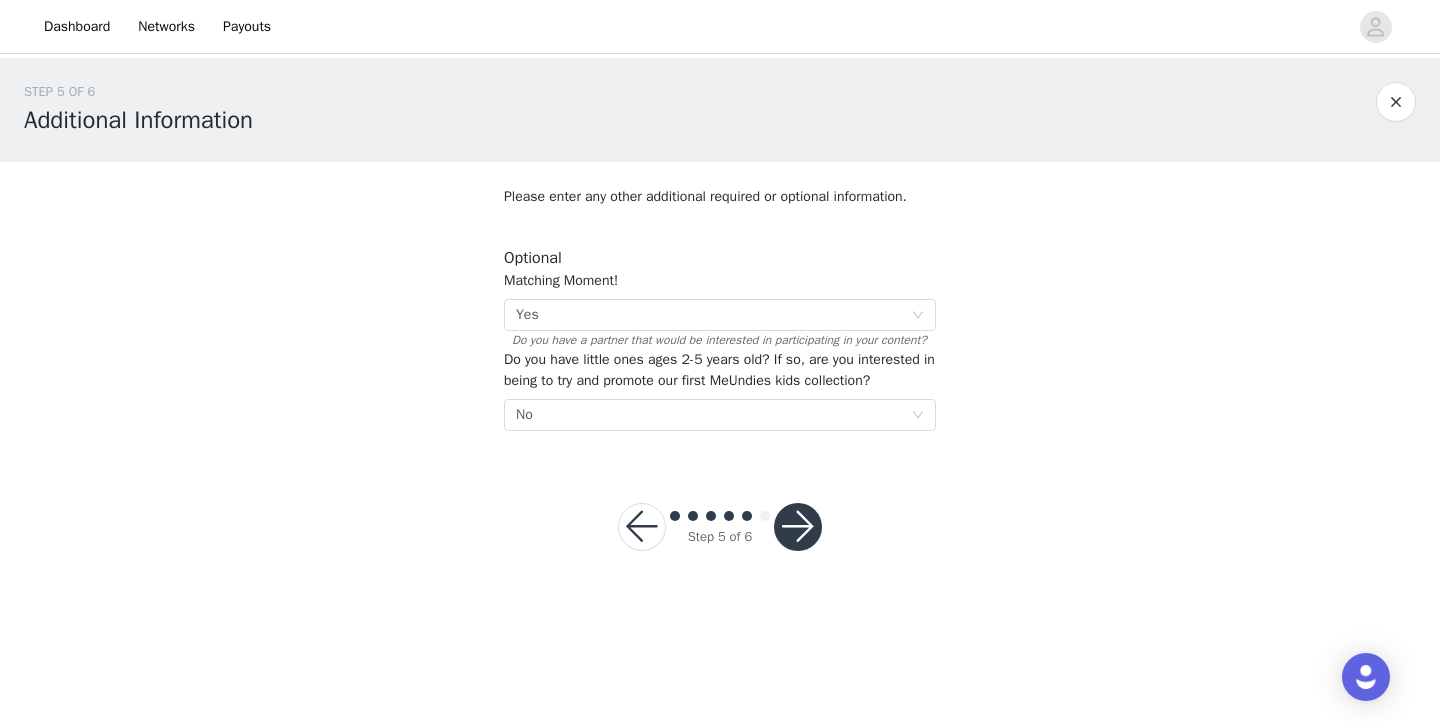 click at bounding box center (798, 527) 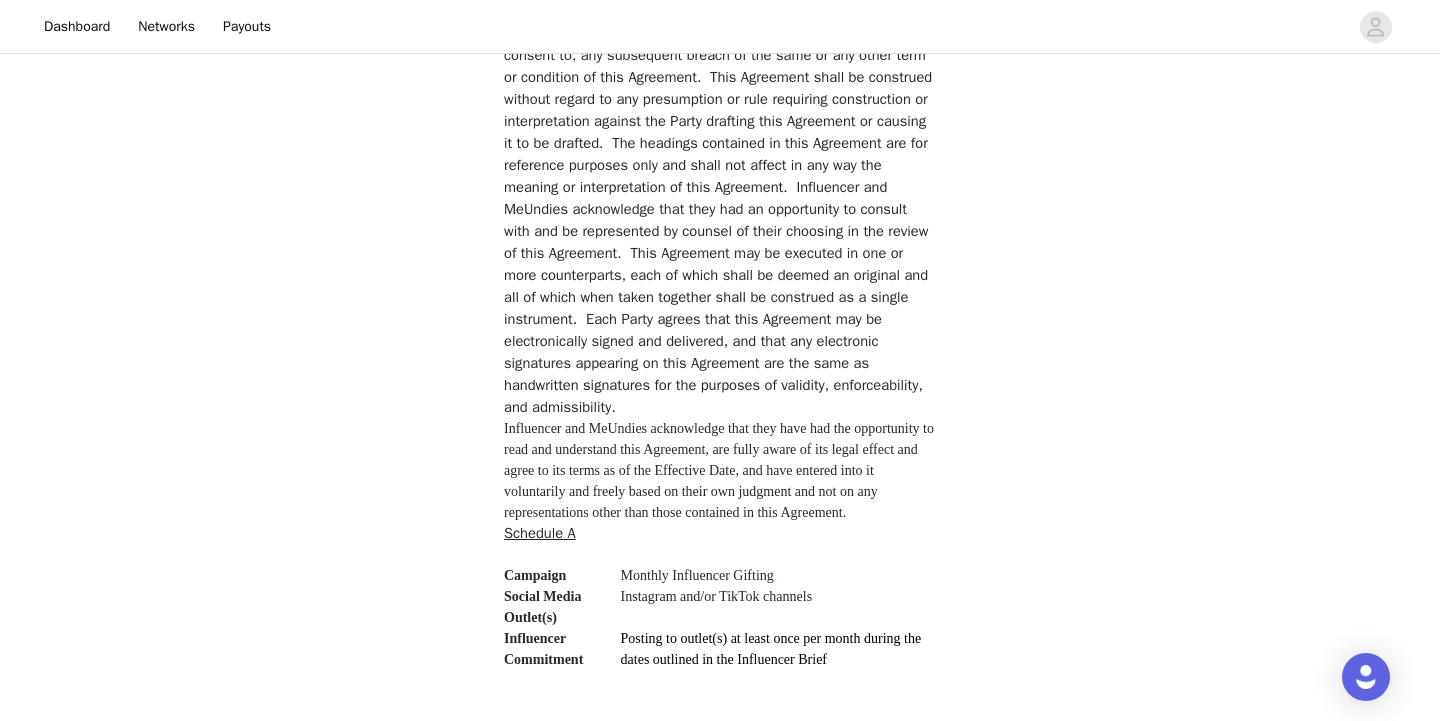 scroll, scrollTop: 5730, scrollLeft: 0, axis: vertical 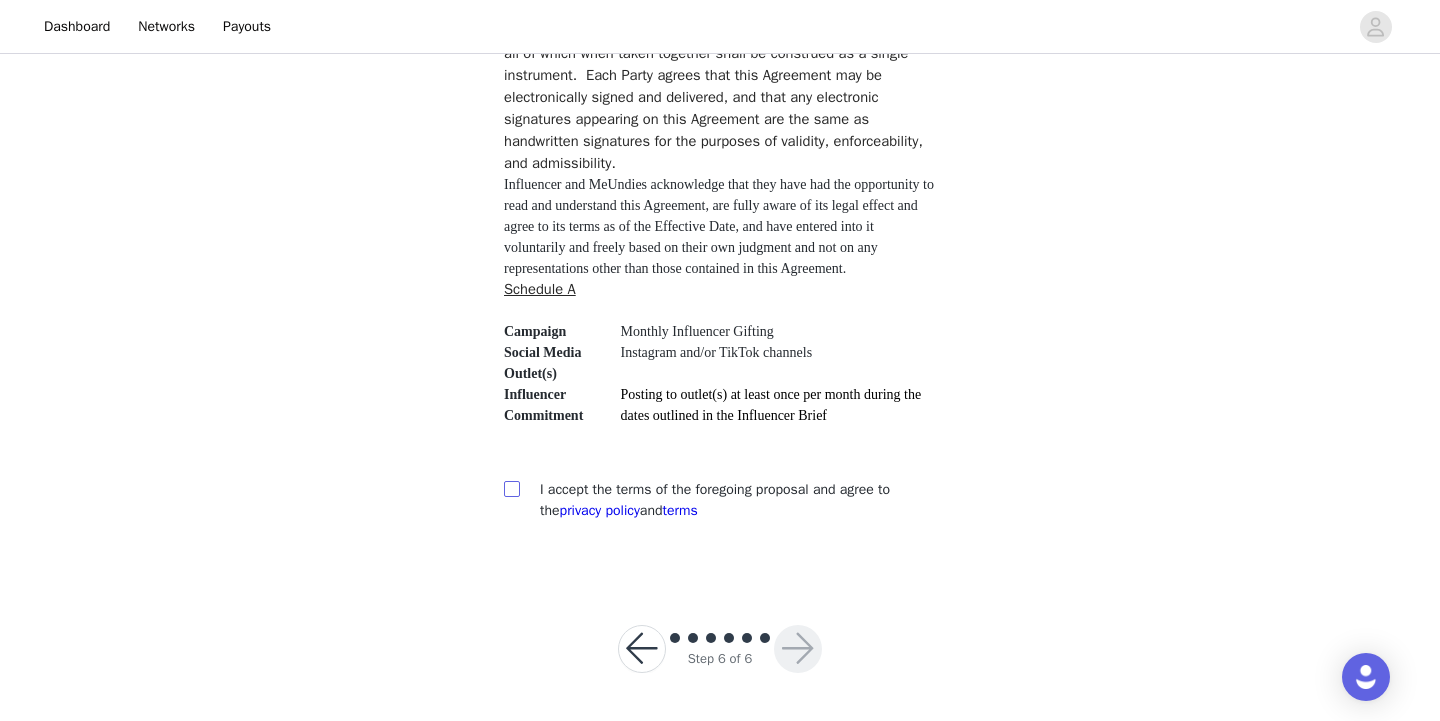 click at bounding box center [511, 488] 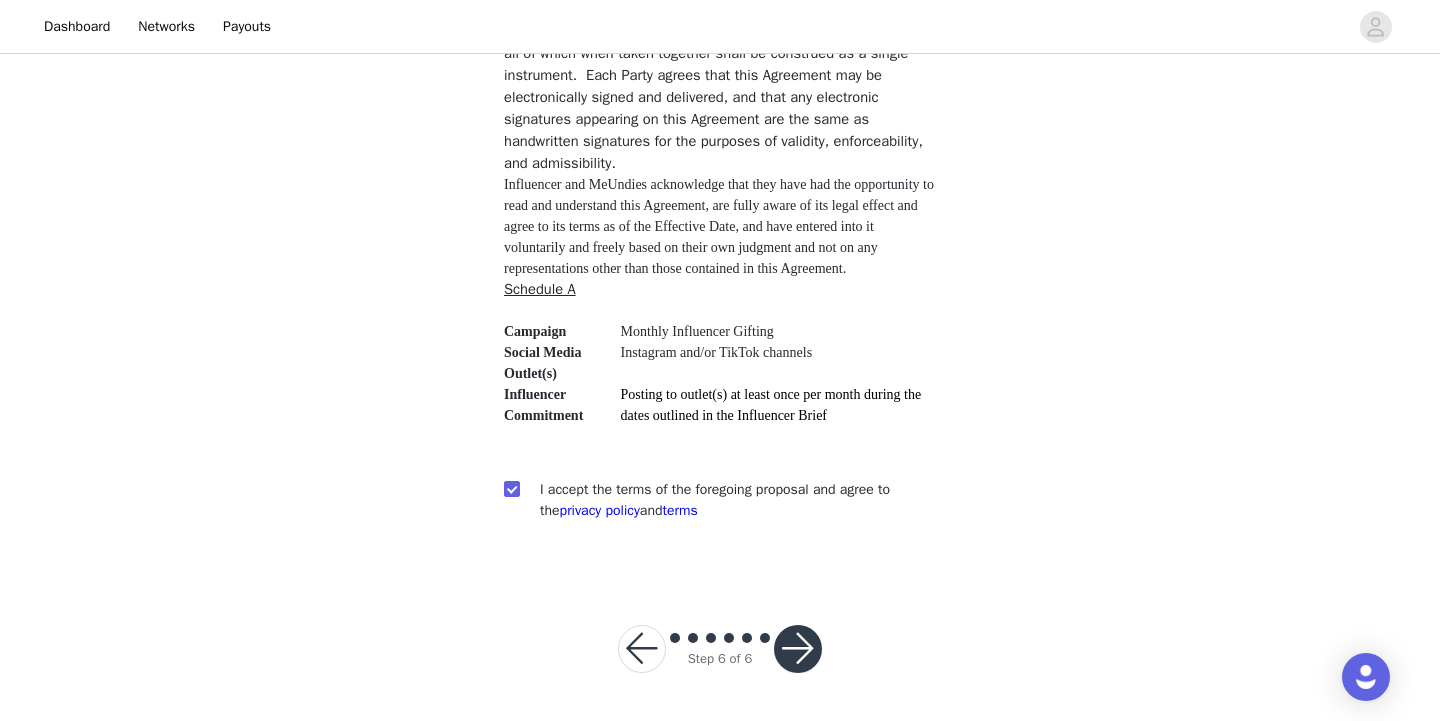 click at bounding box center [798, 649] 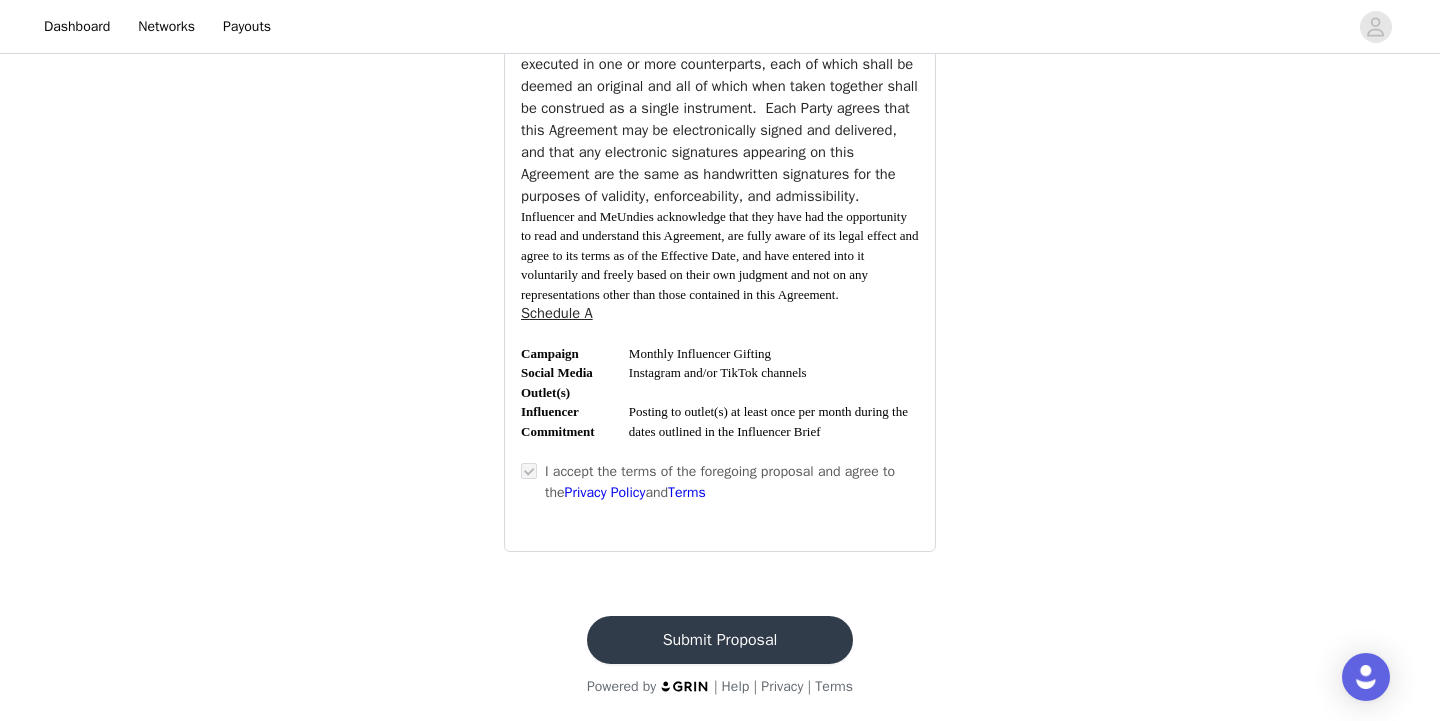 scroll, scrollTop: 7454, scrollLeft: 0, axis: vertical 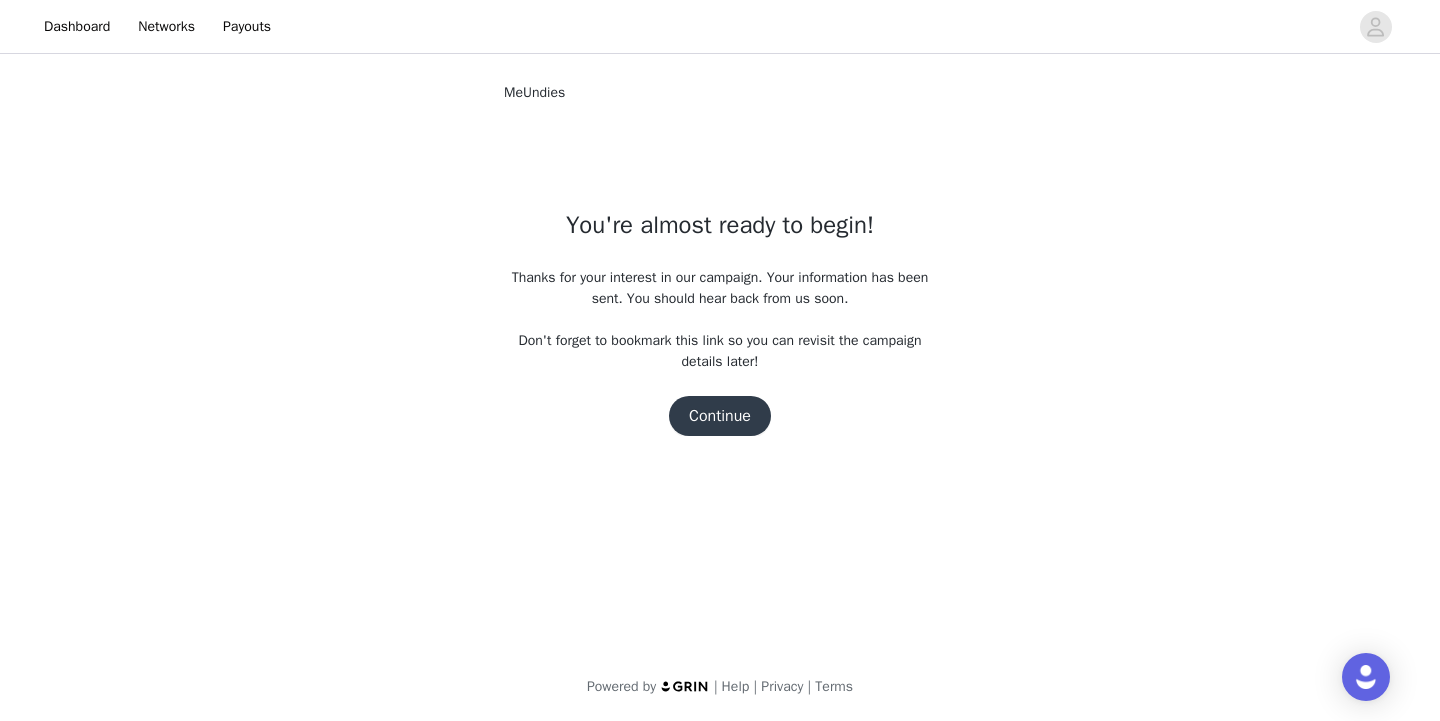 click on "Continue" at bounding box center [720, 416] 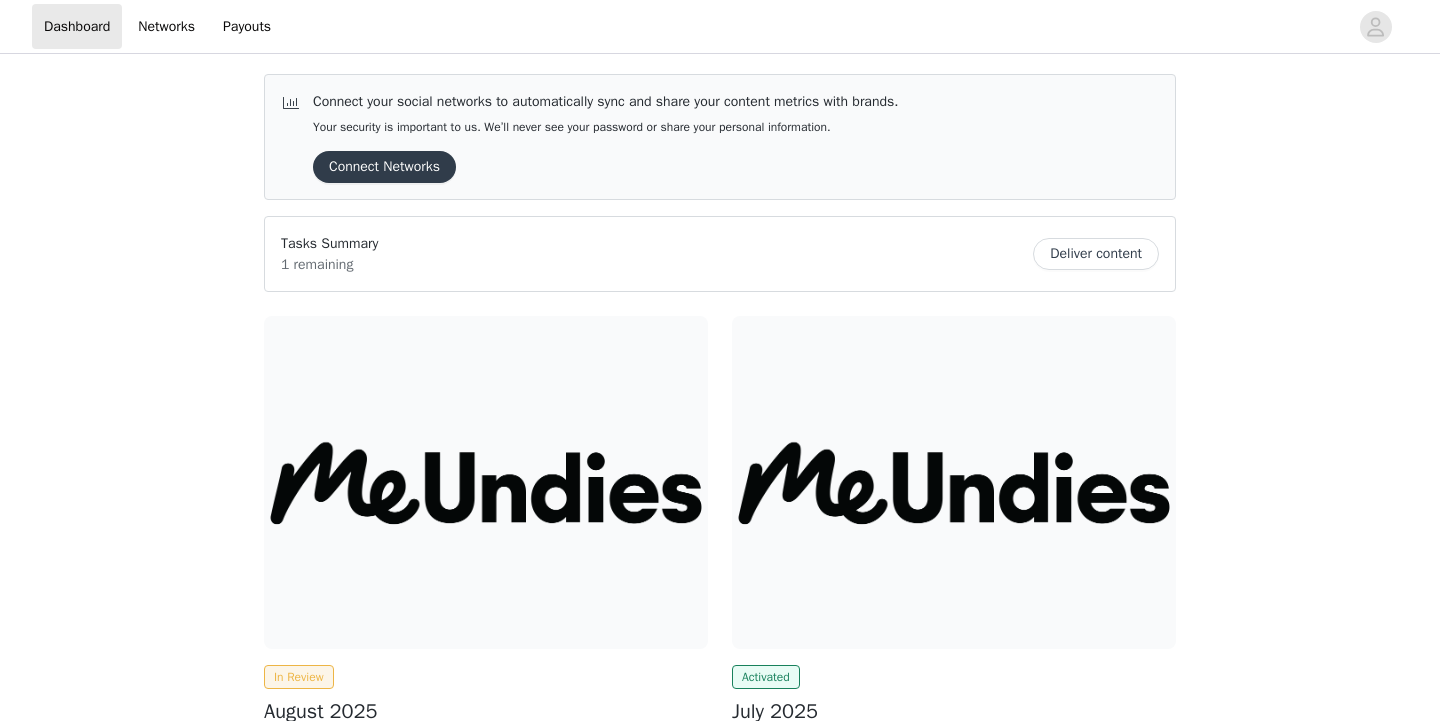 scroll, scrollTop: 0, scrollLeft: 0, axis: both 